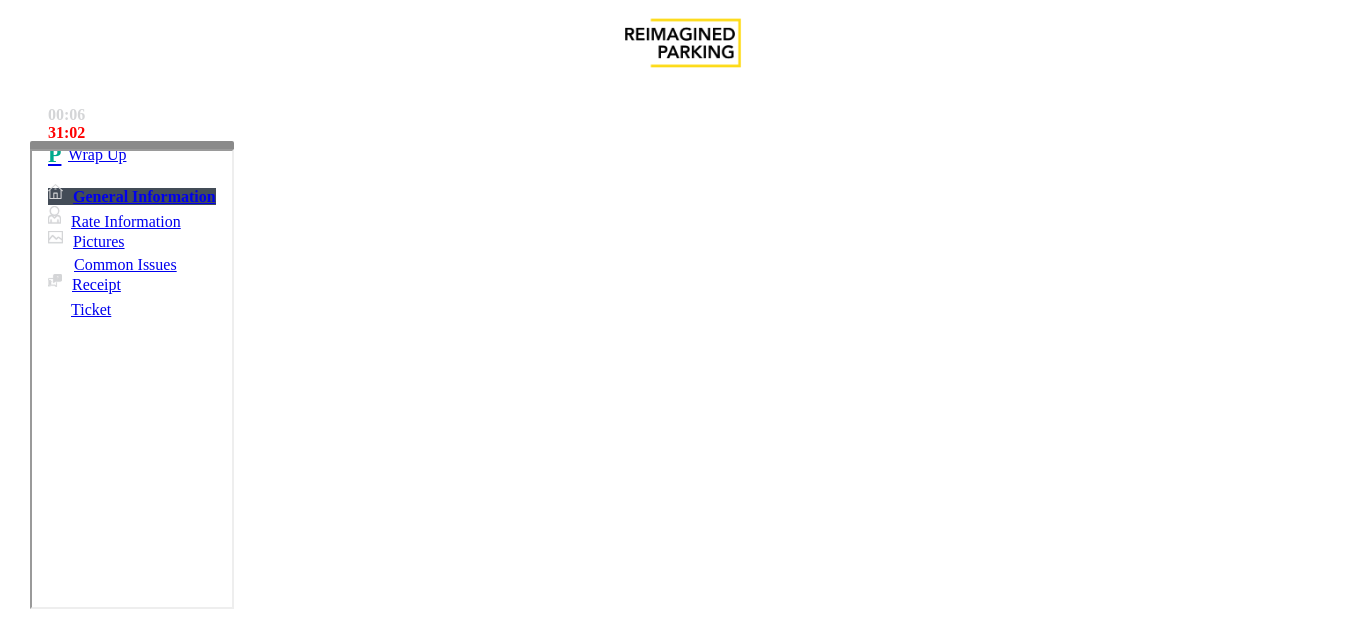 scroll, scrollTop: 0, scrollLeft: 0, axis: both 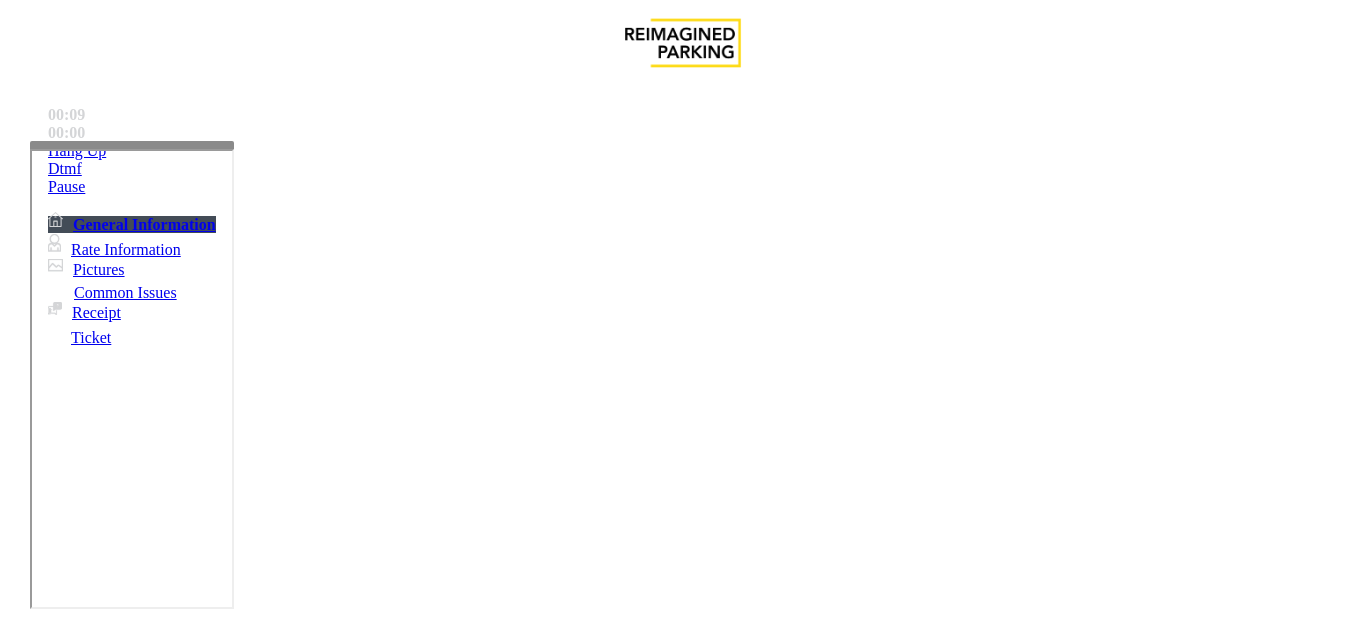 click on "Equipment Issue" at bounding box center [483, 1286] 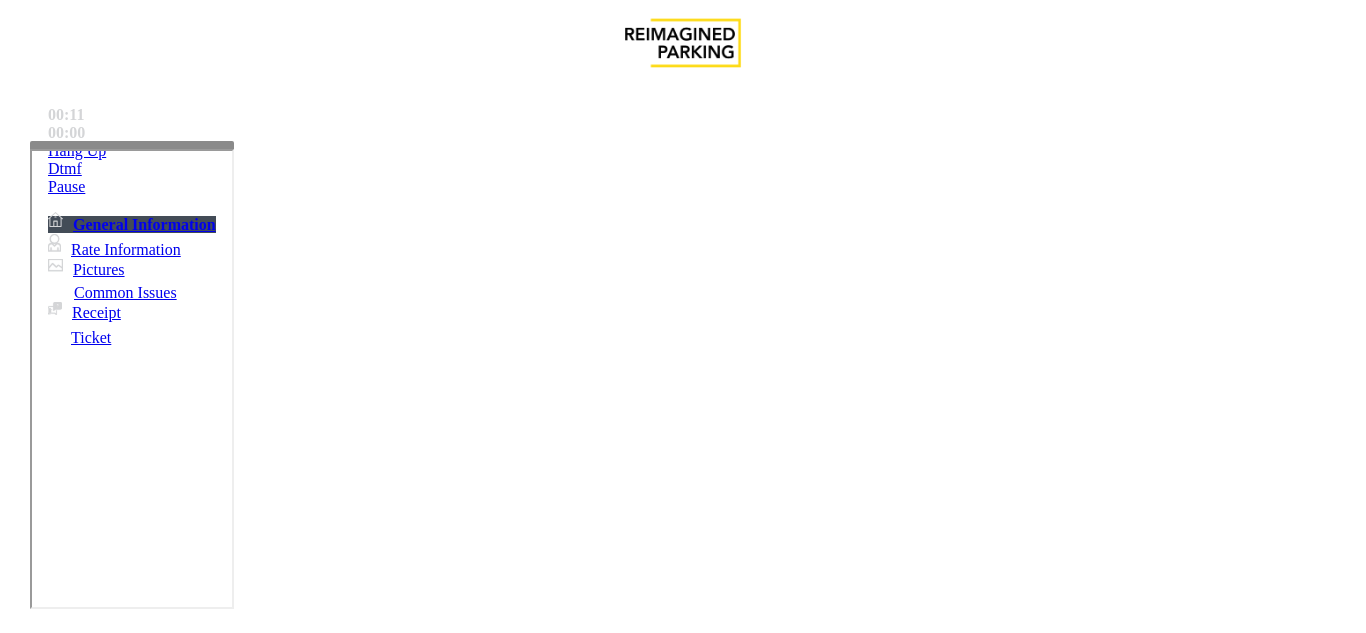 click on "Gate / Door Won't Open" at bounding box center (575, 1286) 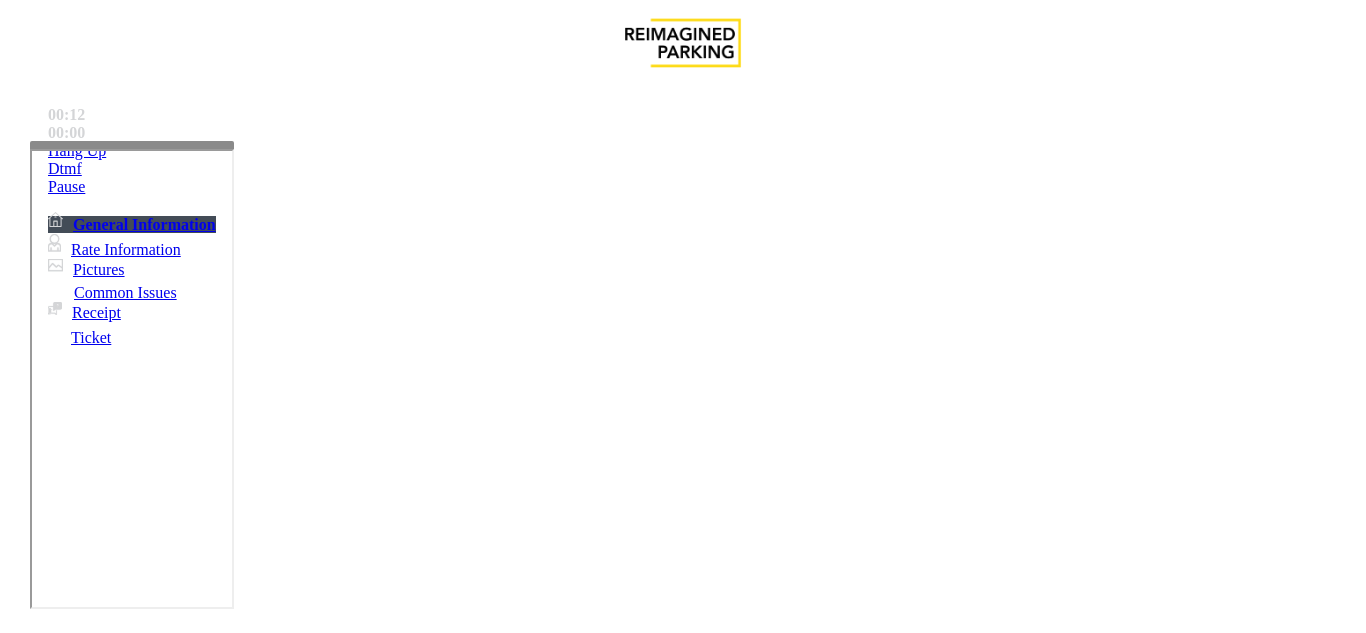 click on "Vend the gates without asking questions. Equipment is waiting to be repaired" at bounding box center (679, 3002) 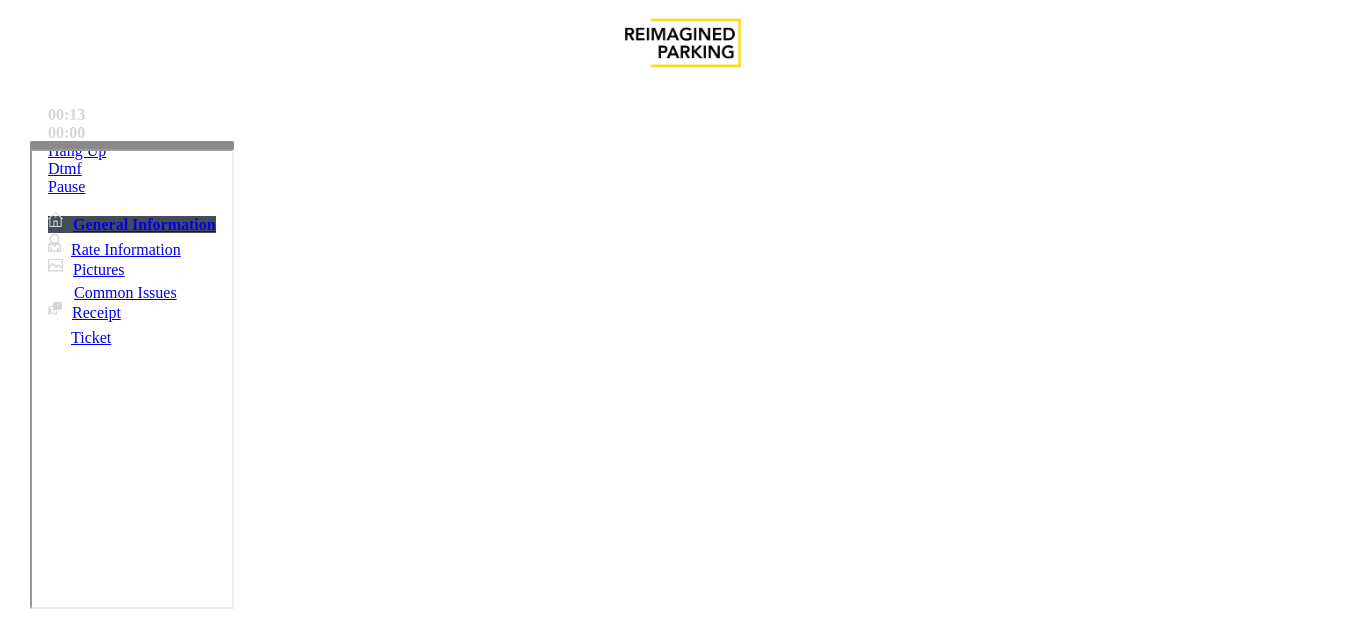 copy on "Vend the gates without asking questions. Equipment is waiting to be repaired" 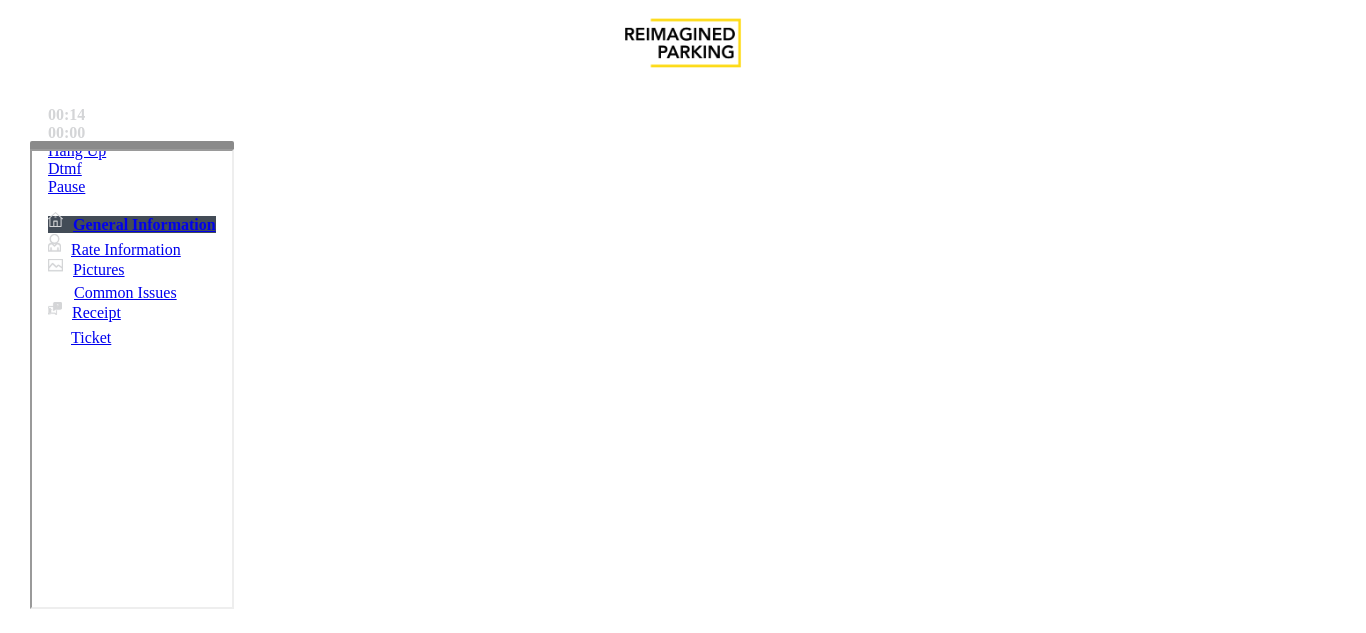 scroll, scrollTop: 300, scrollLeft: 0, axis: vertical 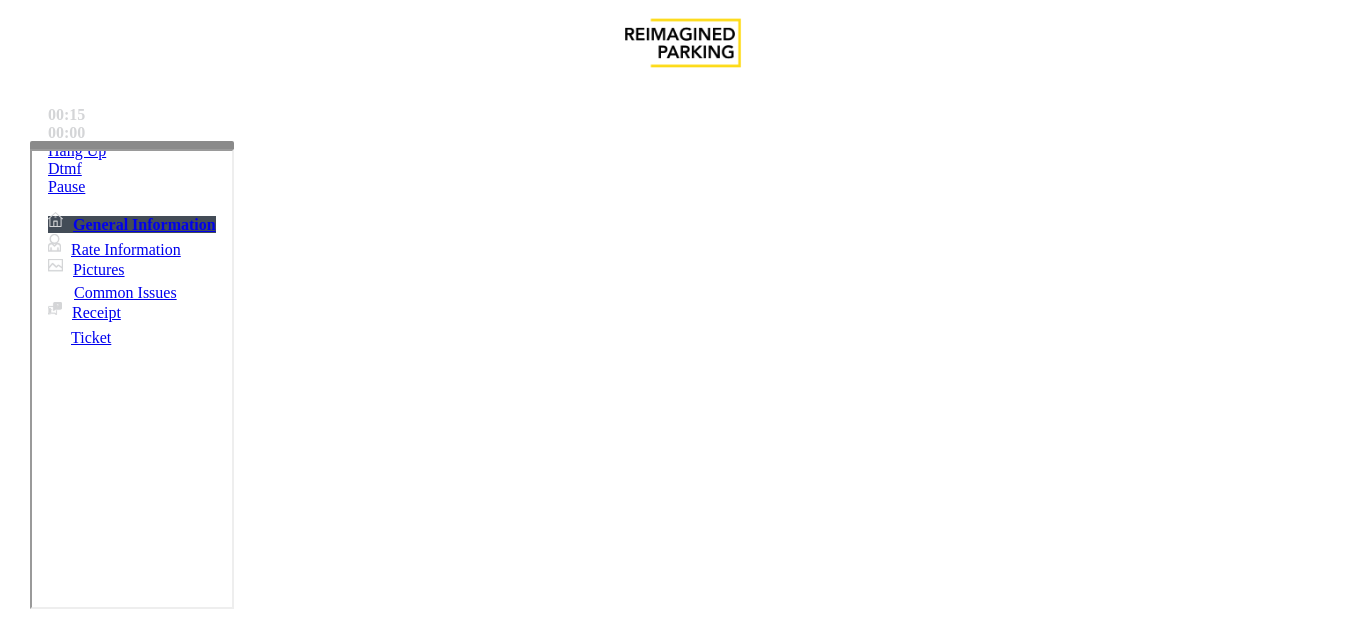 paste on "**********" 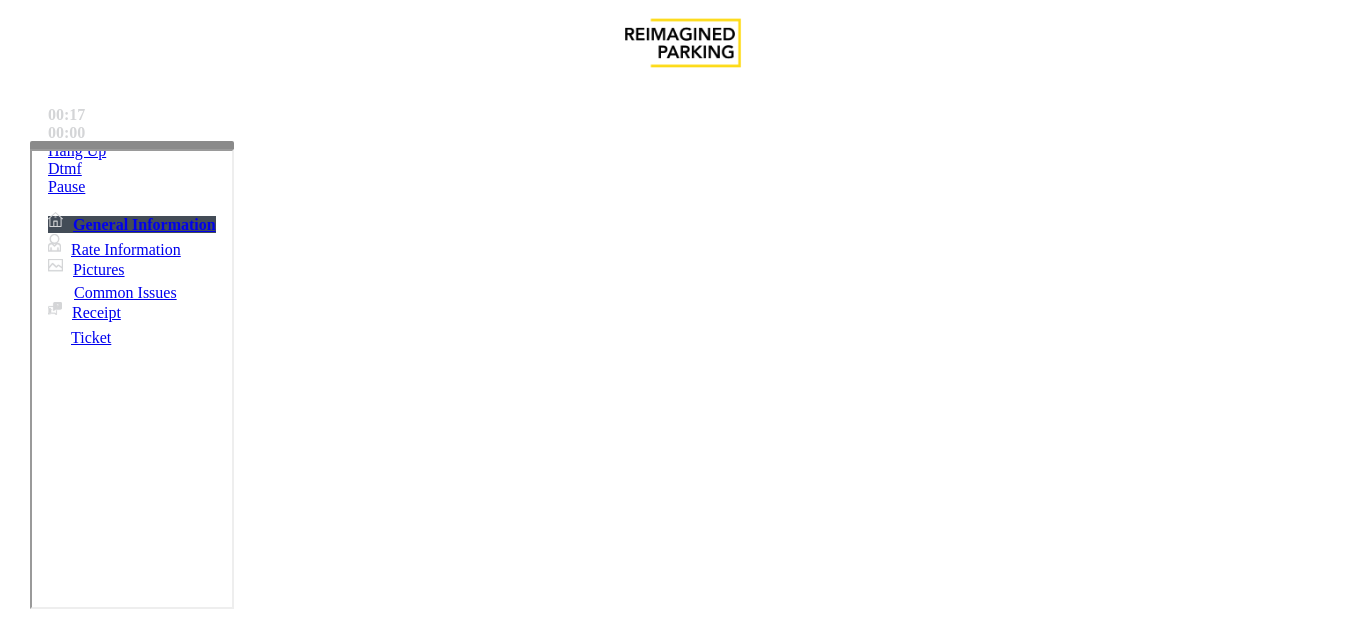 click at bounding box center (132, 145) 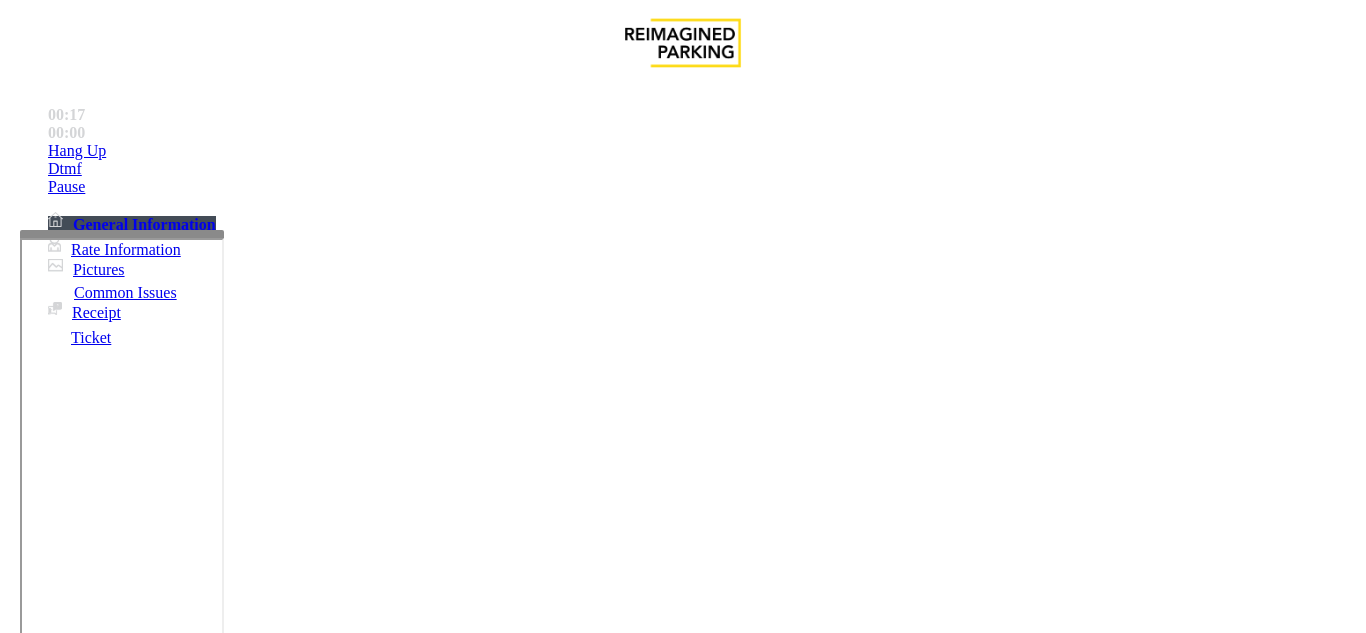 type on "**********" 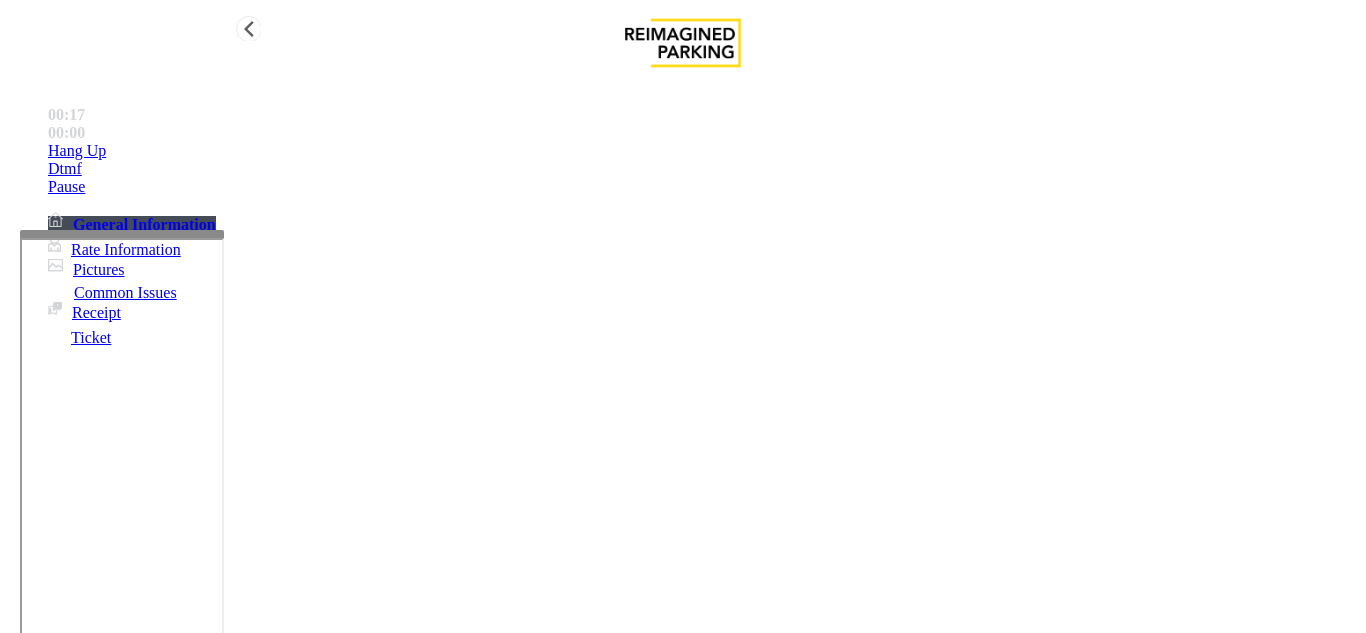 click on "Hang Up" at bounding box center [77, 151] 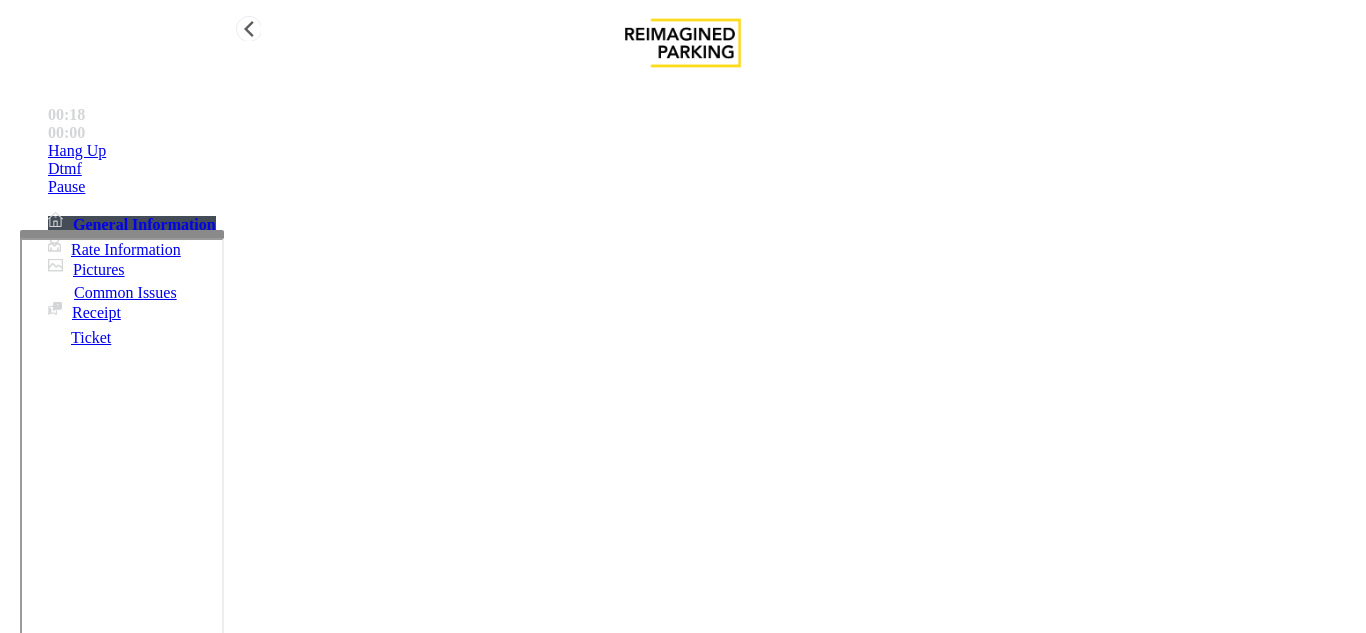 click on "Hang Up" at bounding box center [77, 151] 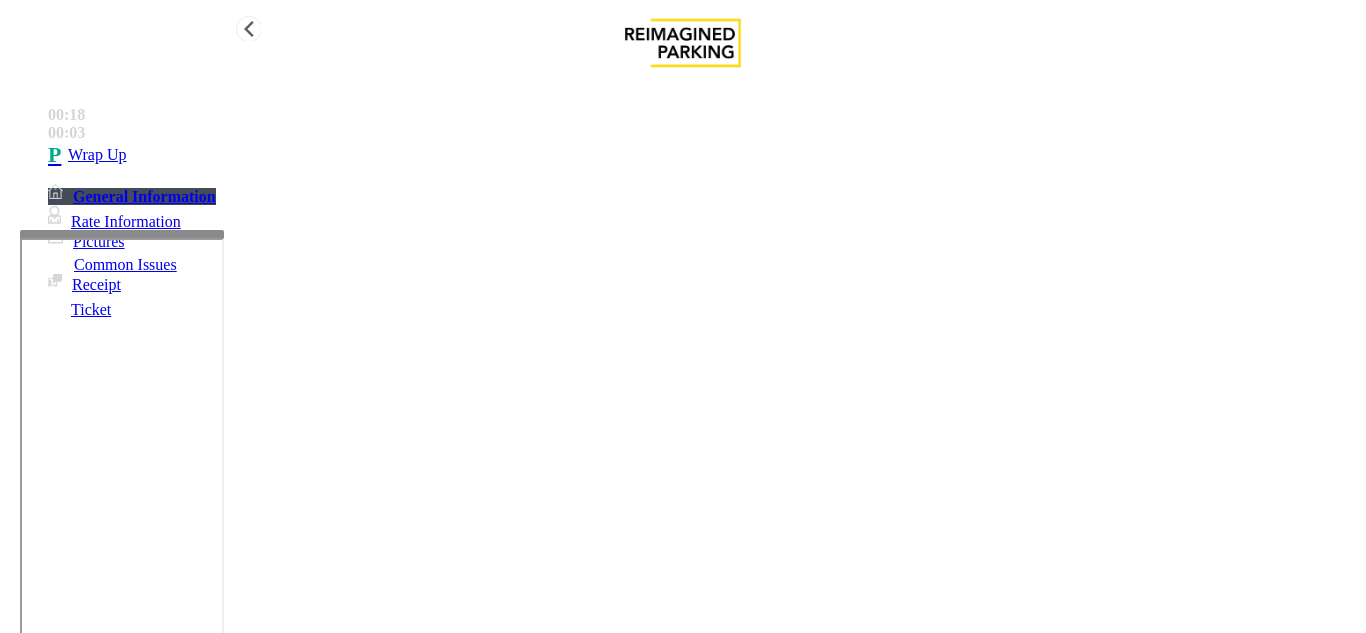 click on "Wrap Up" at bounding box center [97, 155] 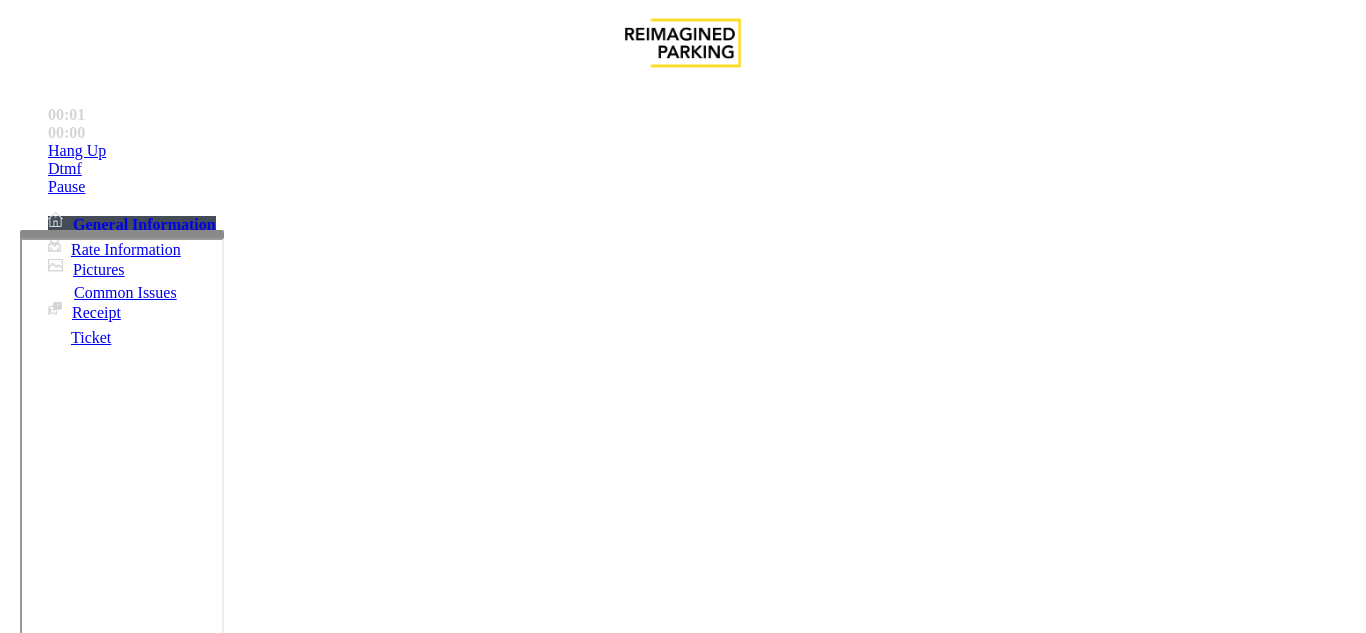 scroll, scrollTop: 300, scrollLeft: 0, axis: vertical 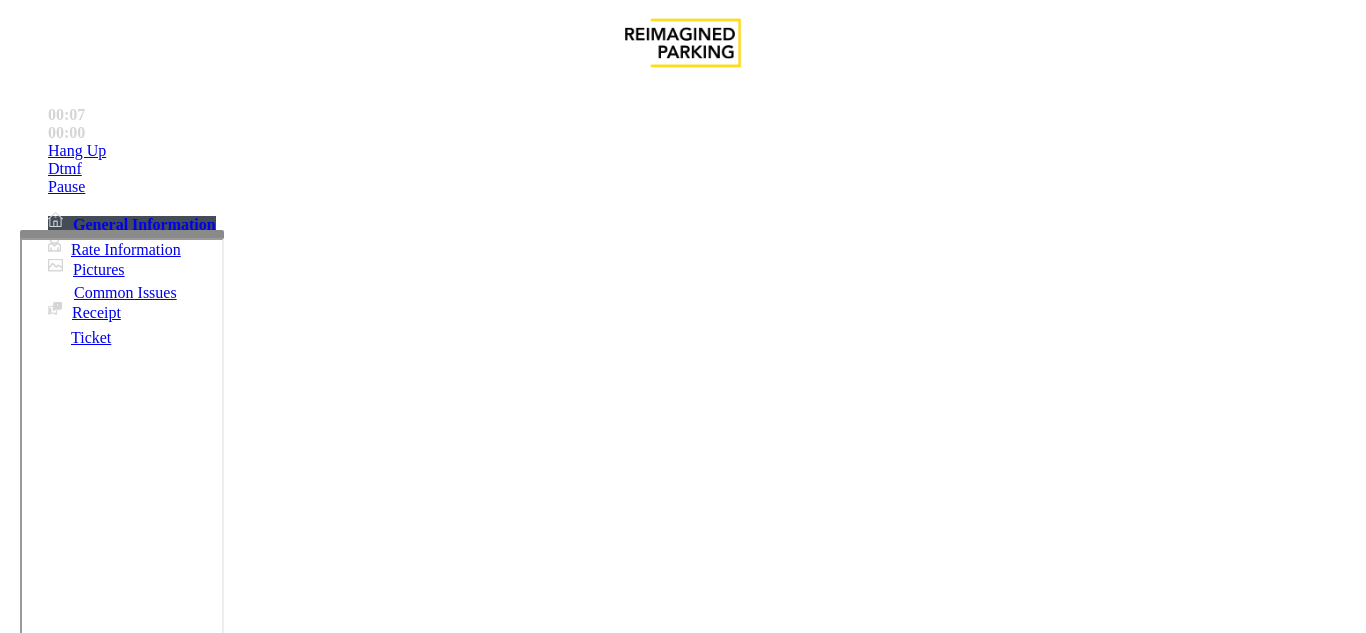 click on "Ticket Issue" at bounding box center [71, 1286] 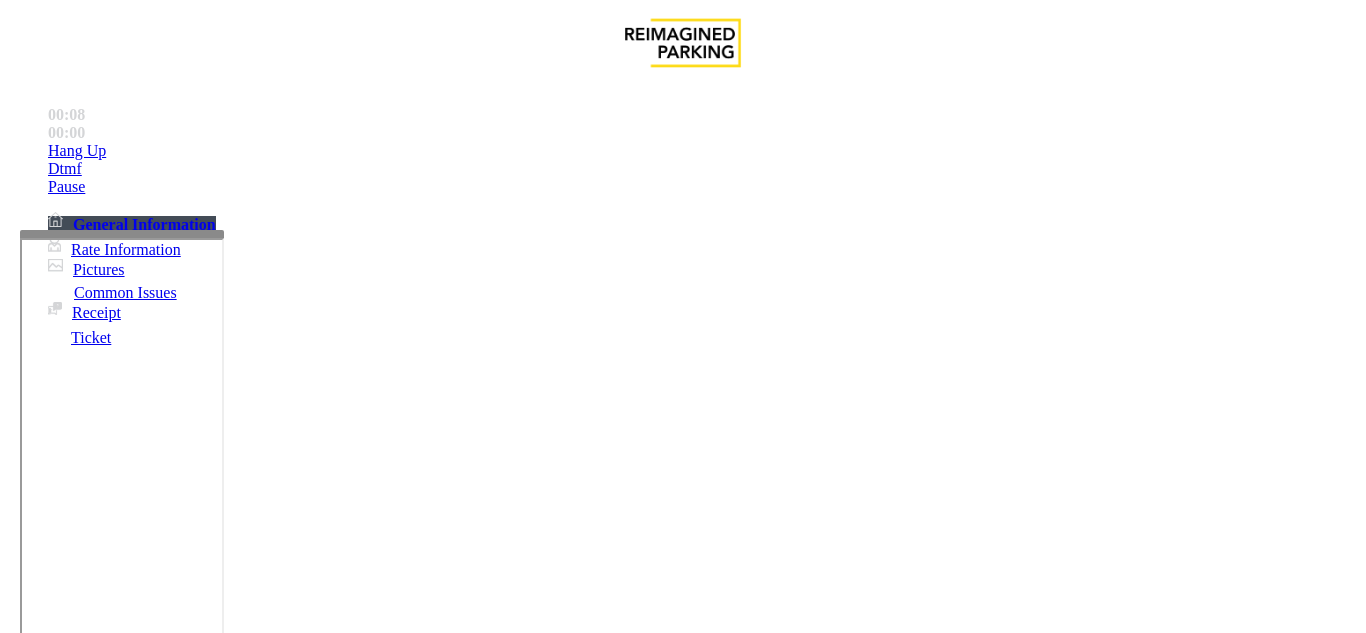 click on "Ticket Unreadable" at bounding box center (300, 1286) 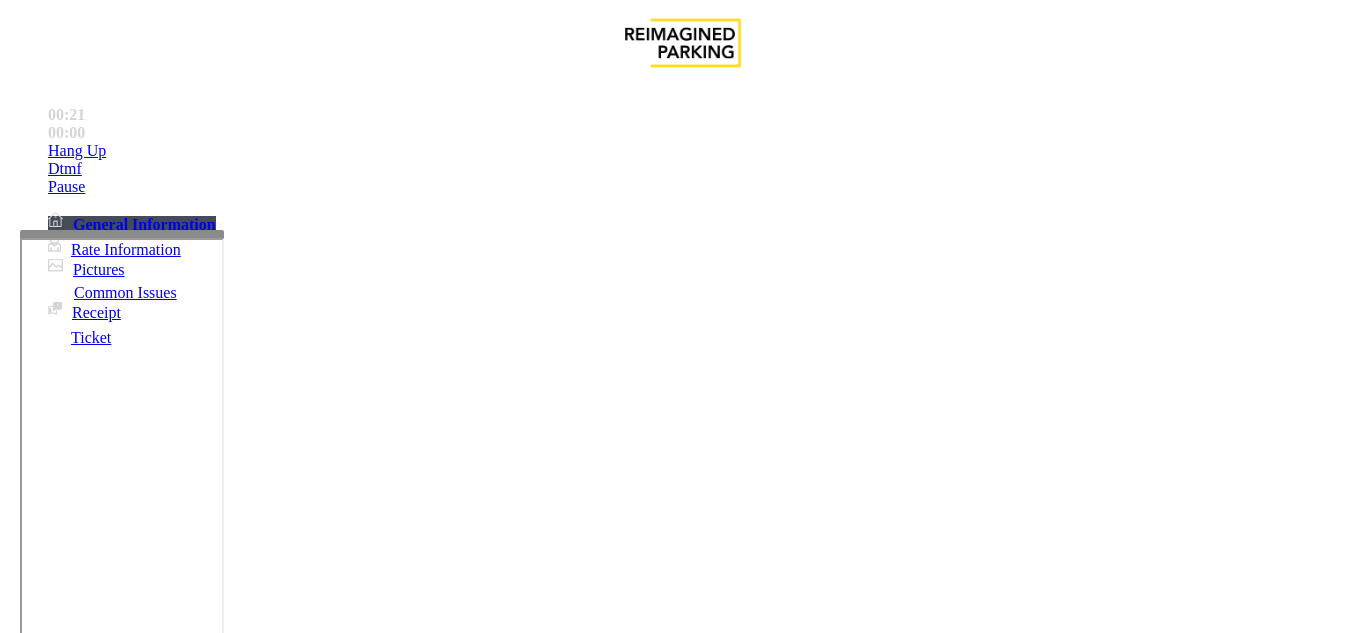 scroll, scrollTop: 1100, scrollLeft: 0, axis: vertical 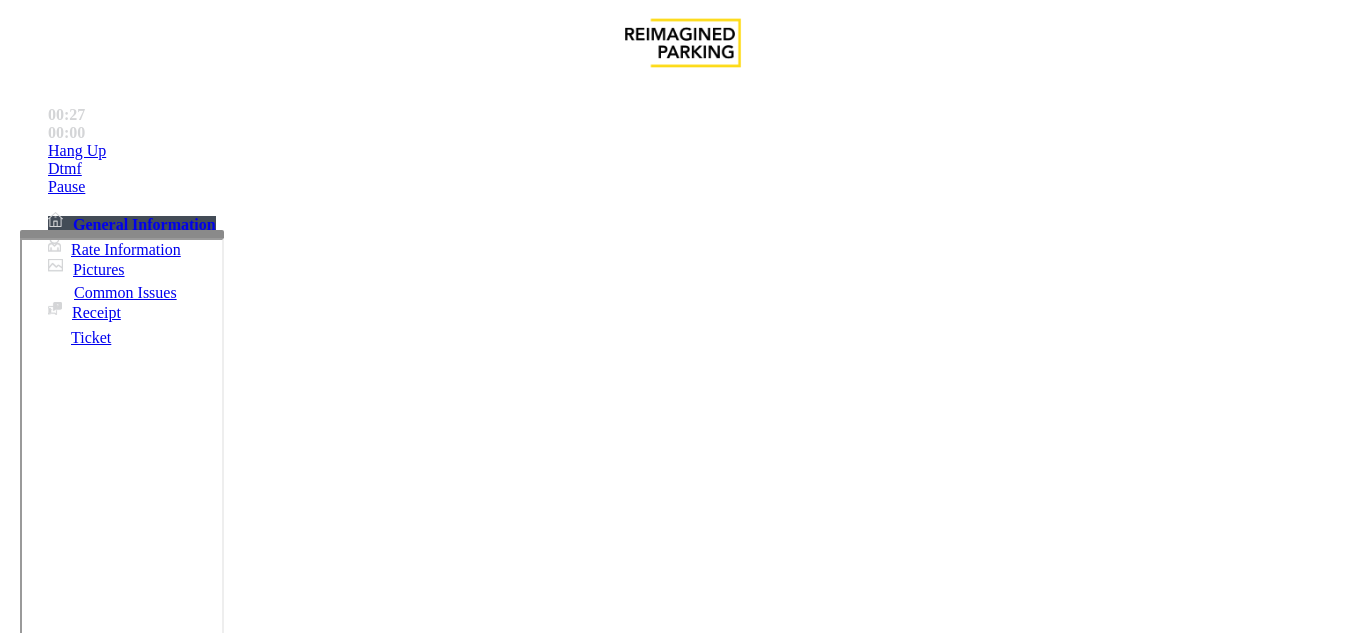 paste on "**********" 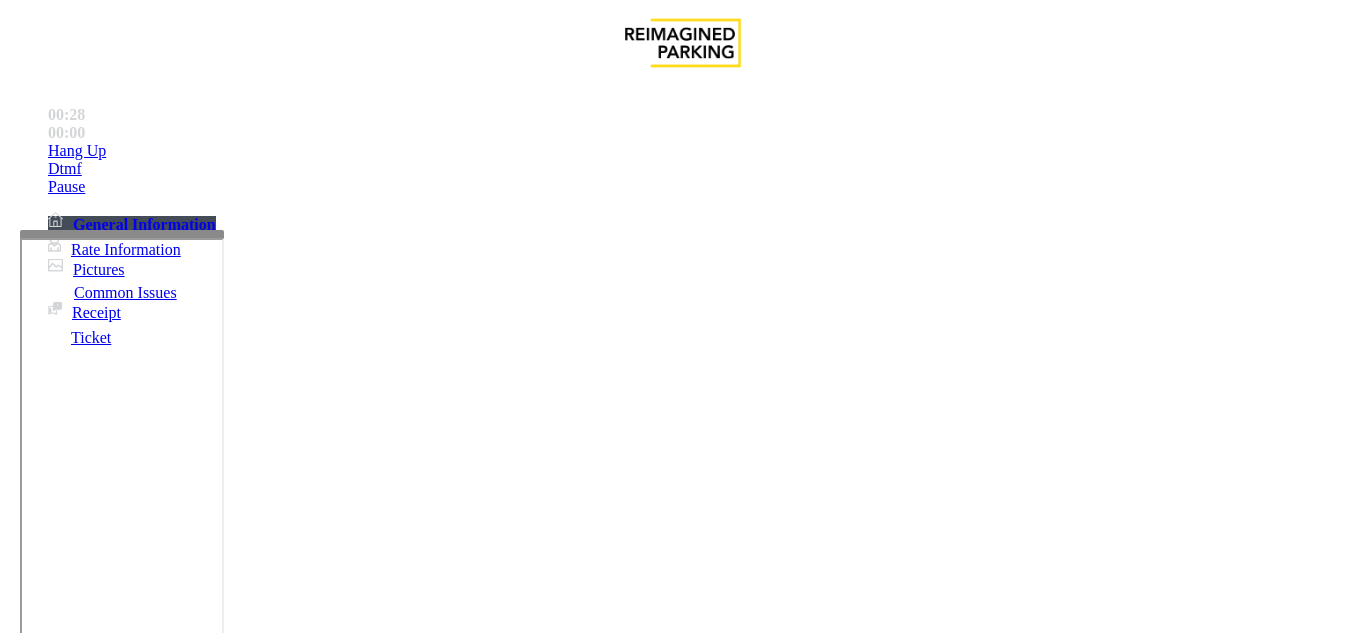 click on "Ticket Unreadable" at bounding box center (682, 1271) 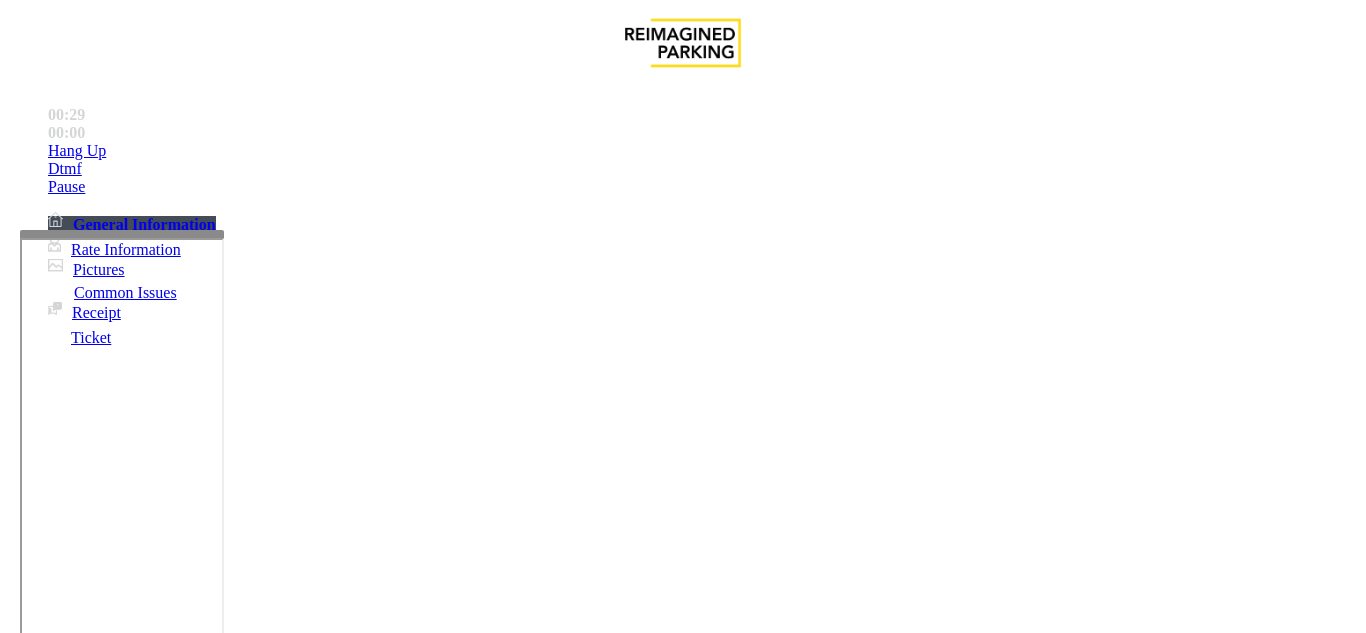 copy on "Ticket Unreadable" 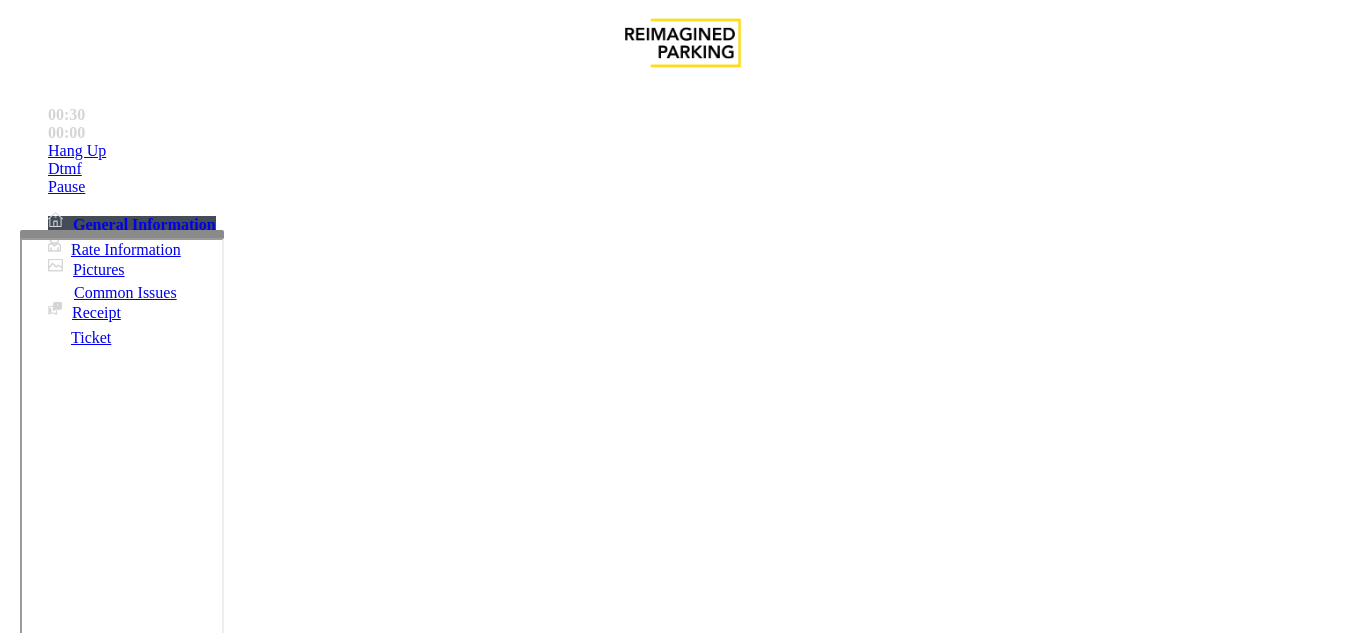 scroll, scrollTop: 300, scrollLeft: 0, axis: vertical 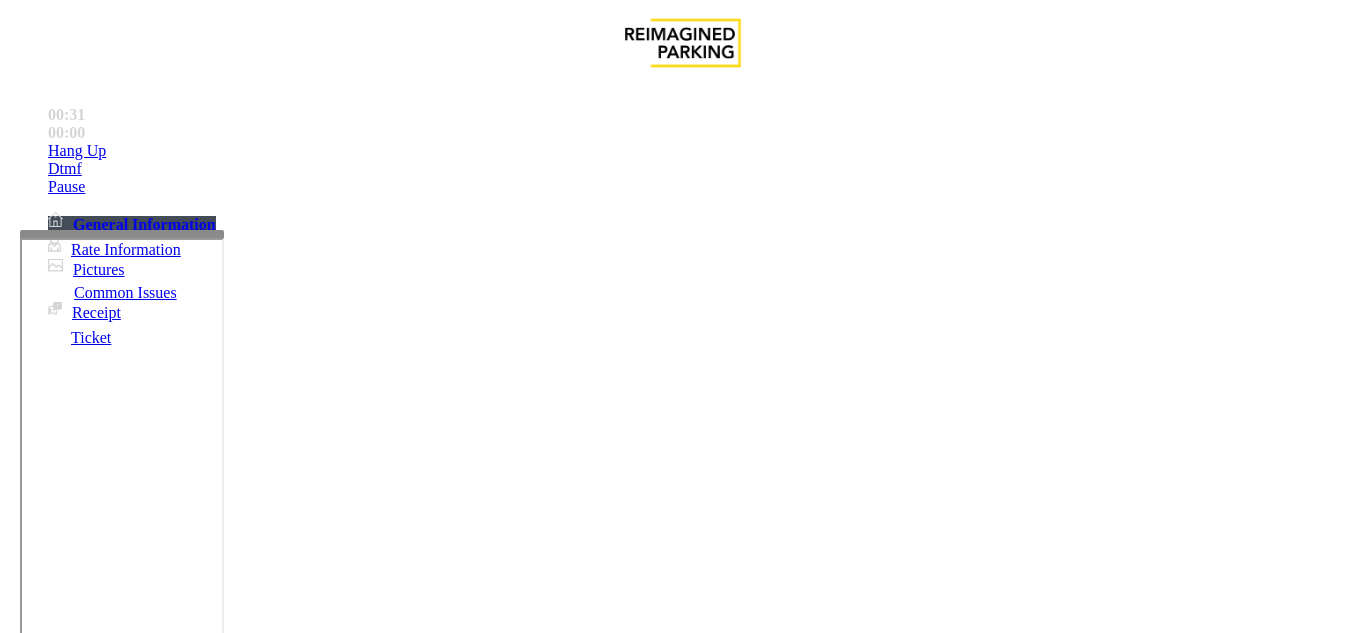 paste on "**********" 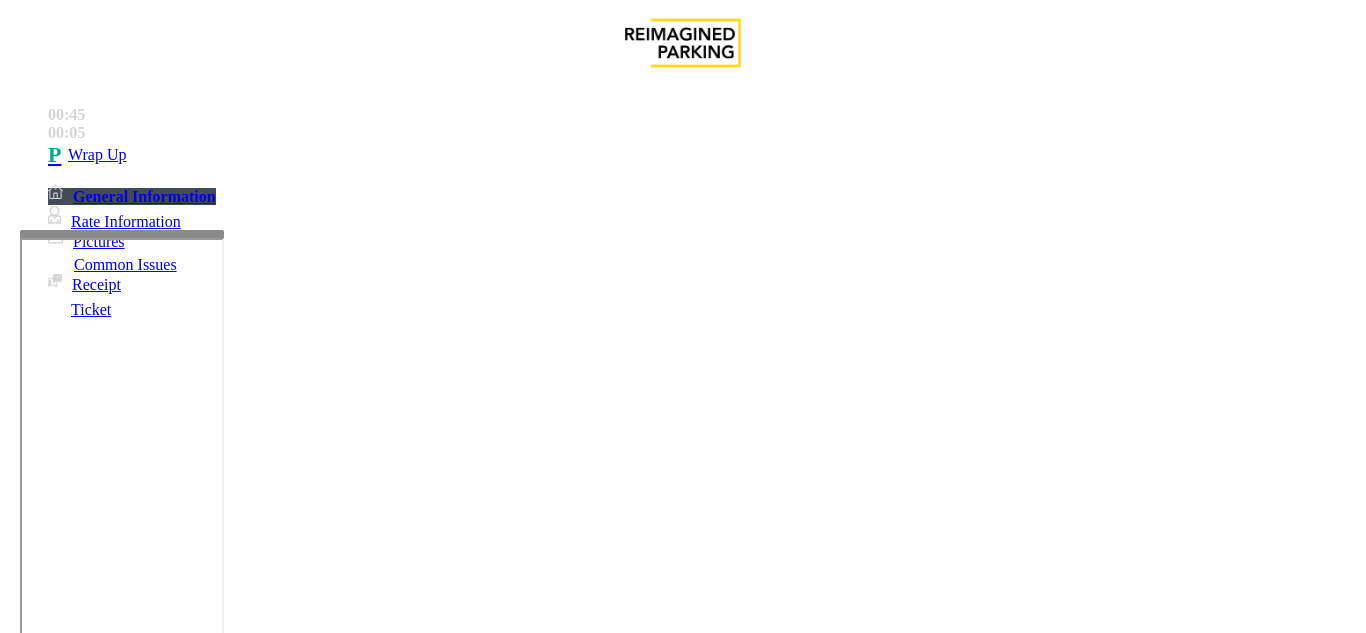 scroll, scrollTop: 300, scrollLeft: 0, axis: vertical 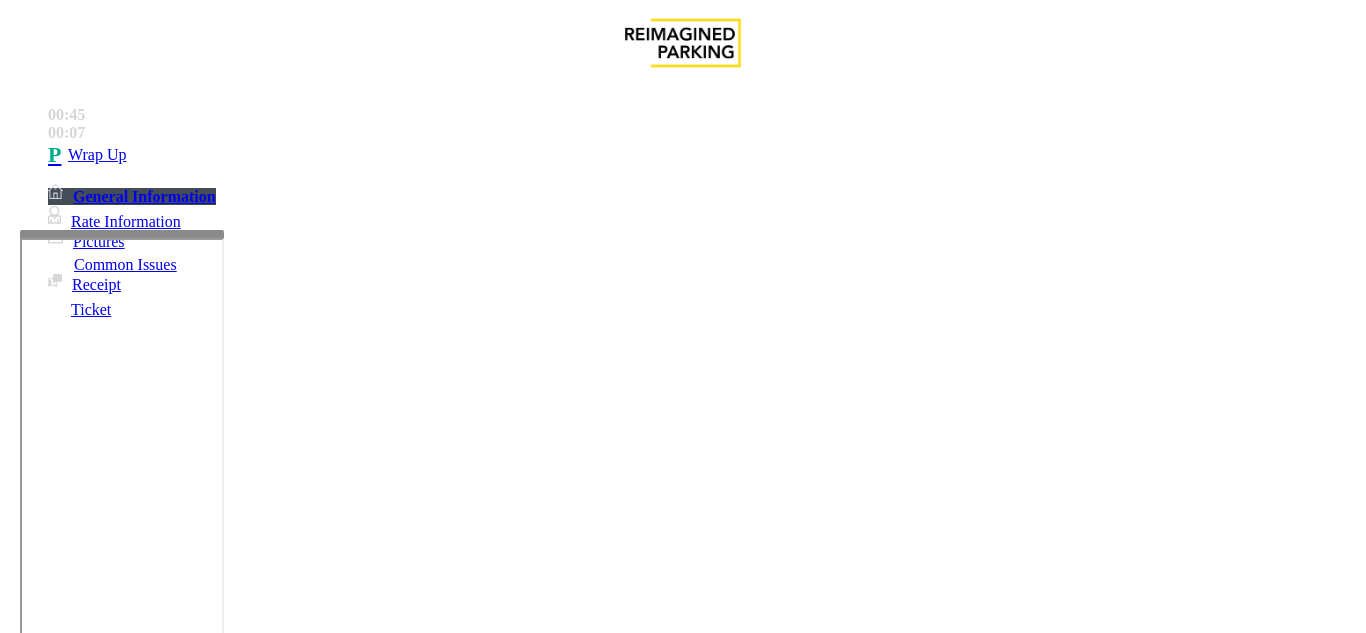 click on "Rate pushed ($ amount):" at bounding box center (62, 1386) 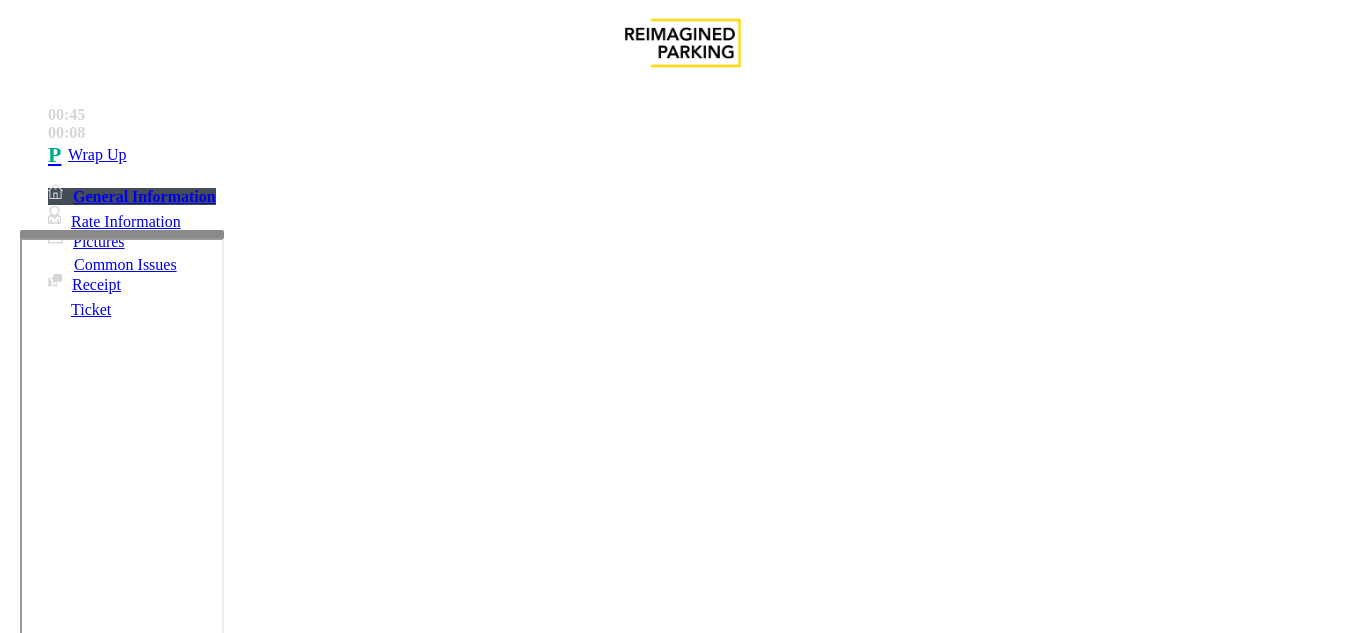 scroll, scrollTop: 400, scrollLeft: 0, axis: vertical 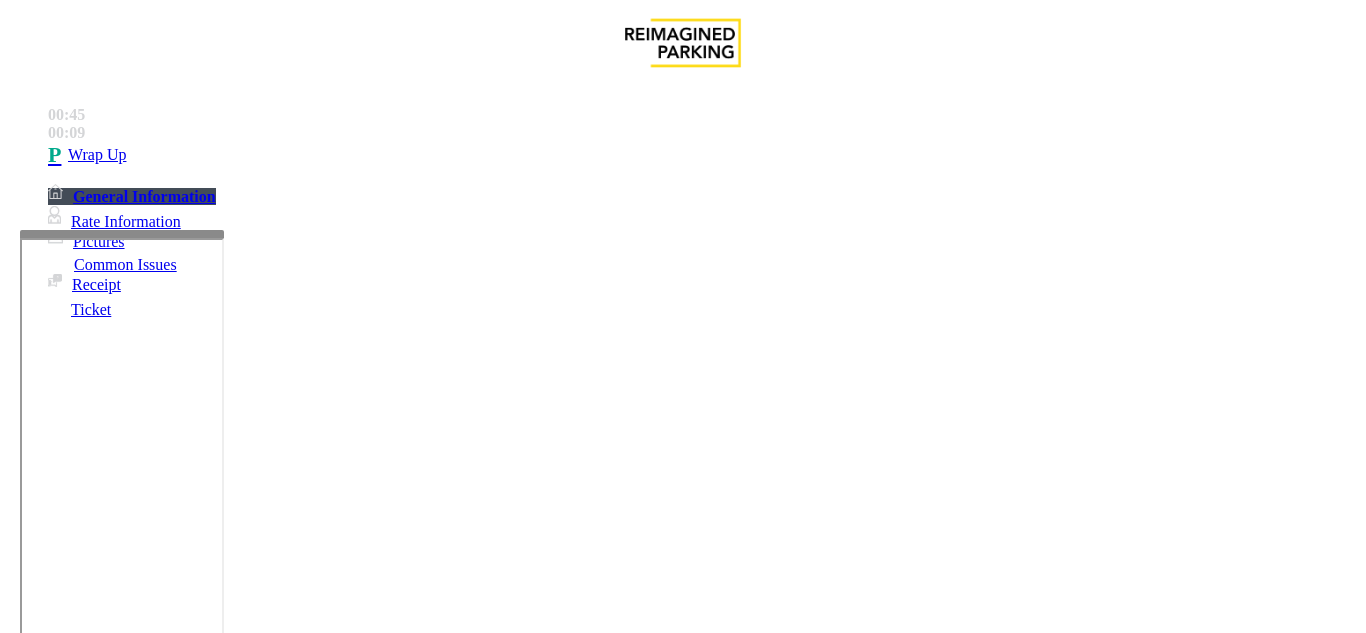drag, startPoint x: 374, startPoint y: 241, endPoint x: 390, endPoint y: 260, distance: 24.839485 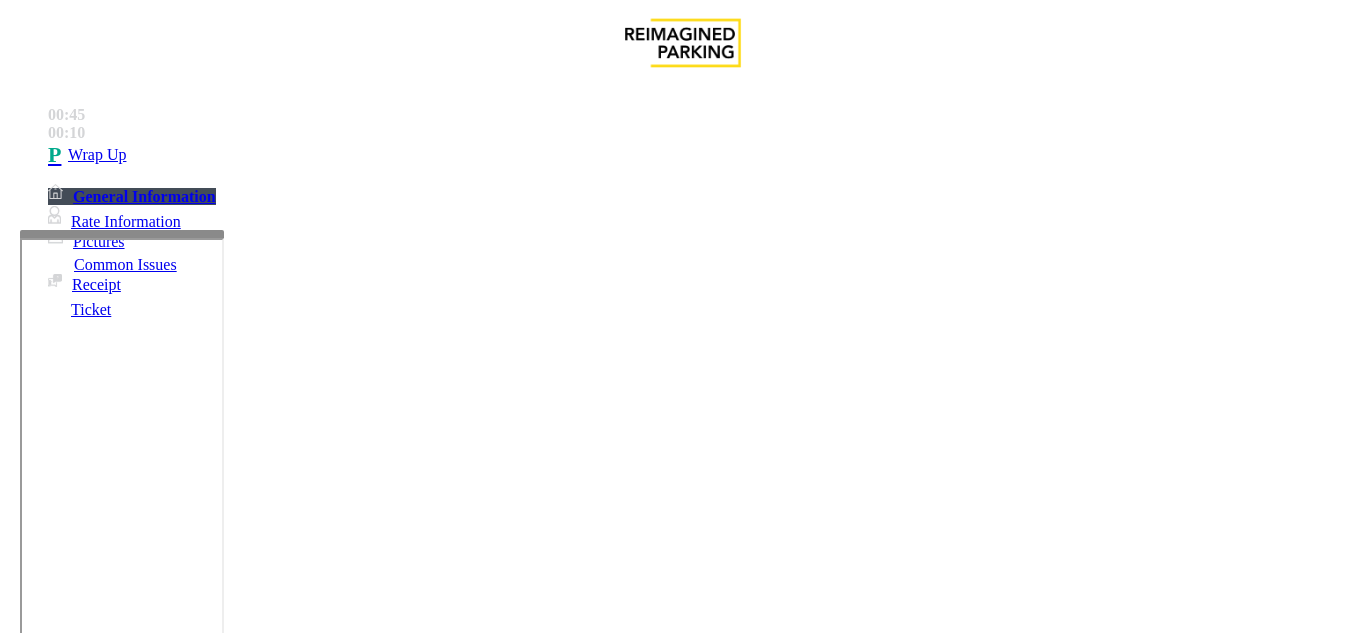 scroll, scrollTop: 0, scrollLeft: 0, axis: both 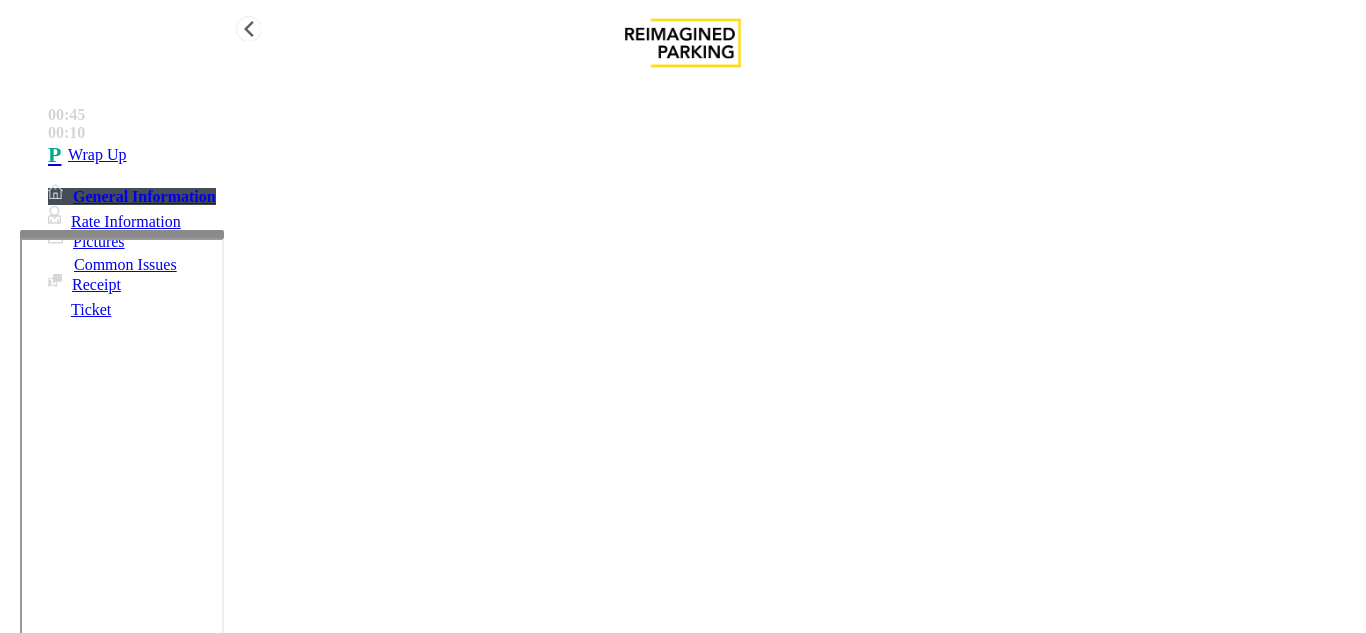 type on "**********" 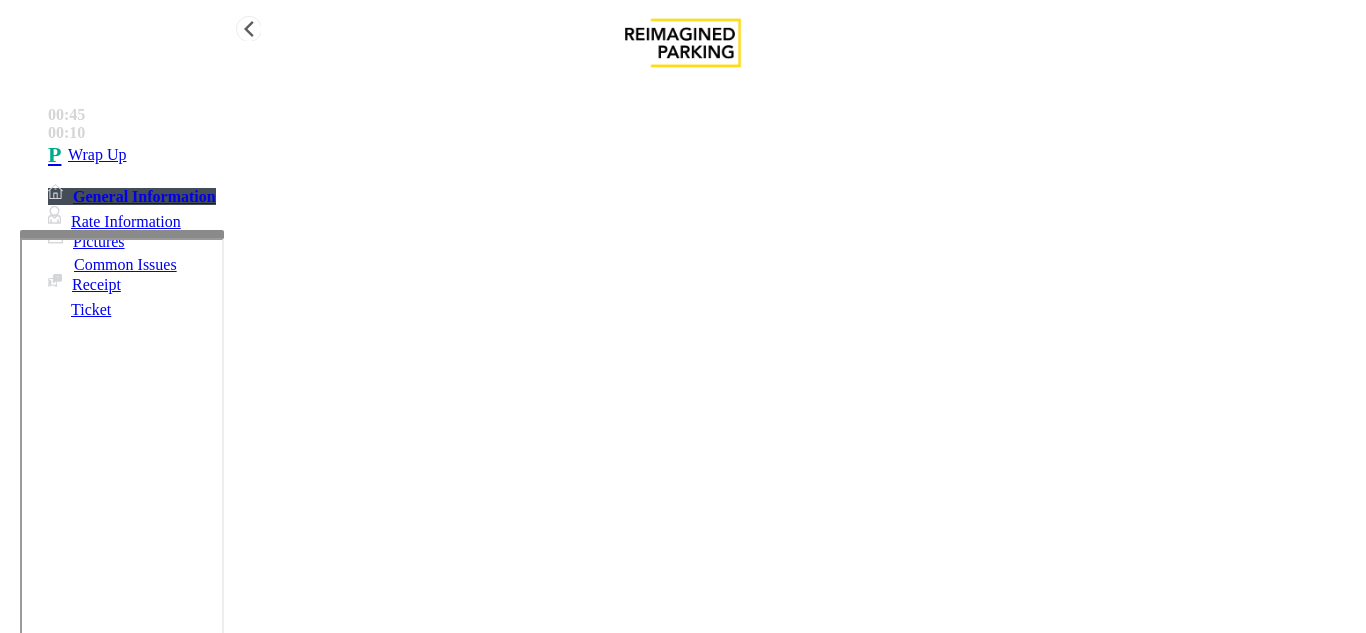 click on "Wrap Up" at bounding box center (703, 155) 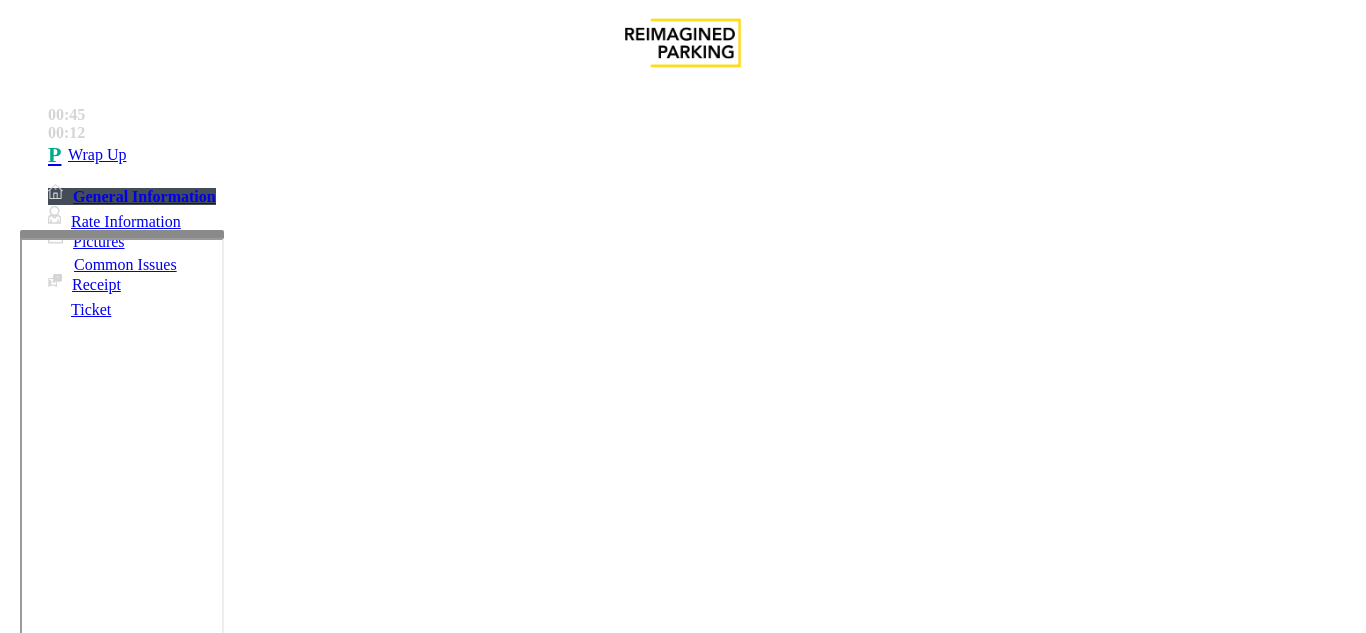 click at bounding box center (96, 1362) 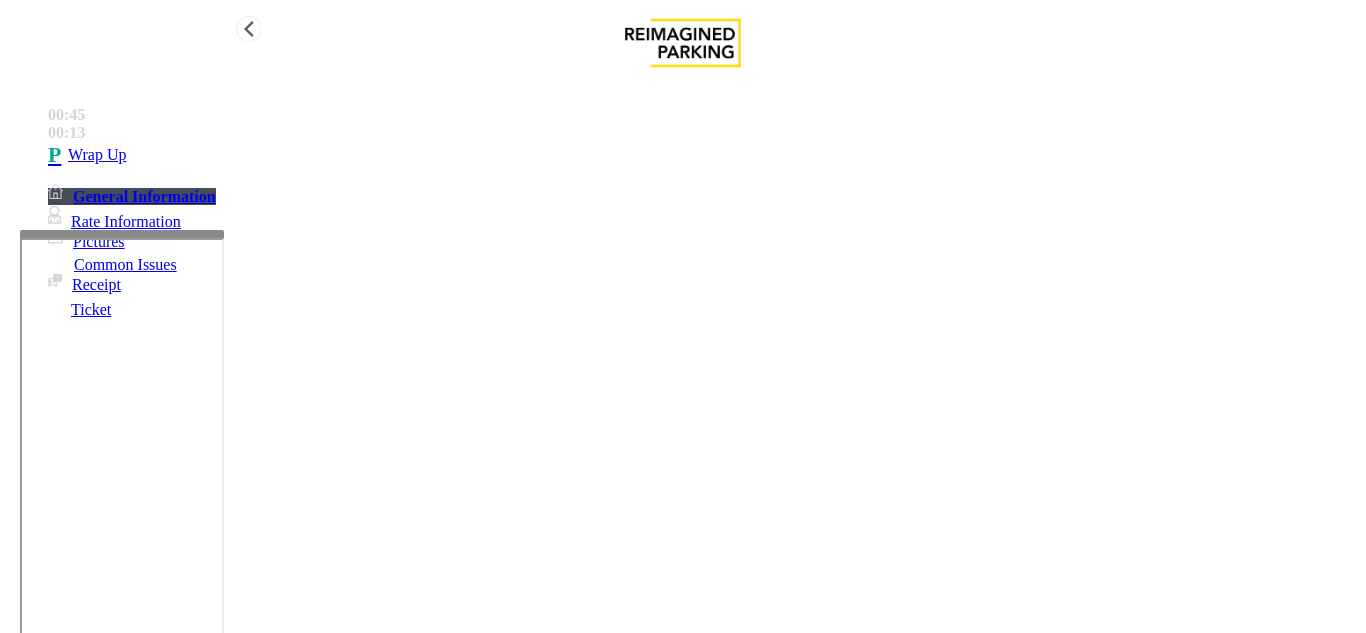 type on "**" 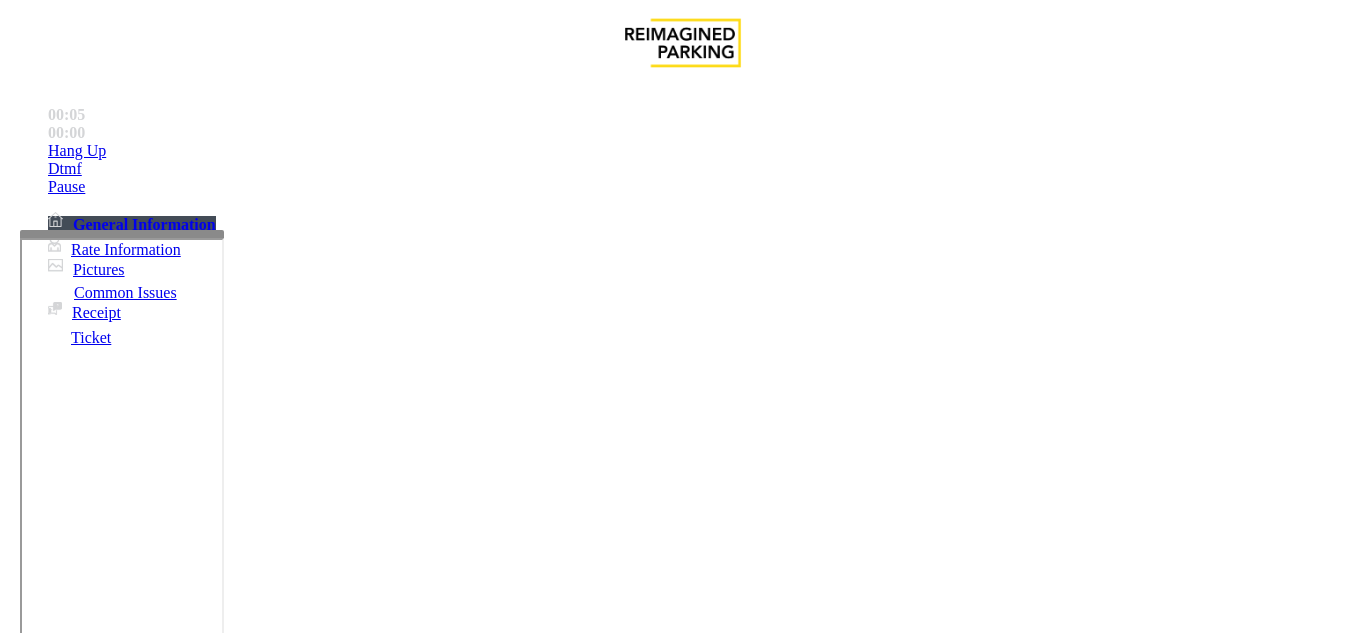 scroll, scrollTop: 800, scrollLeft: 0, axis: vertical 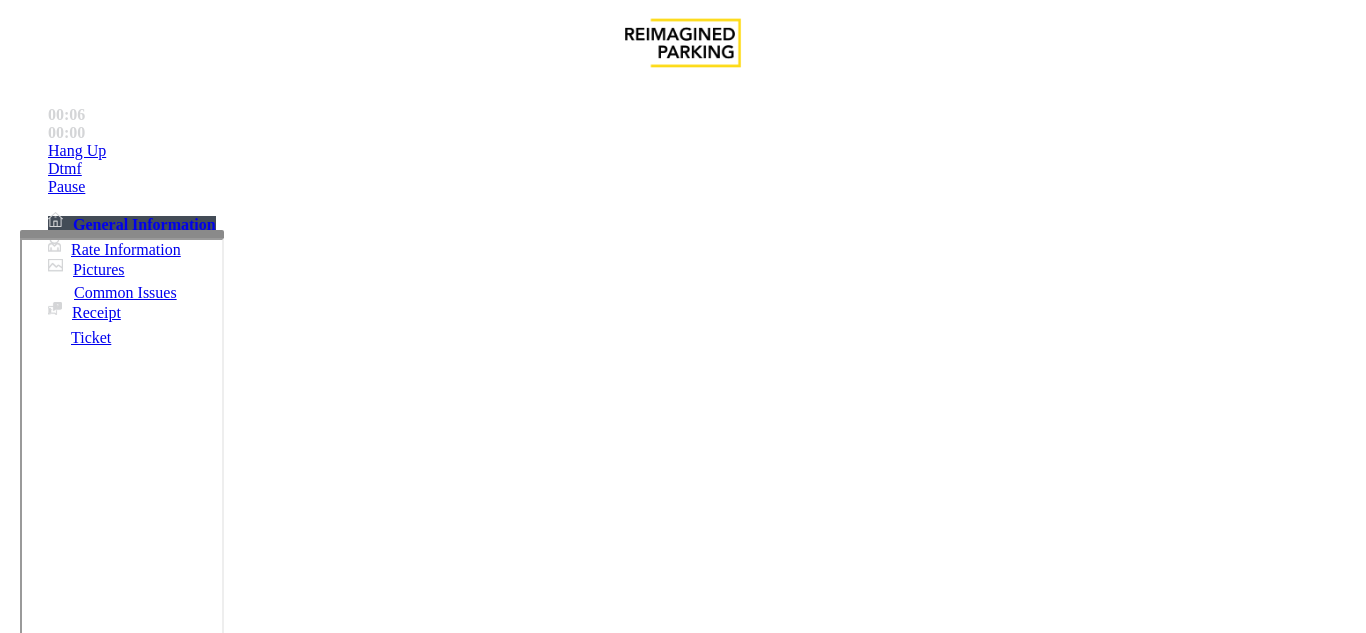 click on "Ticket Issue" at bounding box center [71, 1286] 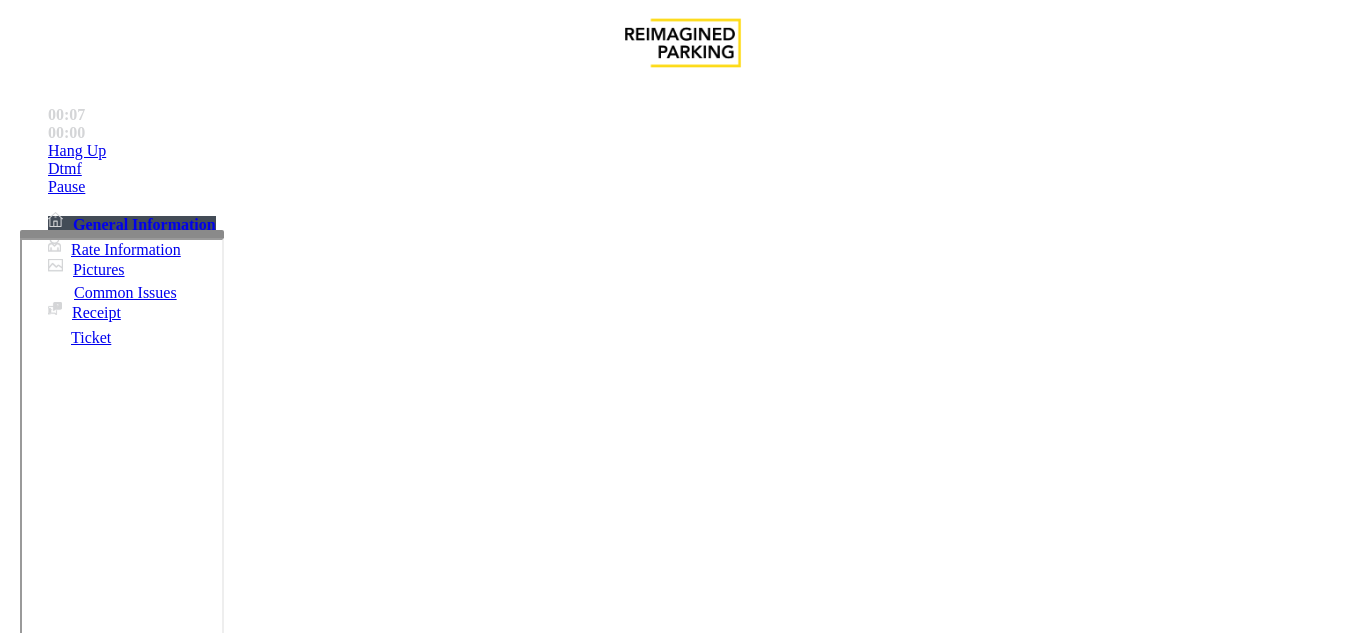 click on "Lost Ticket" at bounding box center [198, 1286] 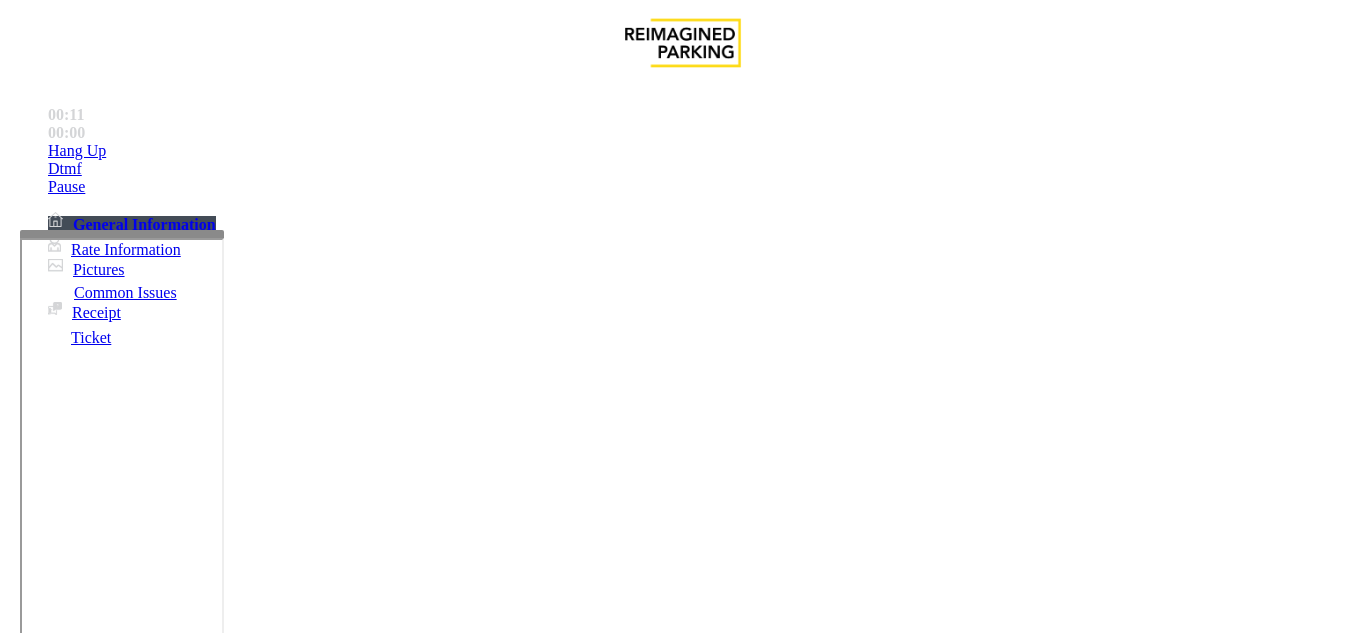 scroll, scrollTop: 277, scrollLeft: 0, axis: vertical 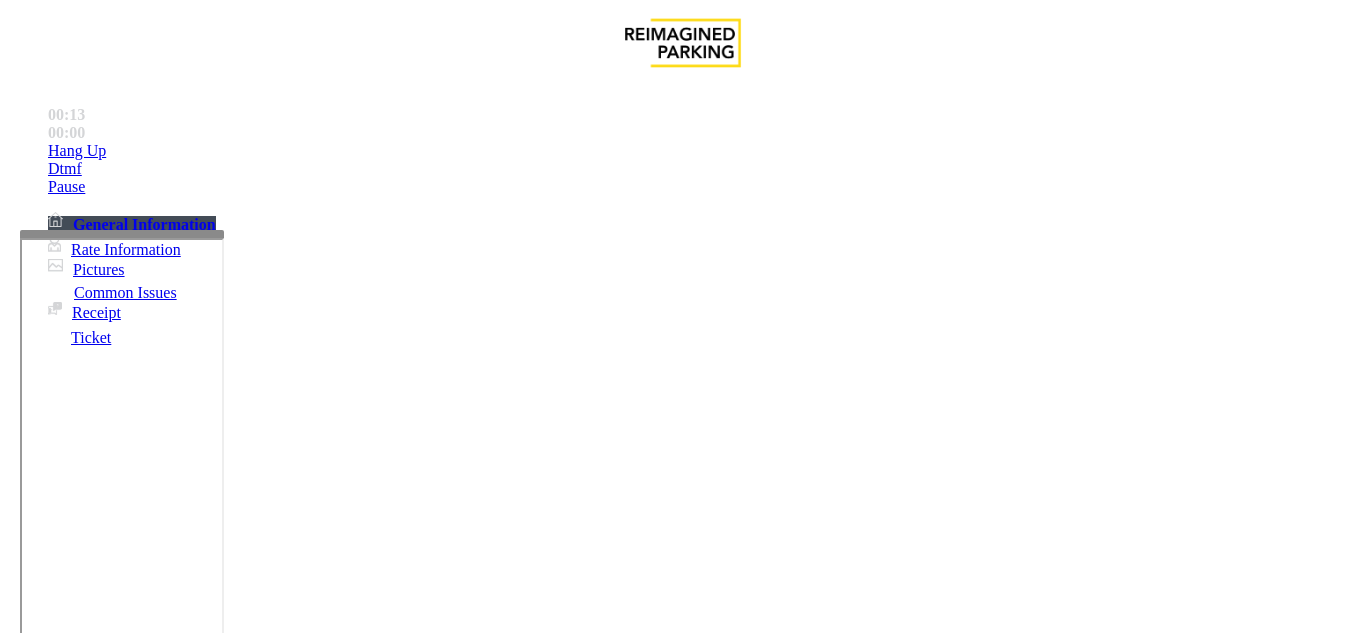 paste on "**********" 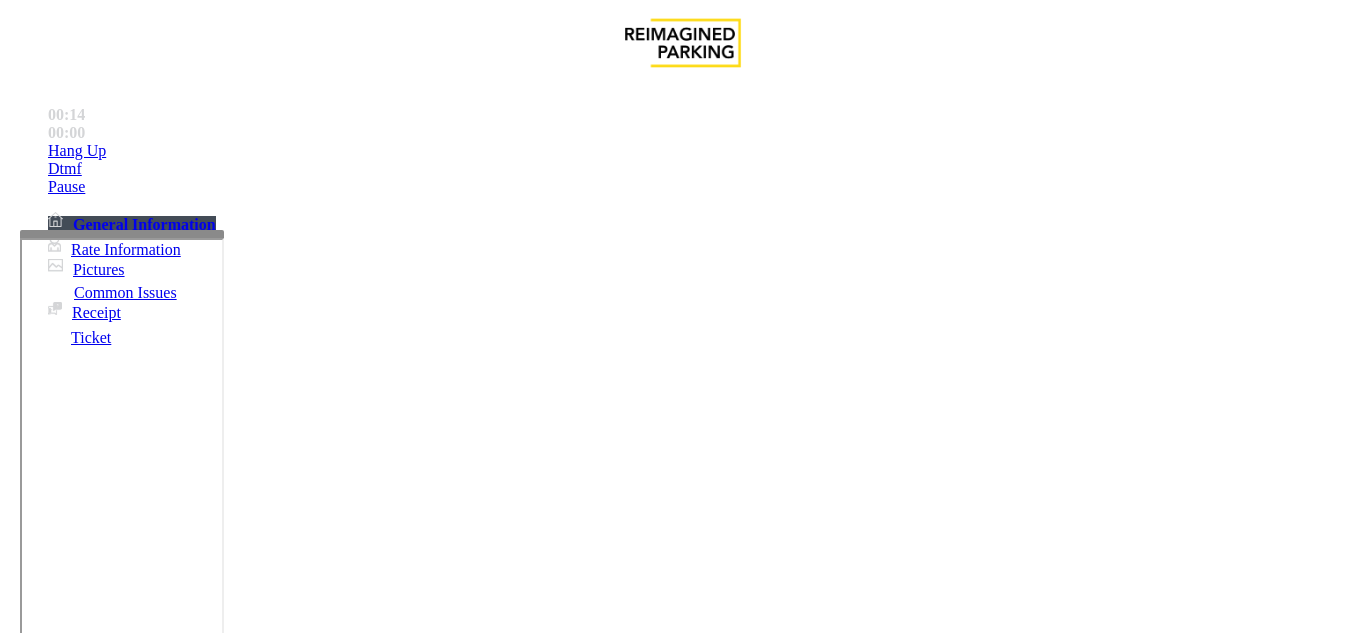 click on "Lost Ticket" at bounding box center (682, 1271) 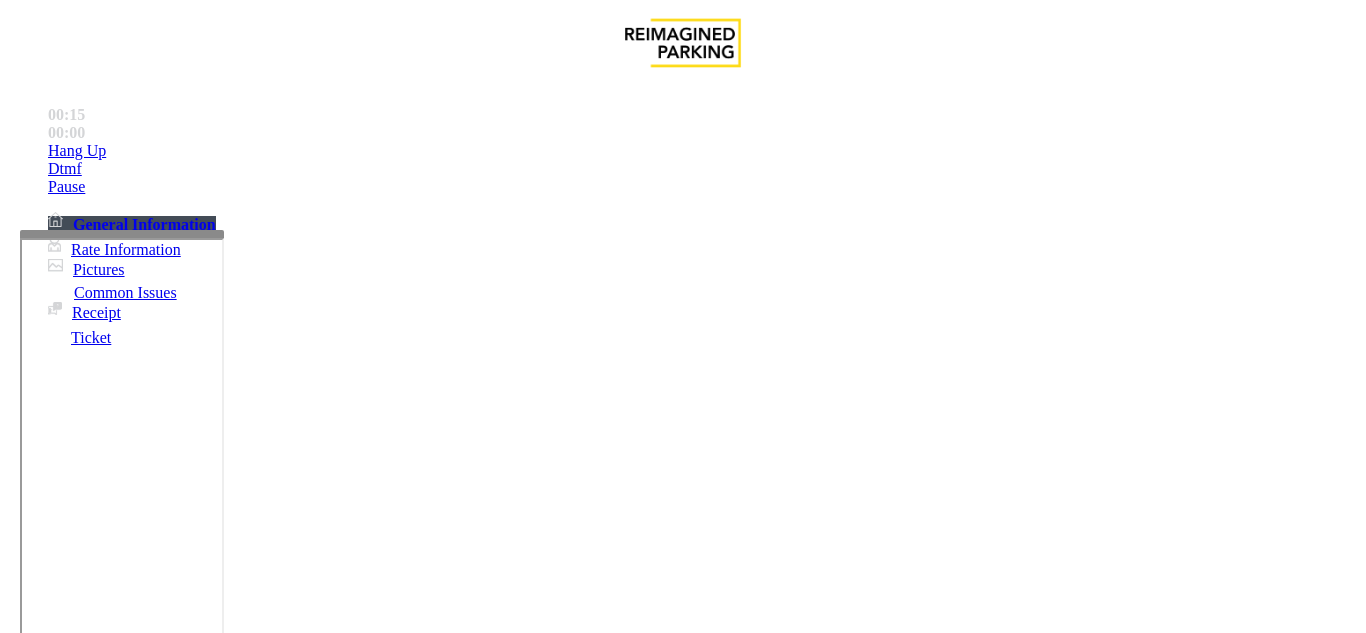 click on "Lost Ticket" at bounding box center [682, 1271] 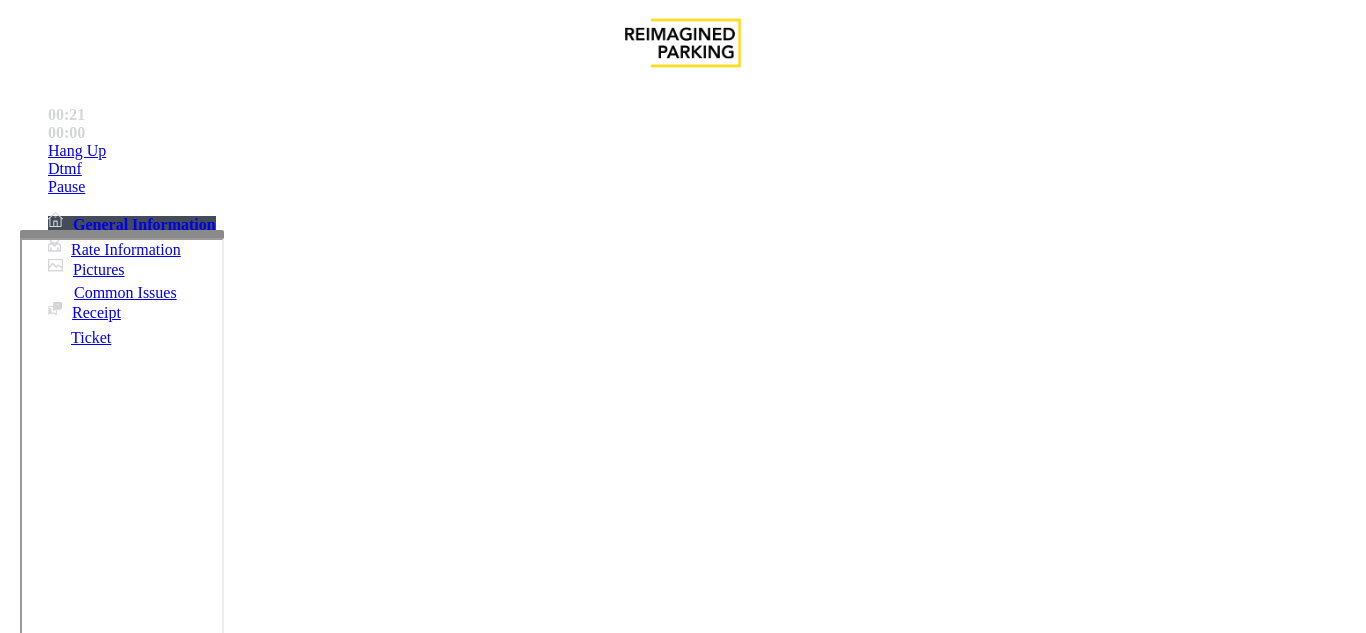 scroll, scrollTop: 1911, scrollLeft: 0, axis: vertical 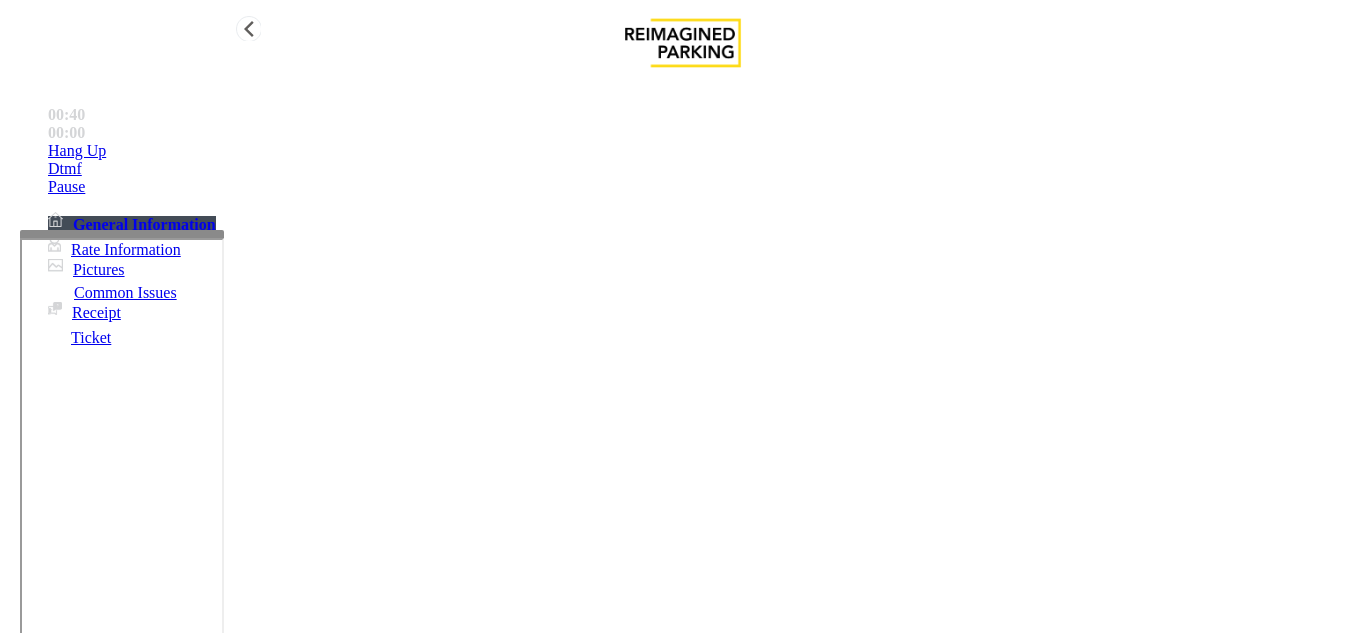 type on "**********" 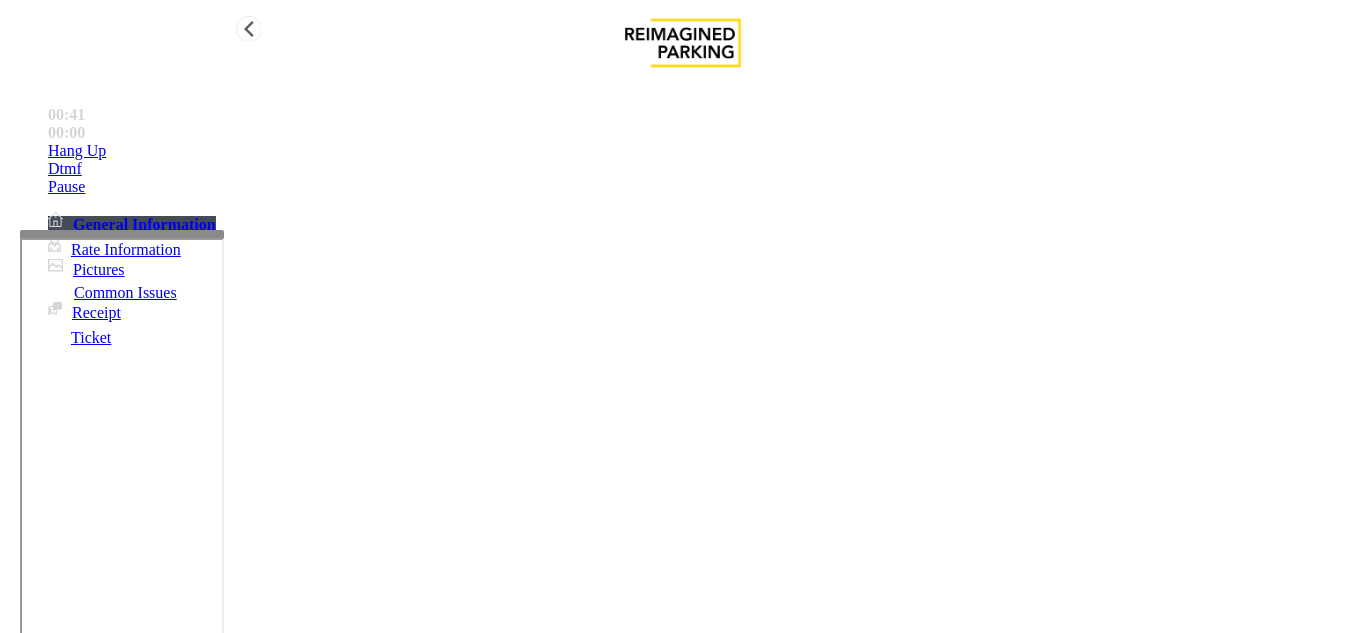 click on "Hang Up" at bounding box center [703, 151] 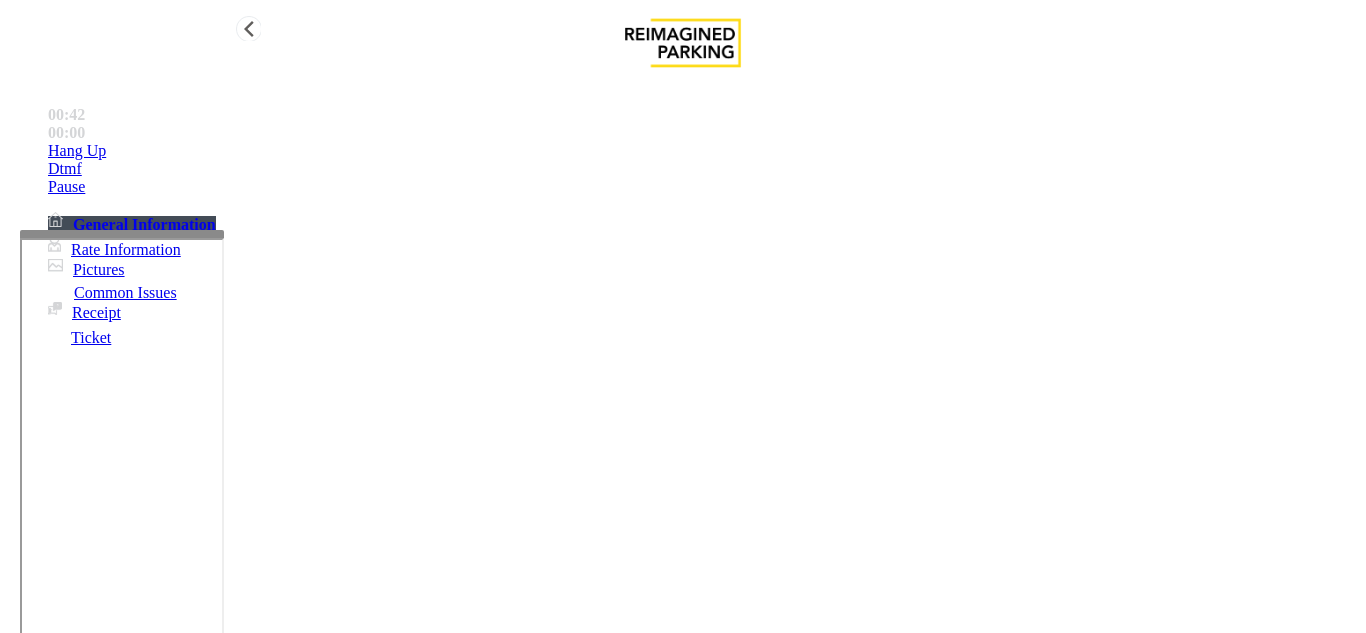 click on "Hang Up" at bounding box center (703, 151) 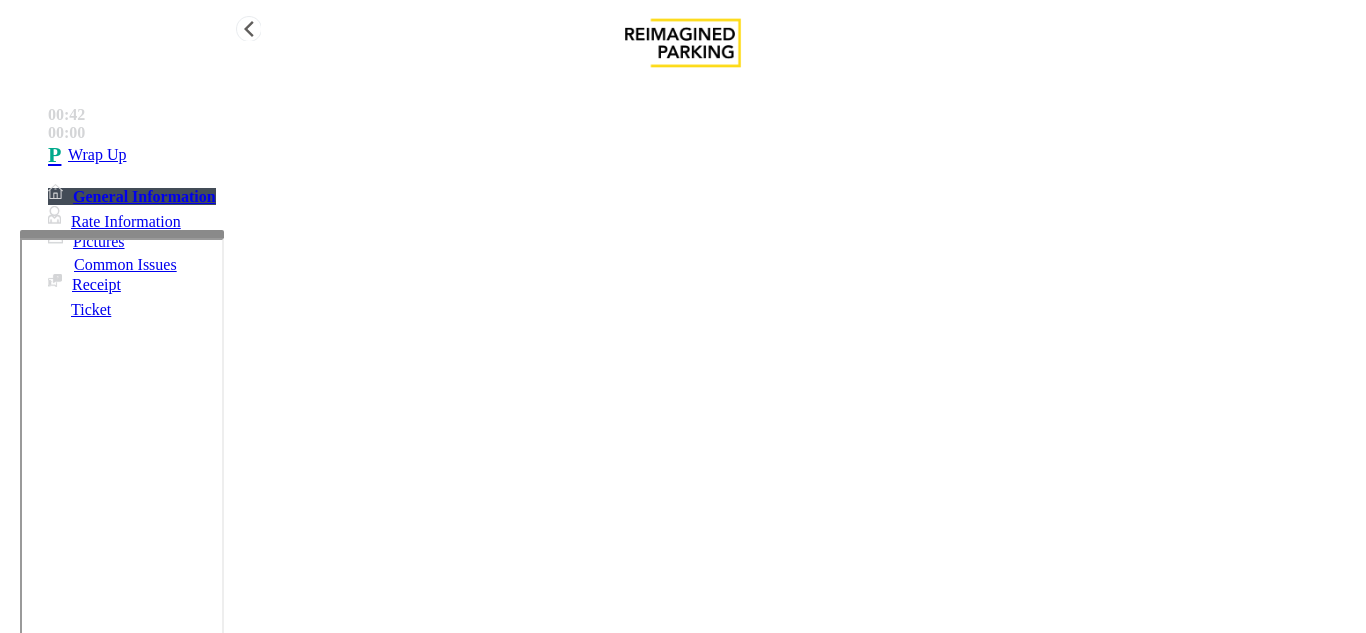 click on "Wrap Up" at bounding box center (703, 155) 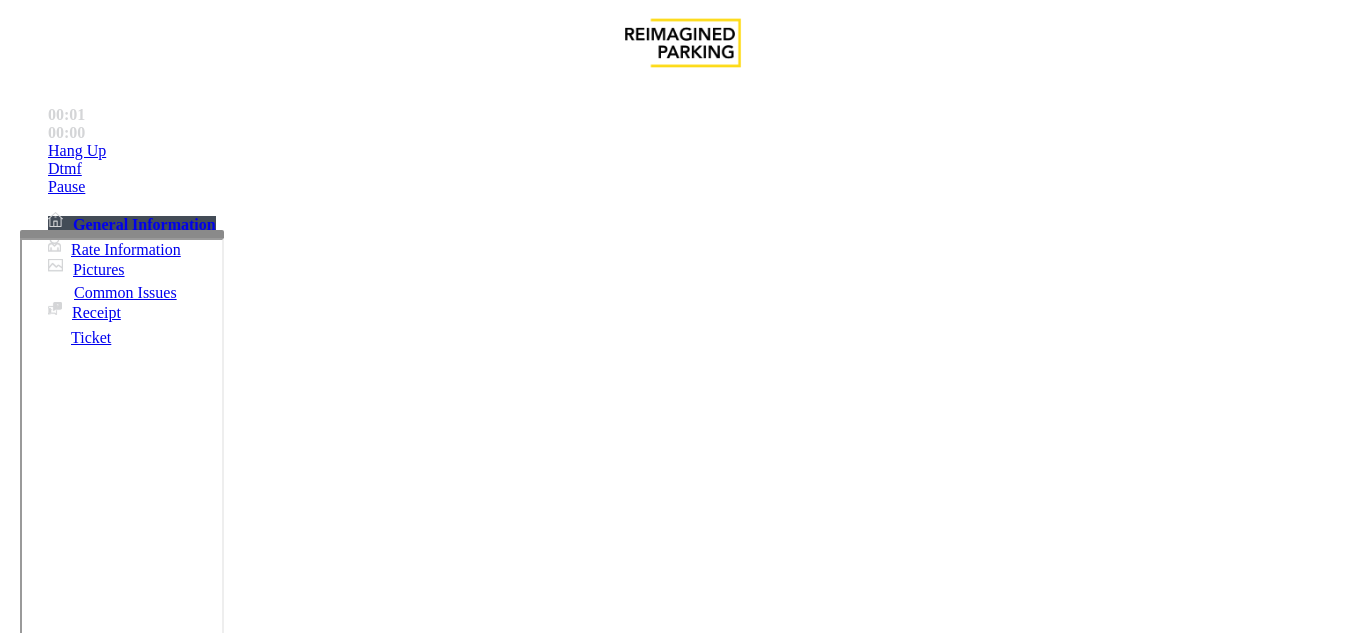 scroll, scrollTop: 600, scrollLeft: 0, axis: vertical 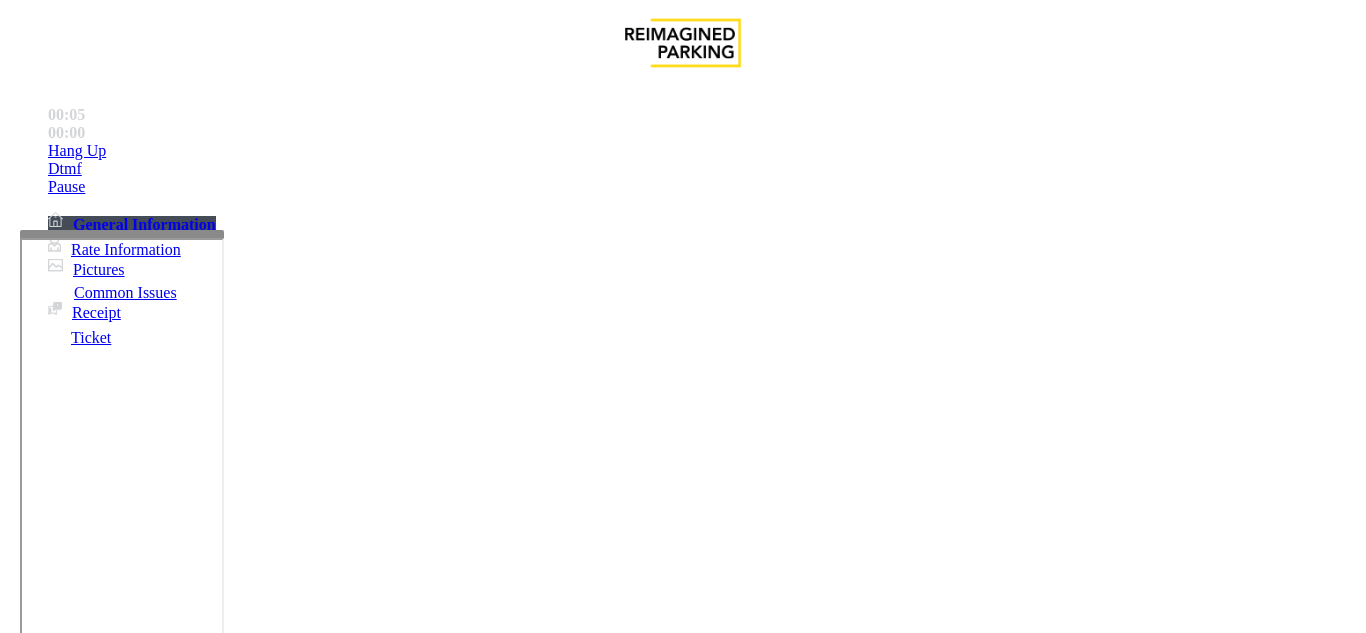 click on "Equipment Issue" at bounding box center (483, 1286) 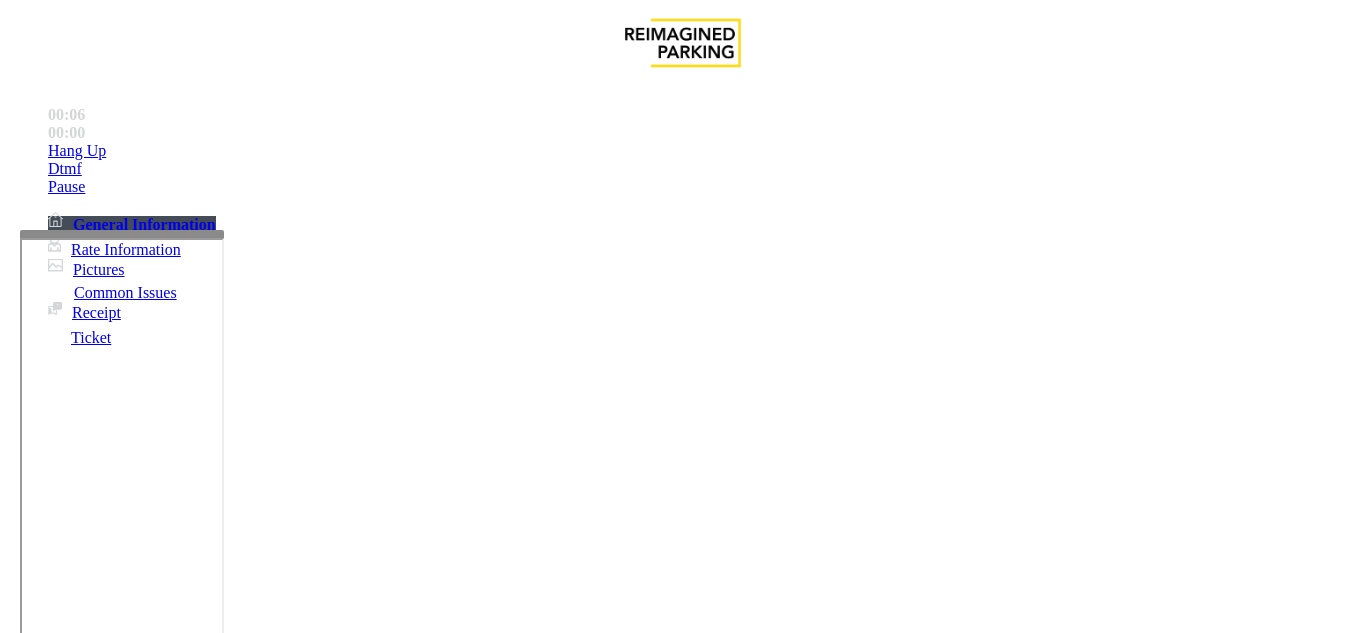 click on "Vend the gates without asking questions. Equipment is waiting to be repaired" at bounding box center (679, 2349) 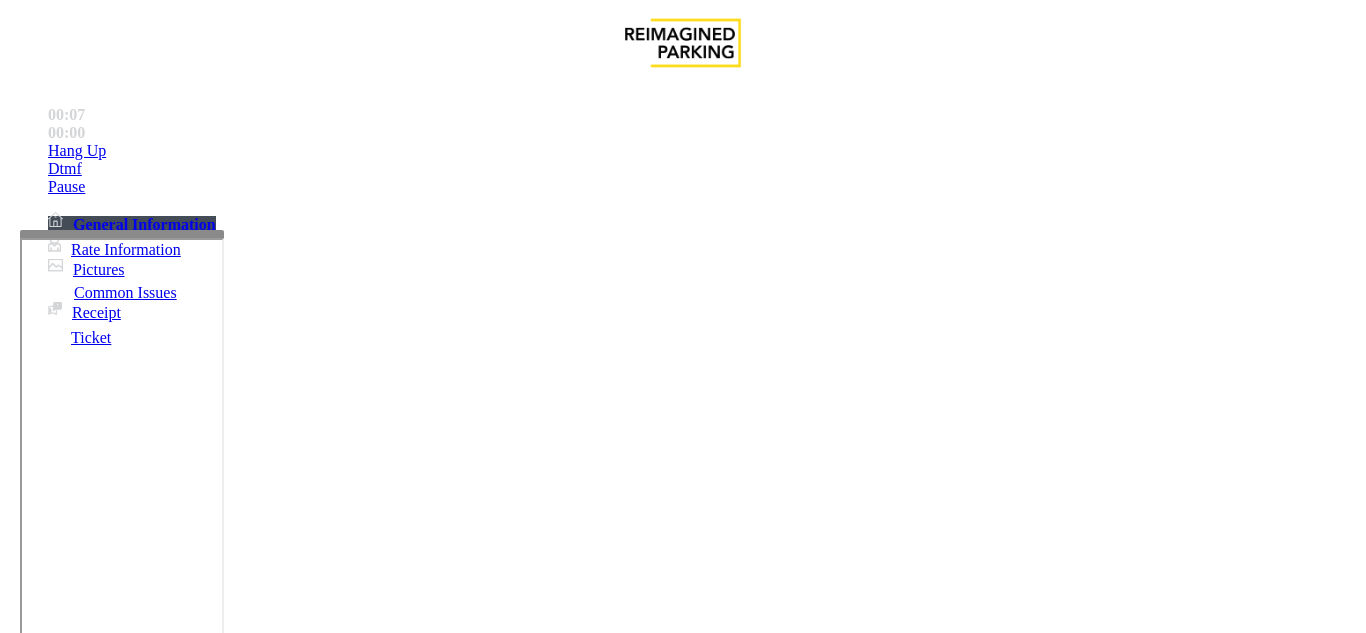 copy on "Vend the gates without asking questions. Equipment is waiting to be repaired" 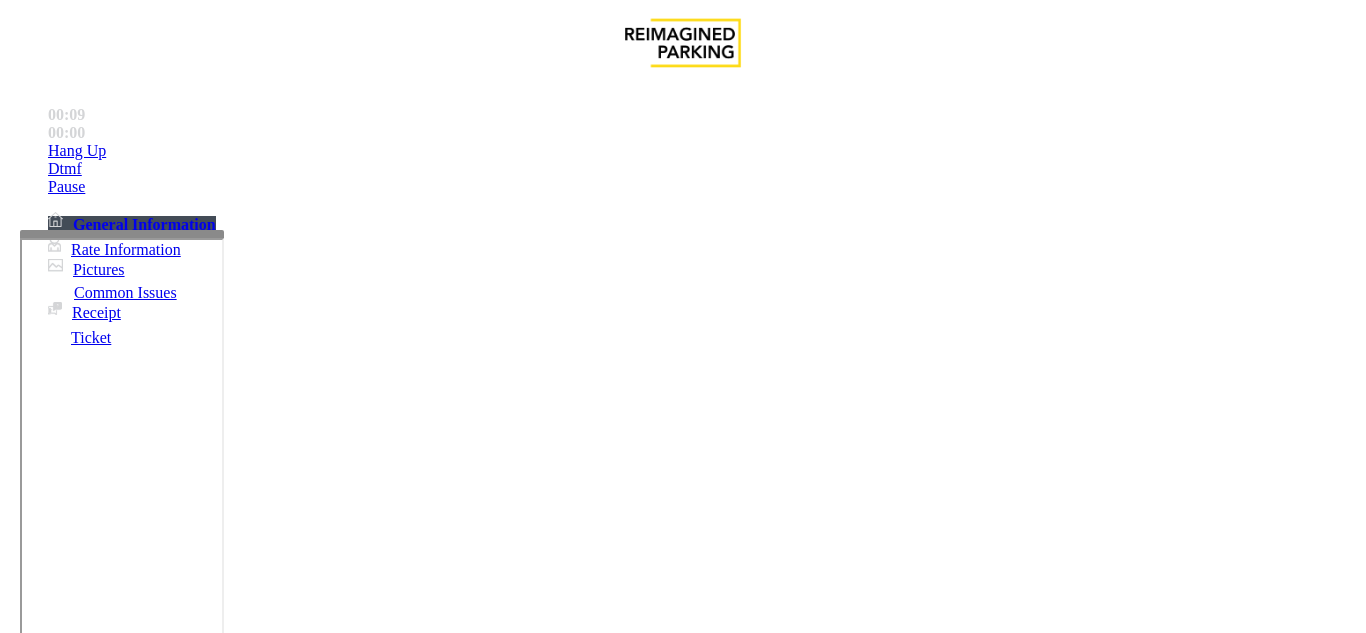 click on "Gate / Door Won't Open" at bounding box center (575, 1286) 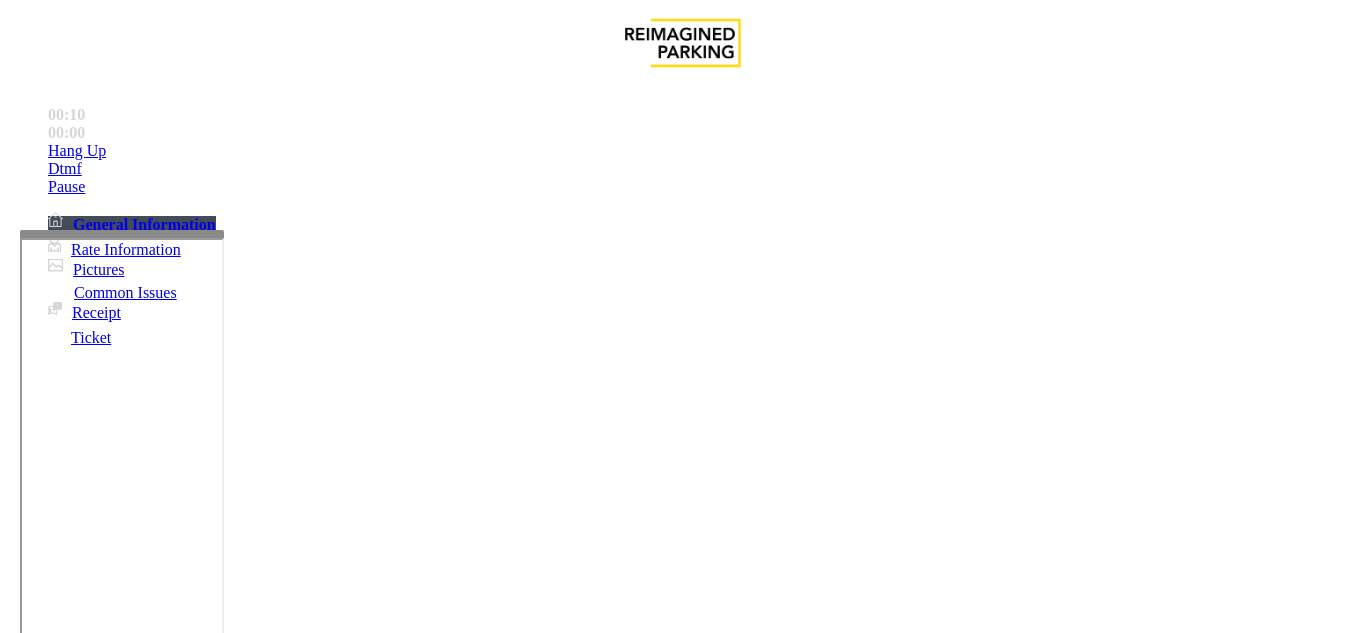 scroll, scrollTop: 300, scrollLeft: 0, axis: vertical 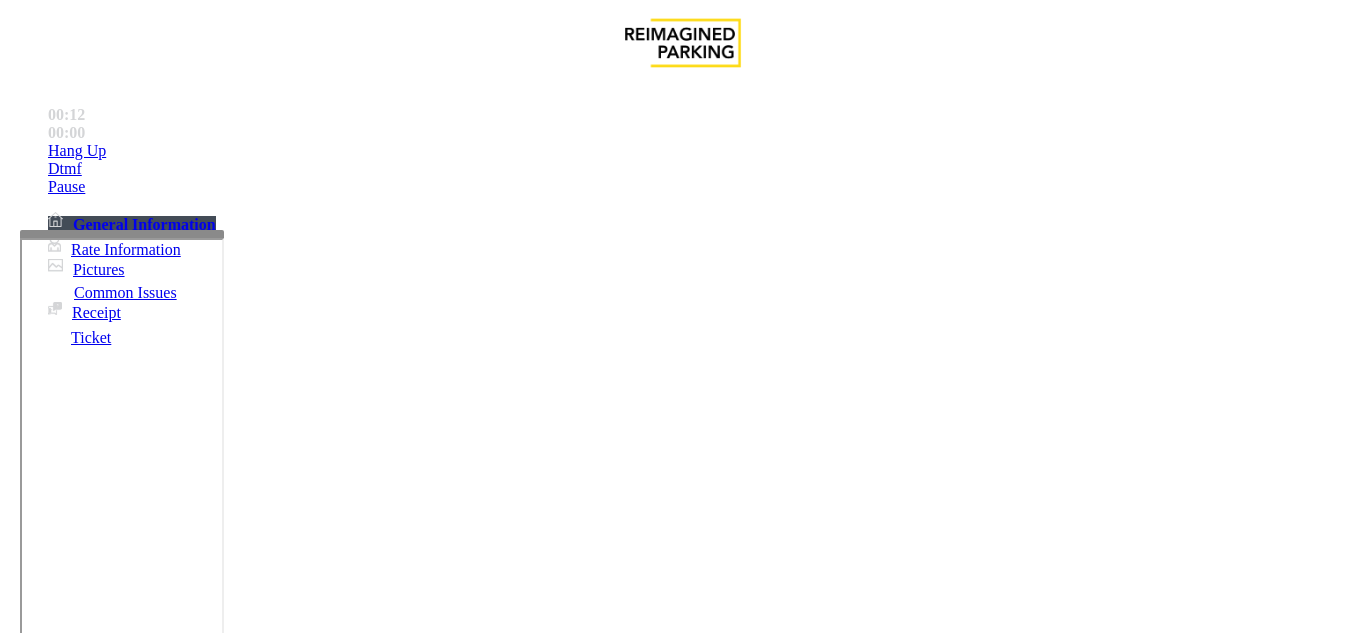 paste on "**********" 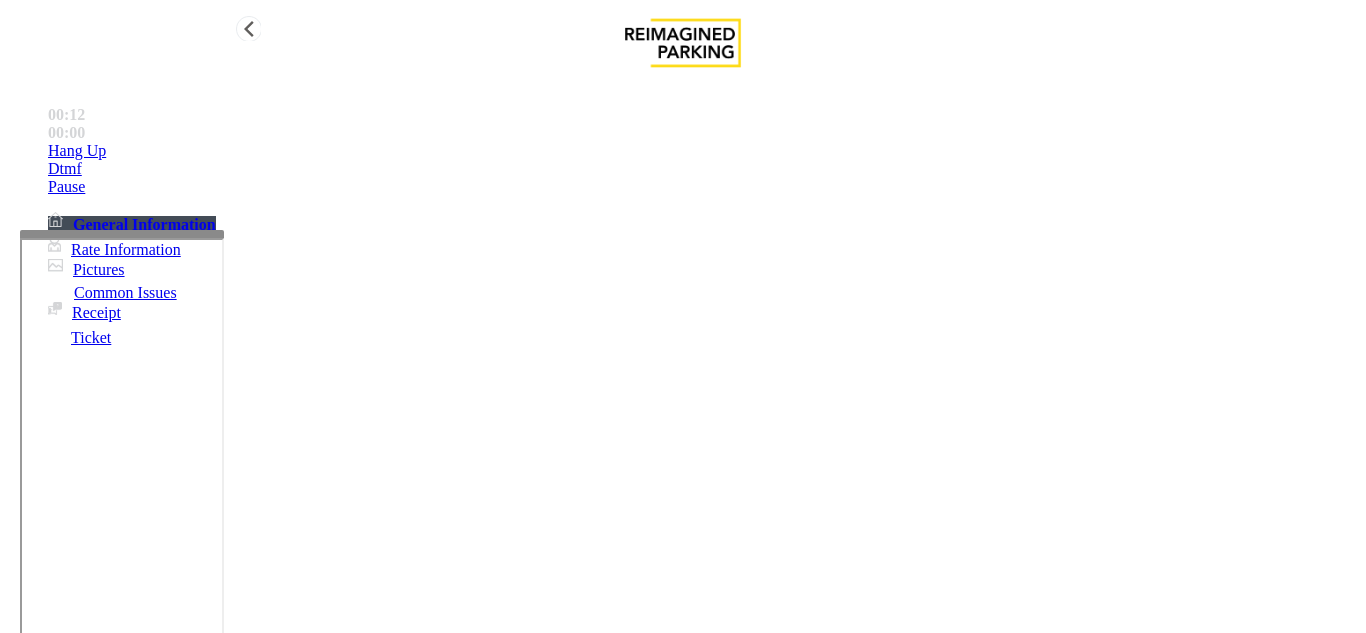 type on "**********" 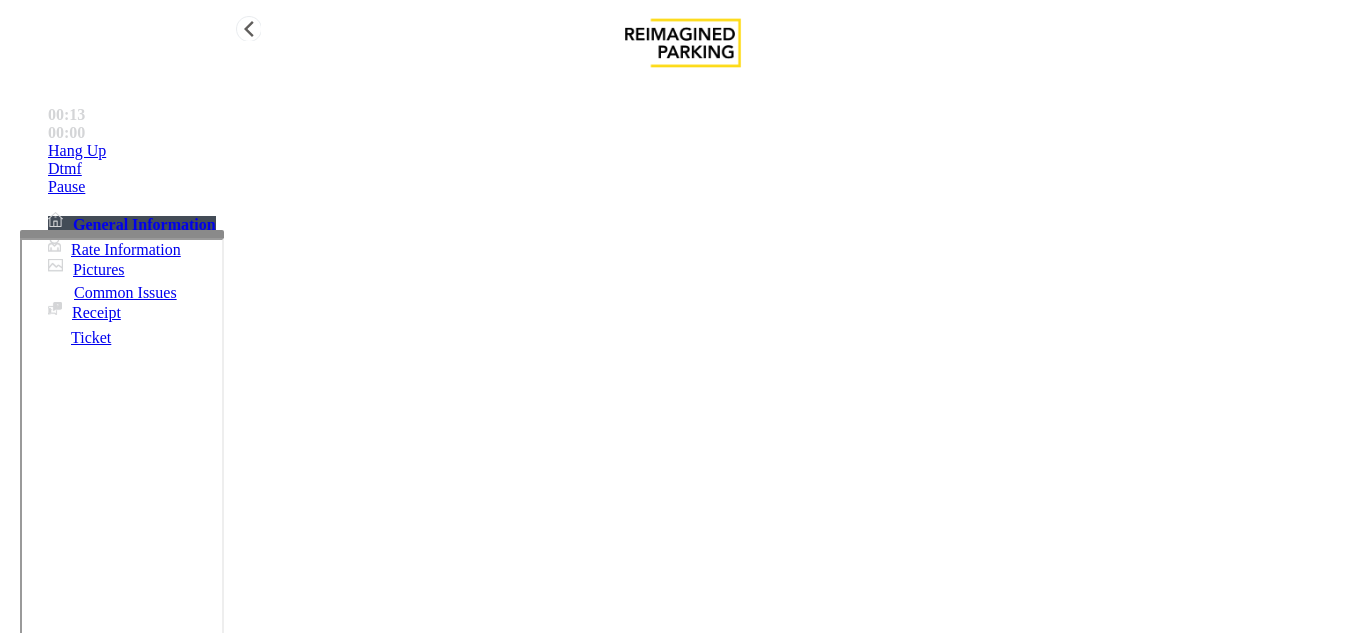 click on "Hang Up" at bounding box center (703, 151) 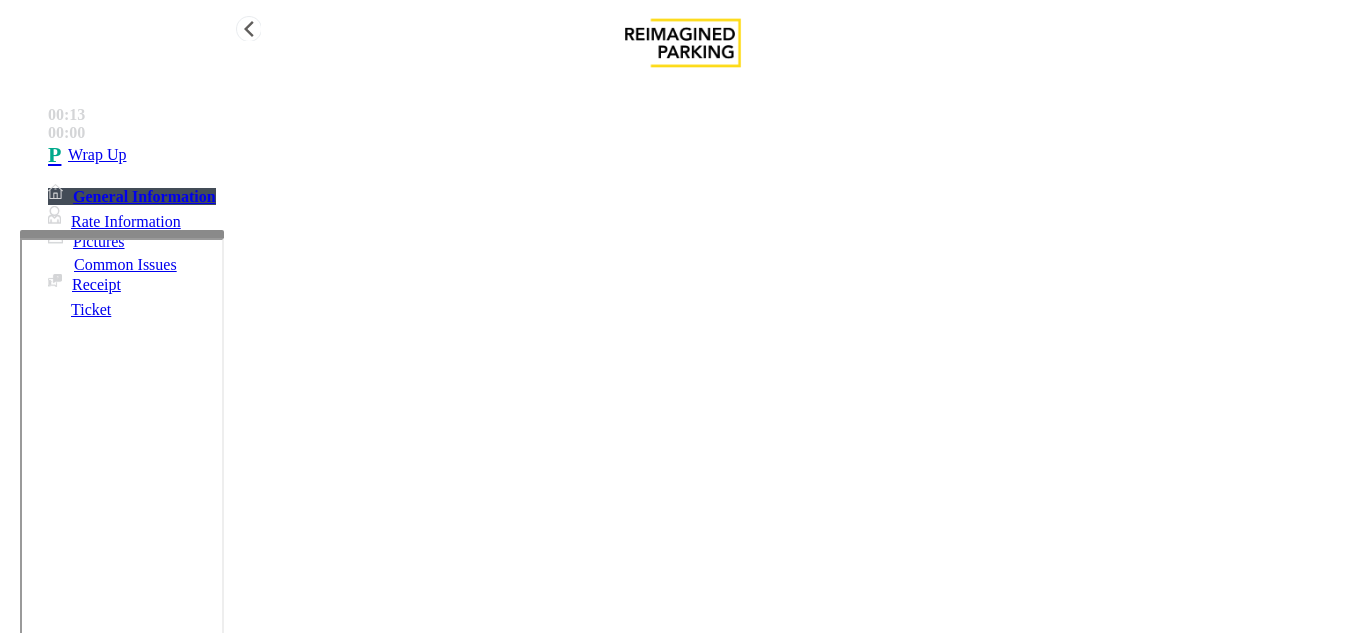 click on "Wrap Up" at bounding box center (703, 155) 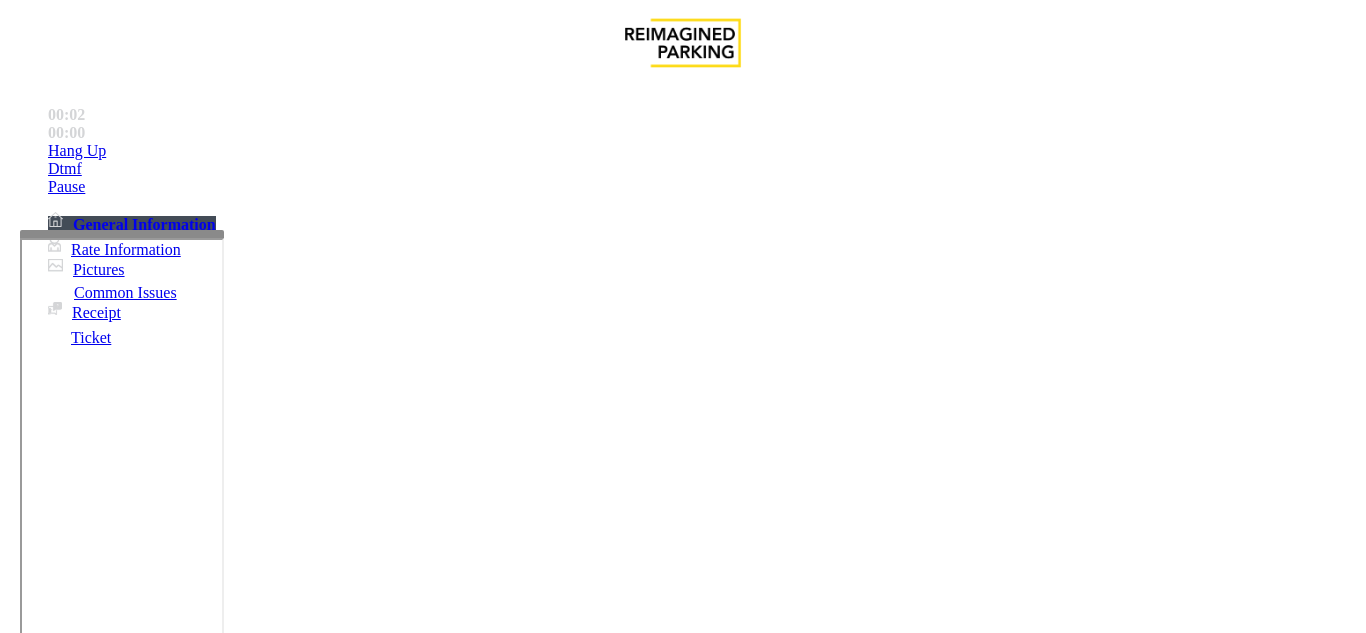 scroll, scrollTop: 1200, scrollLeft: 0, axis: vertical 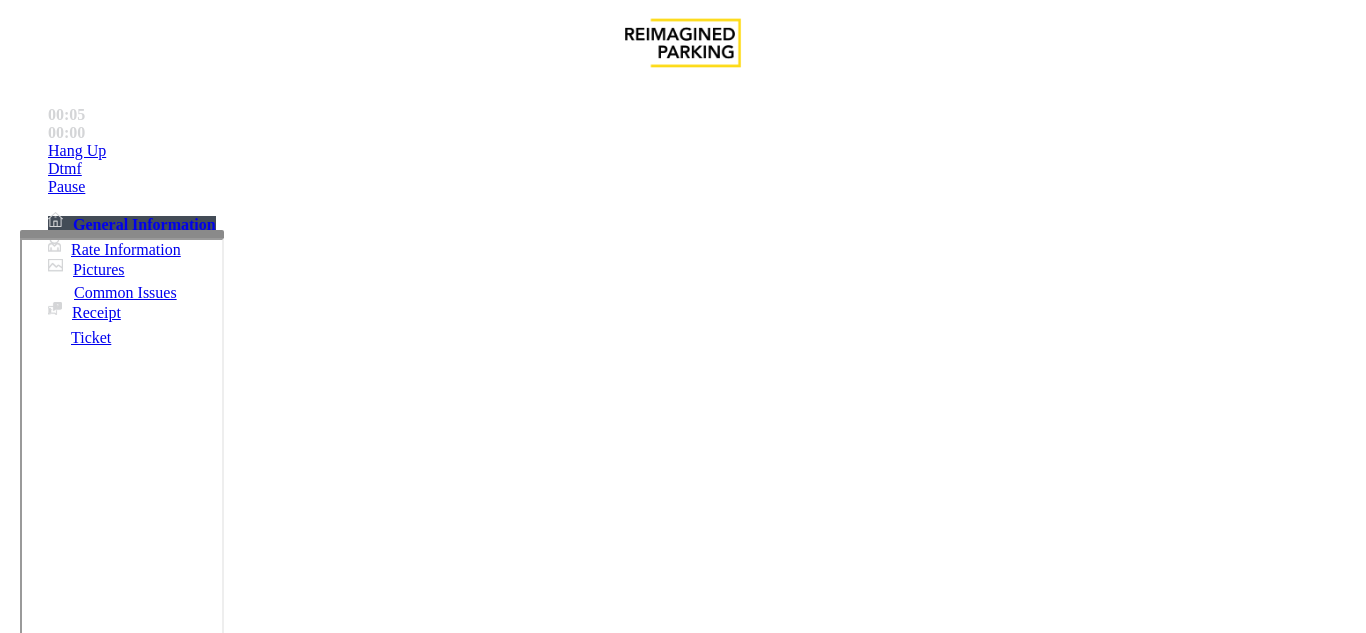 click on "Intercom Issue/No Response" at bounding box center [752, 1286] 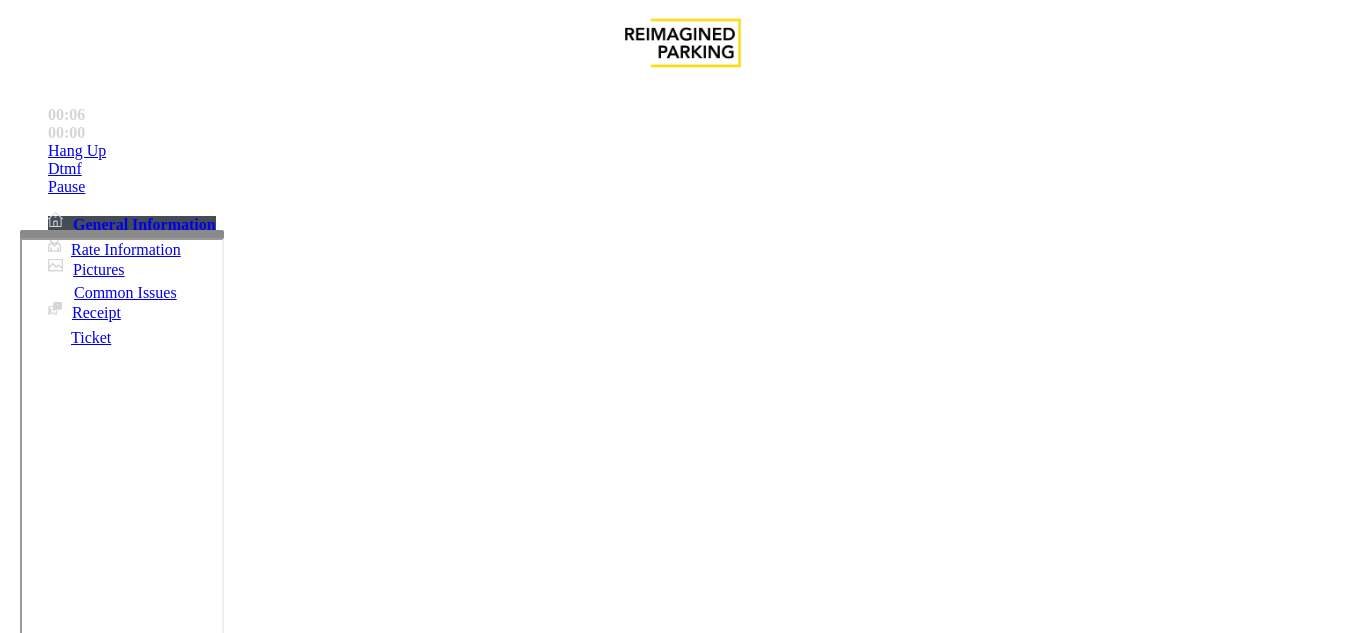 click on "No Response/Unable to hear parker" at bounding box center [142, 1286] 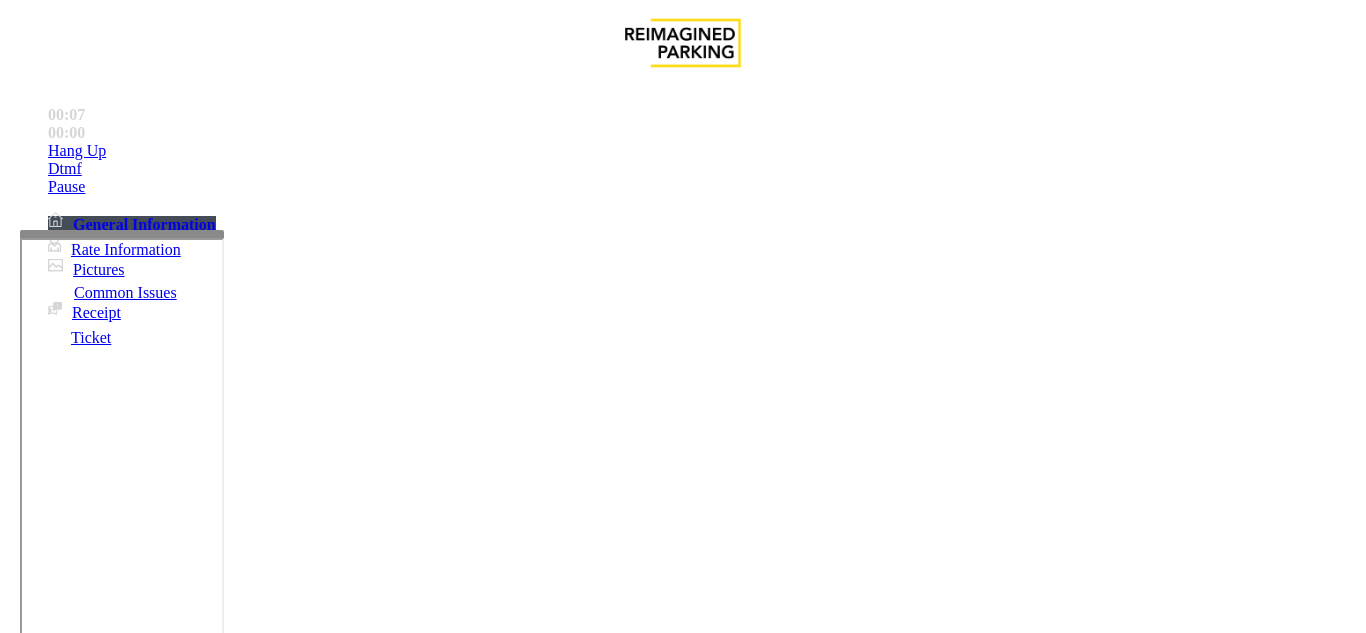 click on "No Response/Unable to hear parker" at bounding box center [682, 1271] 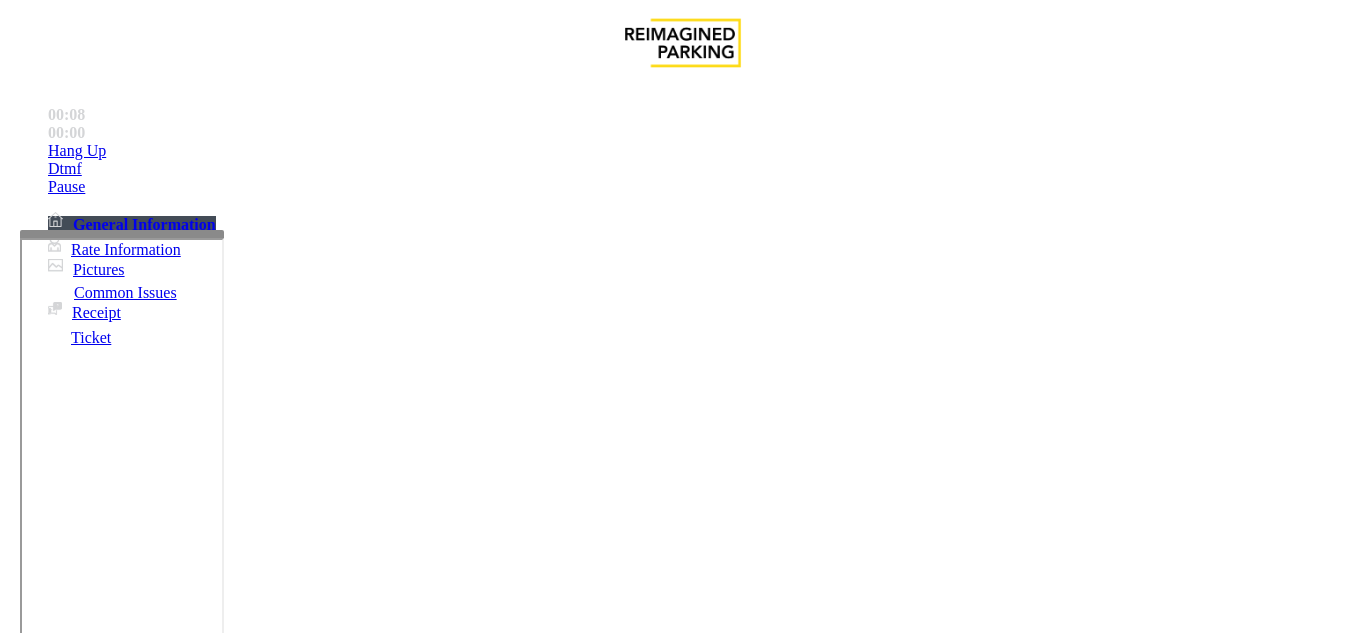 click on "No Response/Unable to hear parker" at bounding box center [682, 1271] 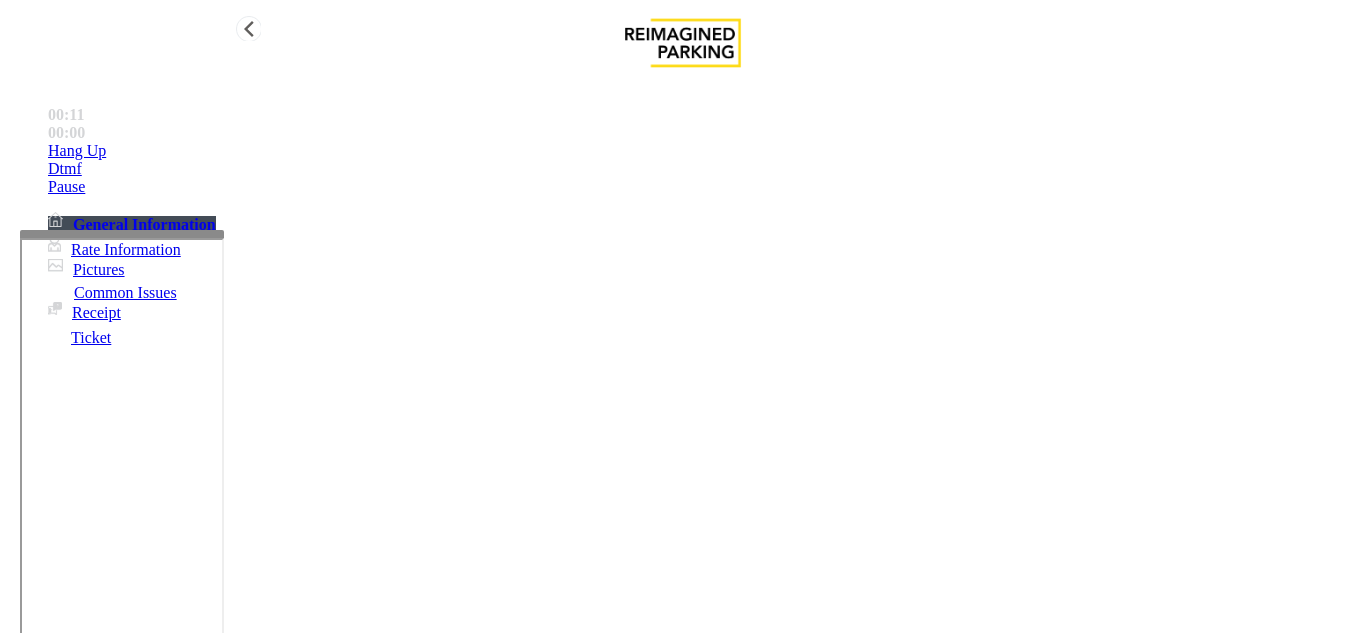 type on "**********" 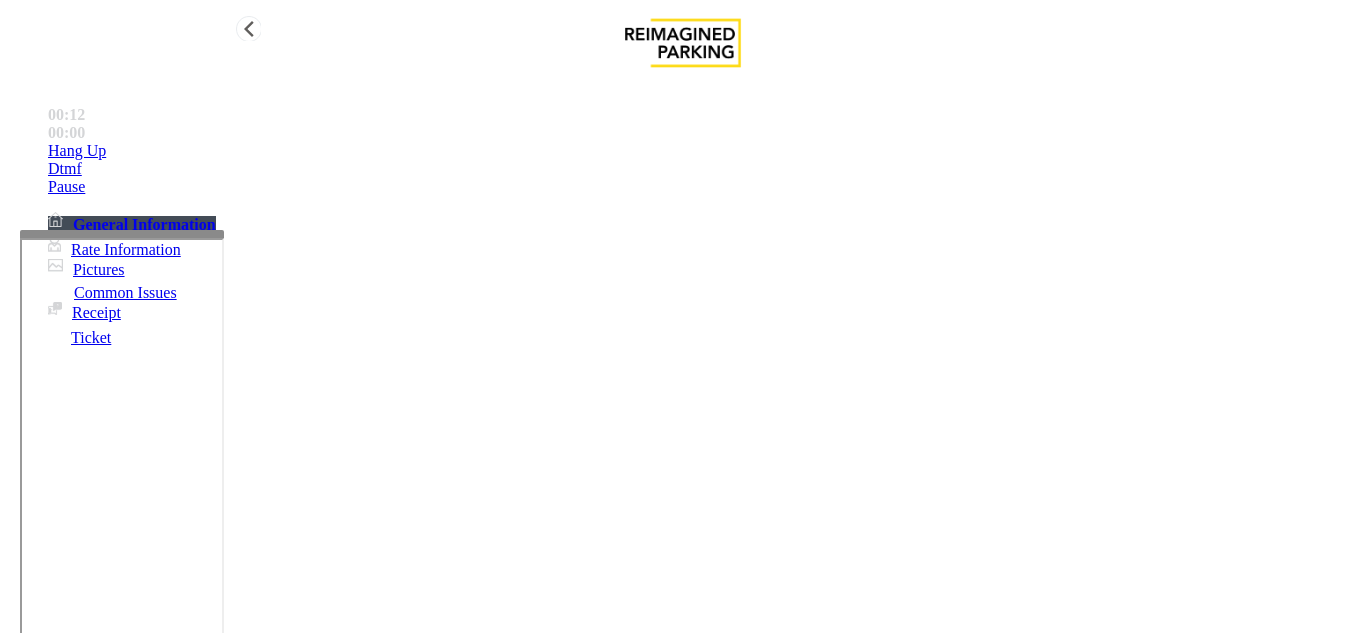 click on "Hang Up" at bounding box center (703, 151) 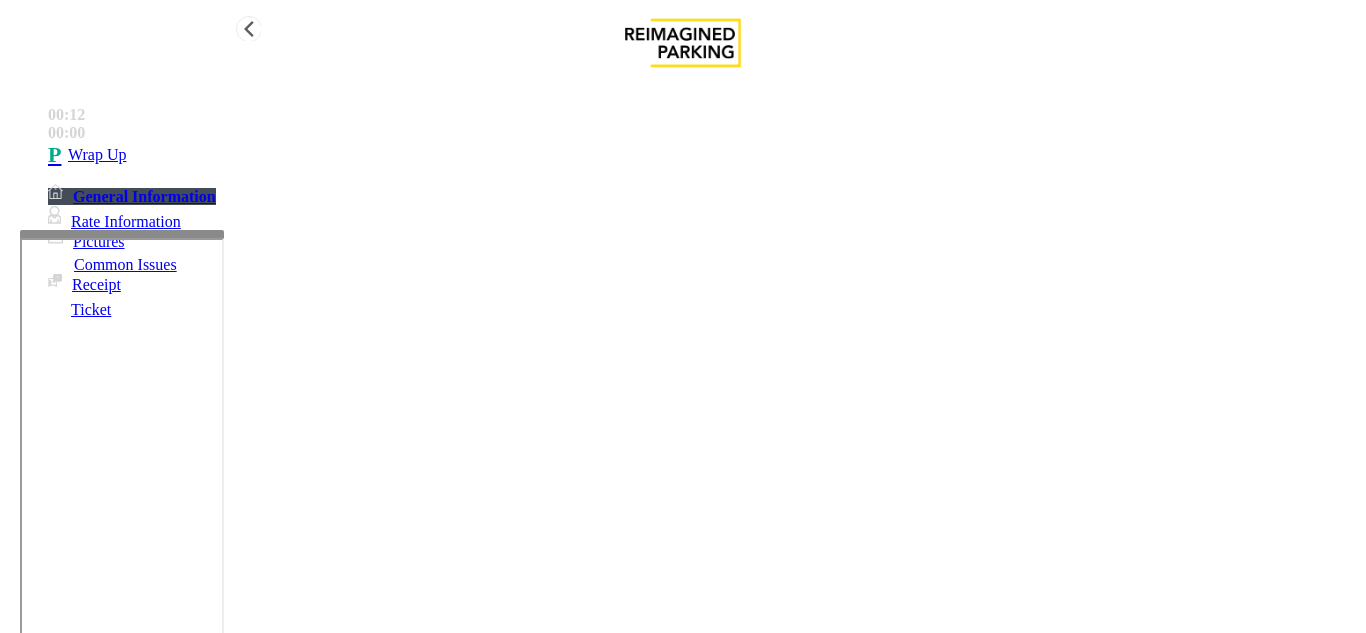 click on "Wrap Up" at bounding box center (703, 155) 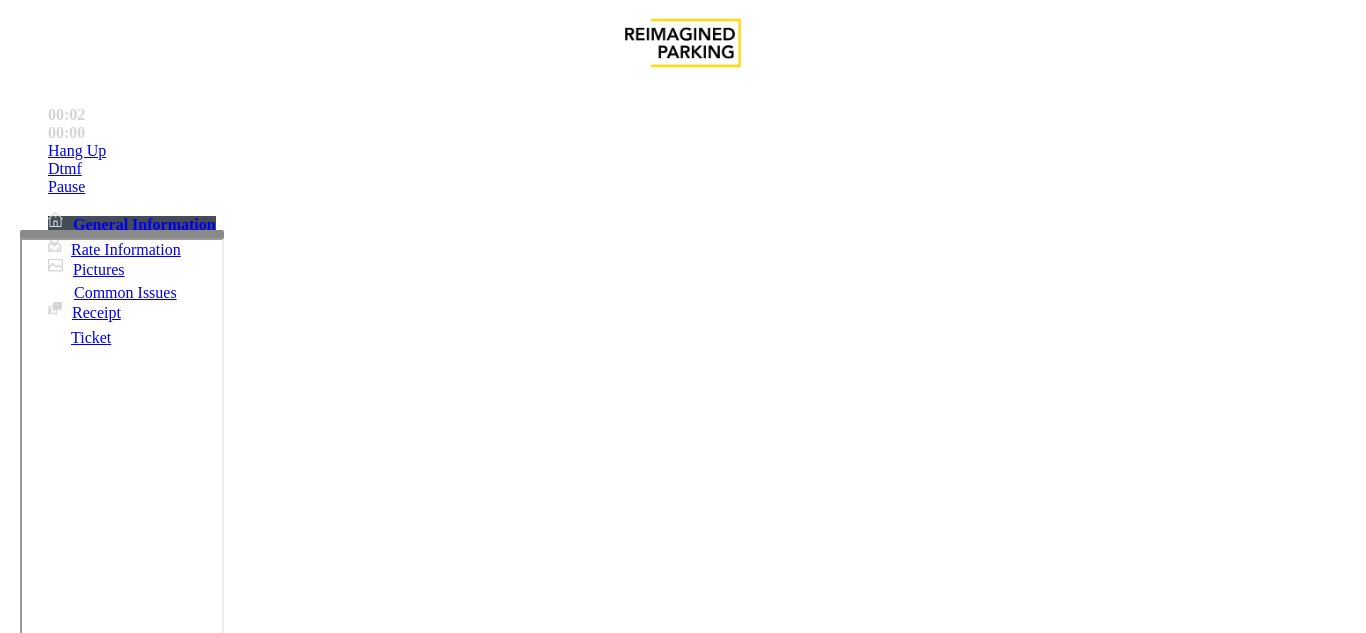 scroll, scrollTop: 900, scrollLeft: 0, axis: vertical 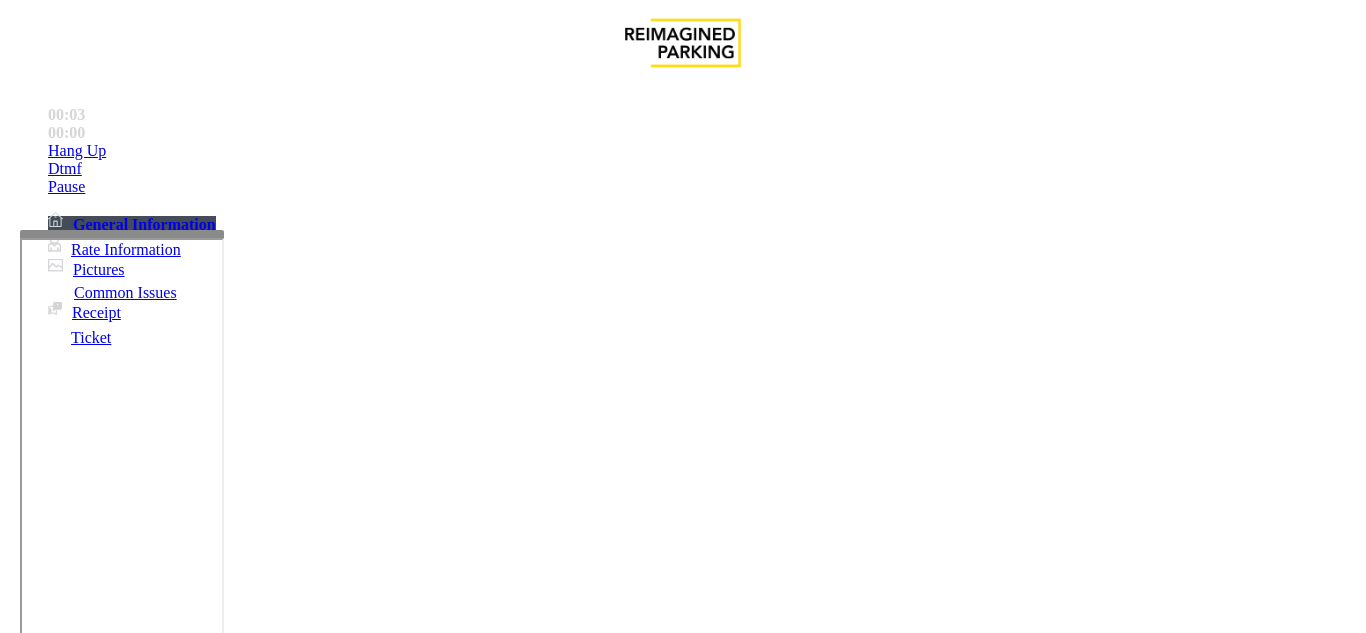 click on "Intercom Issue/No Response" at bounding box center (1080, 1286) 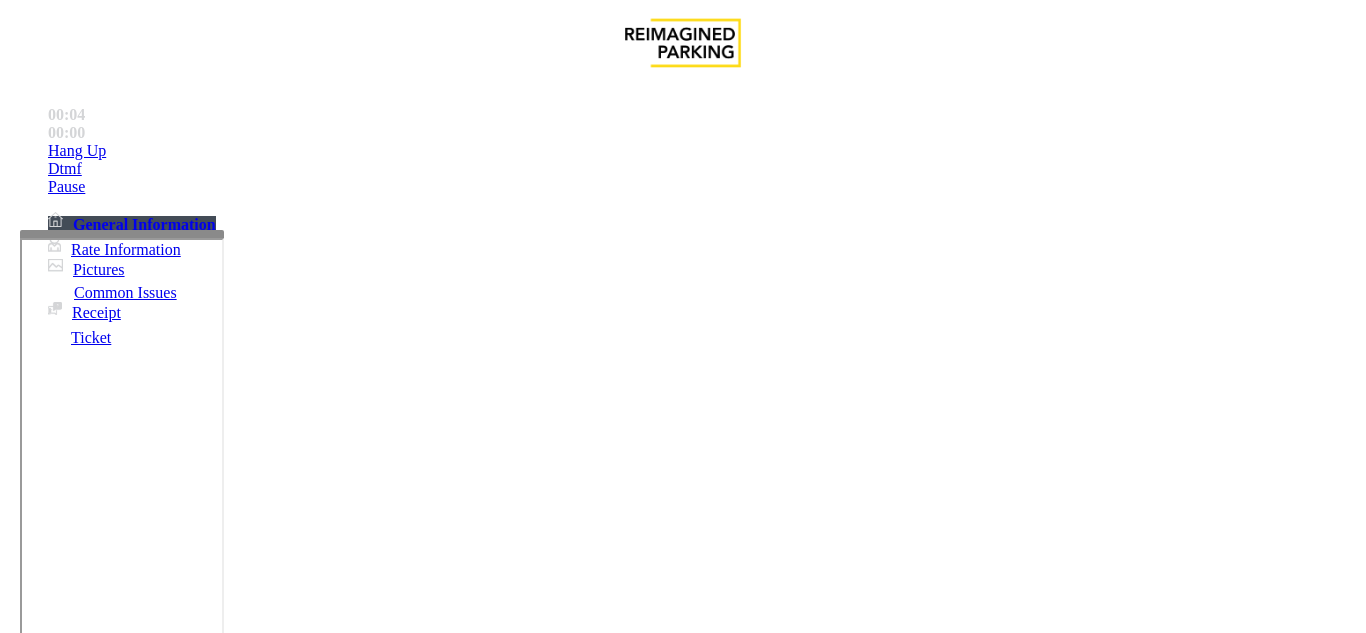 click on "No Response/Unable to hear parker" at bounding box center (142, 1286) 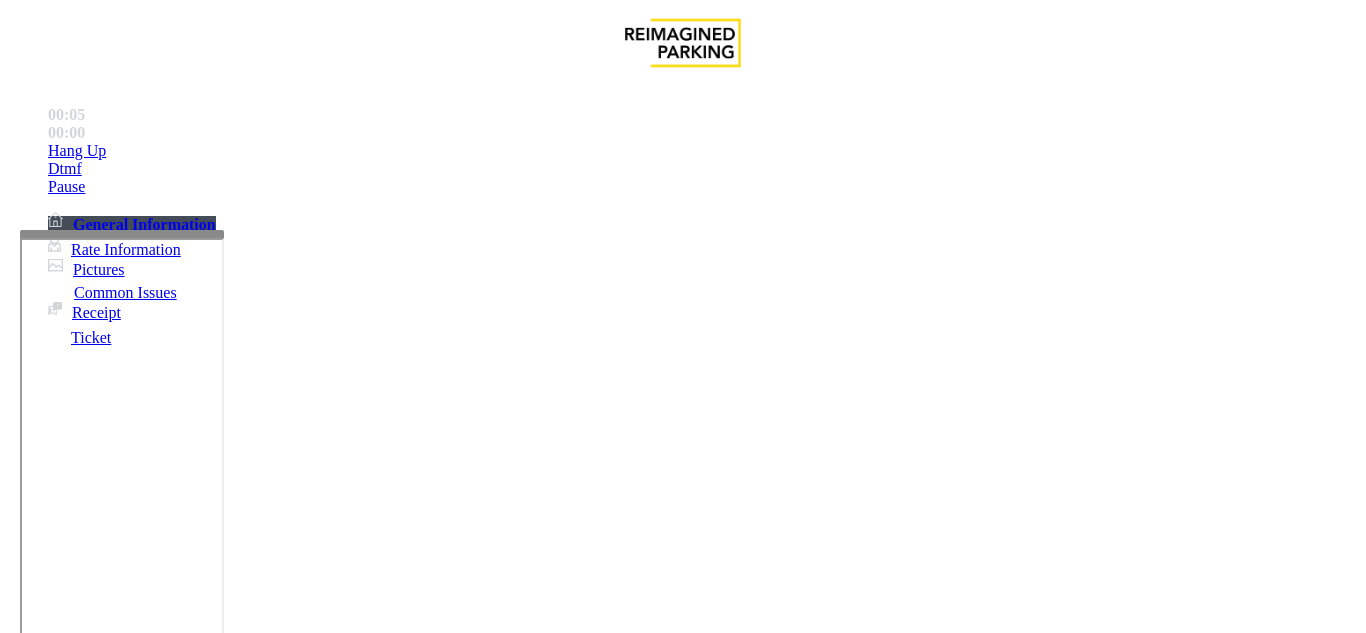click on "No Response/Unable to hear parker" at bounding box center (682, 1271) 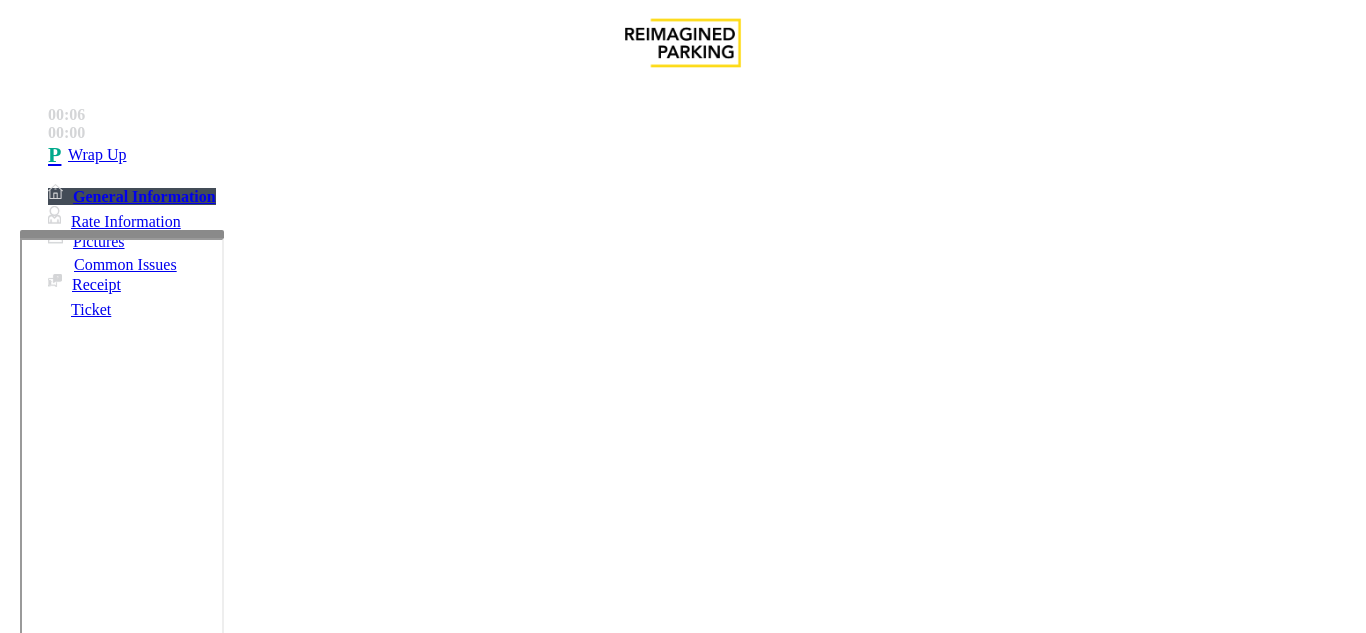 type on "**********" 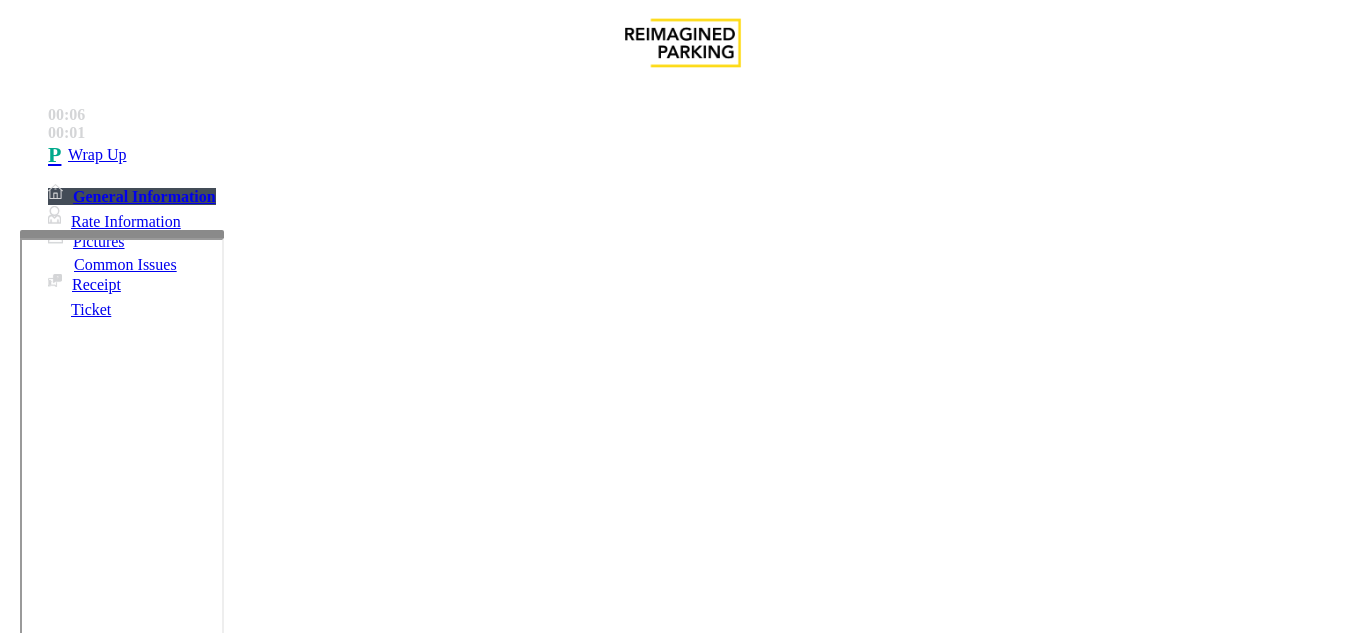 click on "-  Intercom Issue/No Response" at bounding box center (140, 1252) 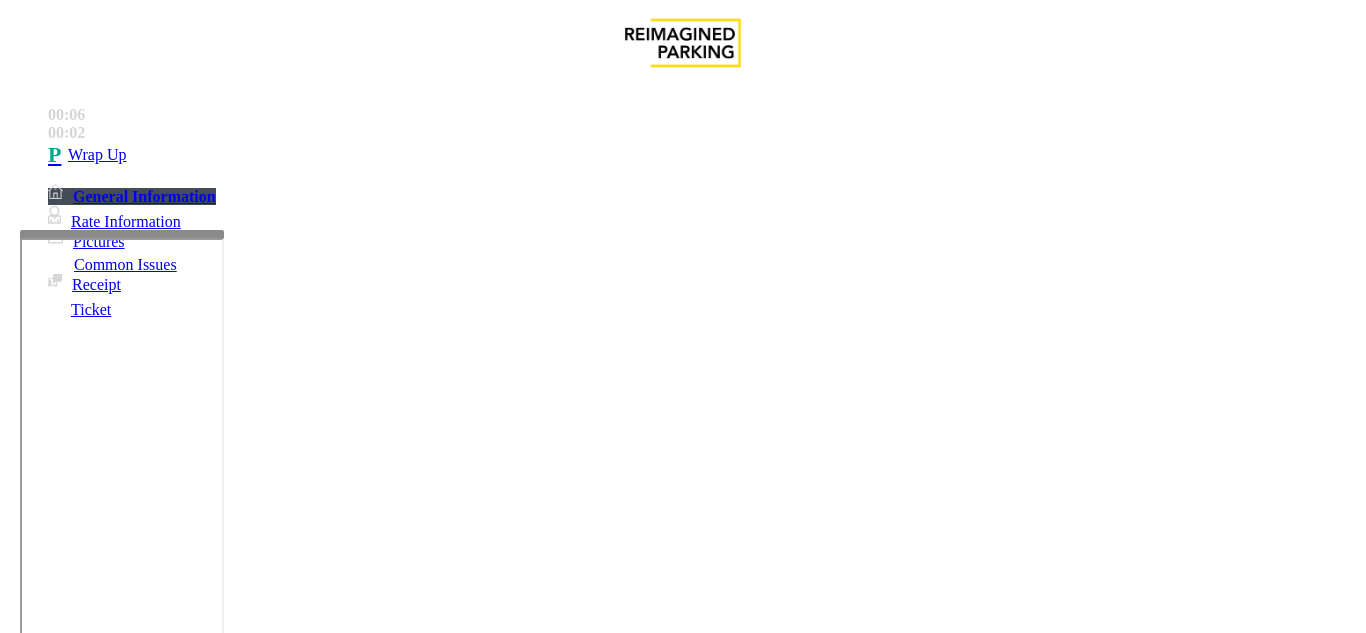 click on "Call dropped" at bounding box center [546, 1286] 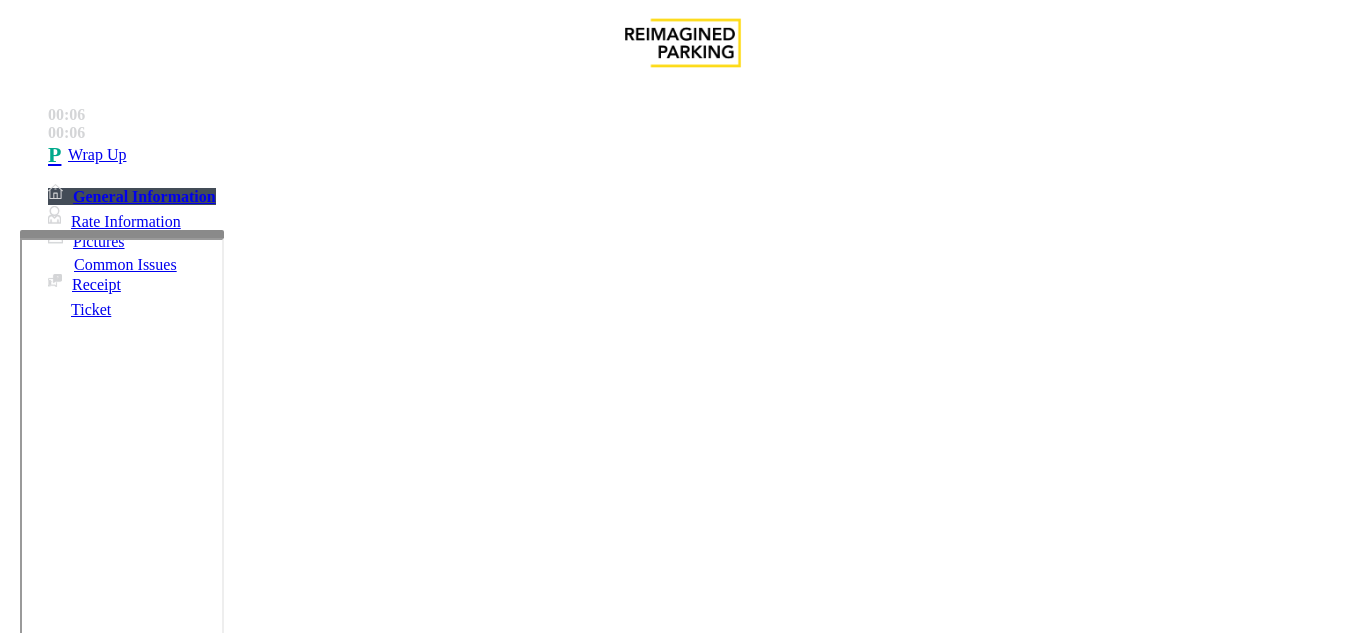 click on "Call dropped" at bounding box center (682, 1271) 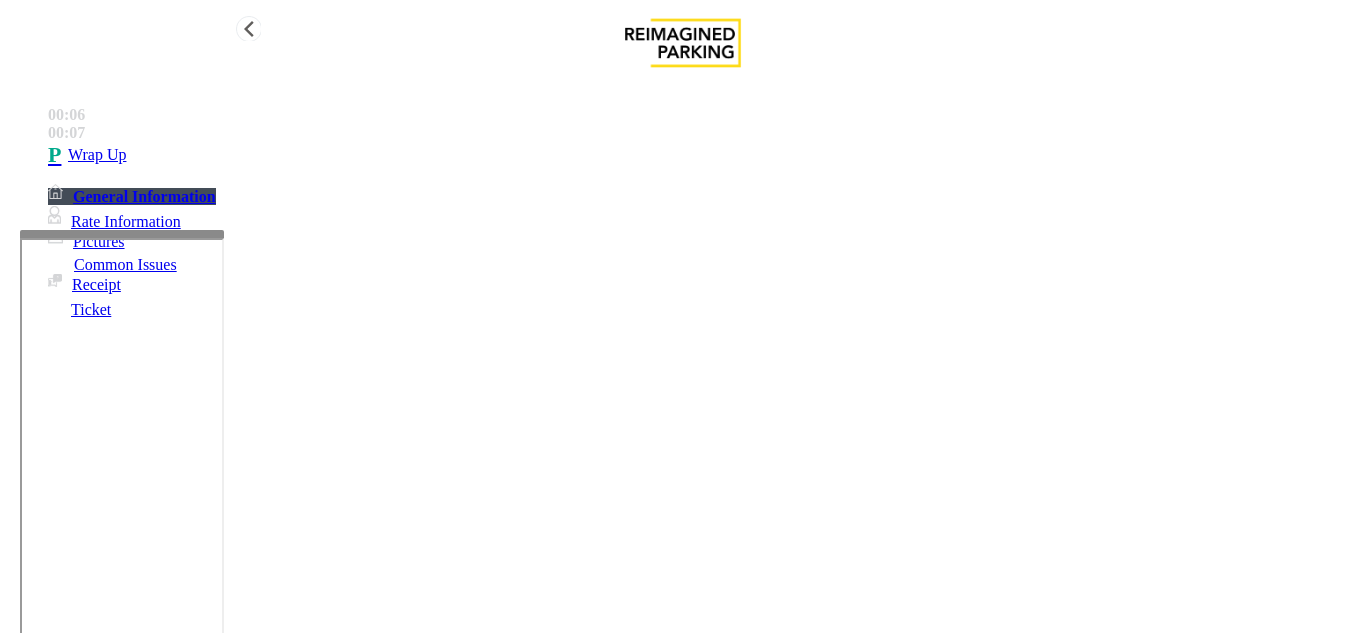 type on "**********" 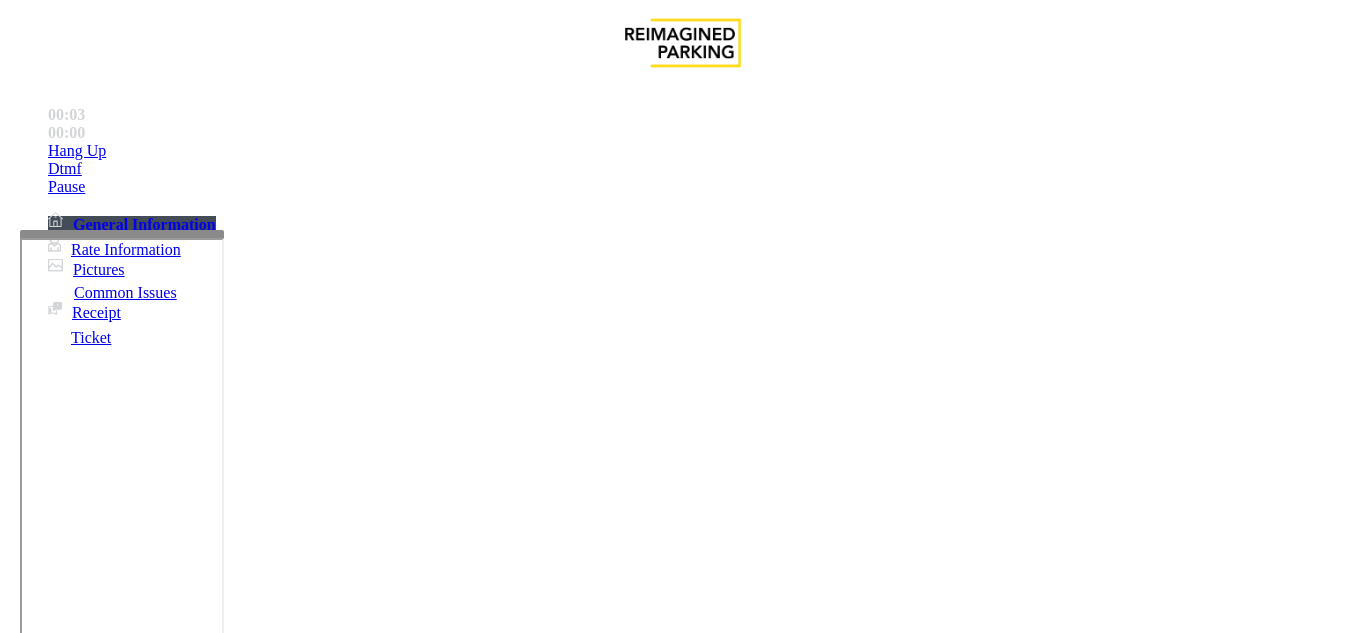 scroll, scrollTop: 700, scrollLeft: 0, axis: vertical 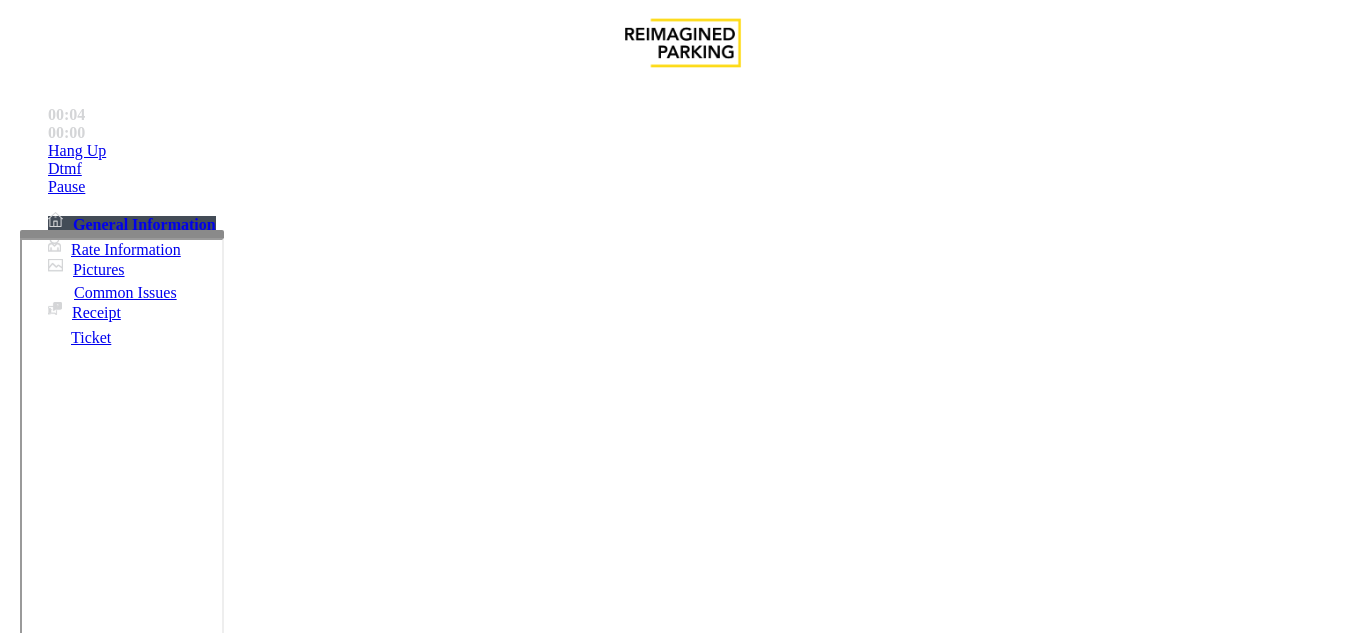 click on "Equipment Issue" at bounding box center [483, 1286] 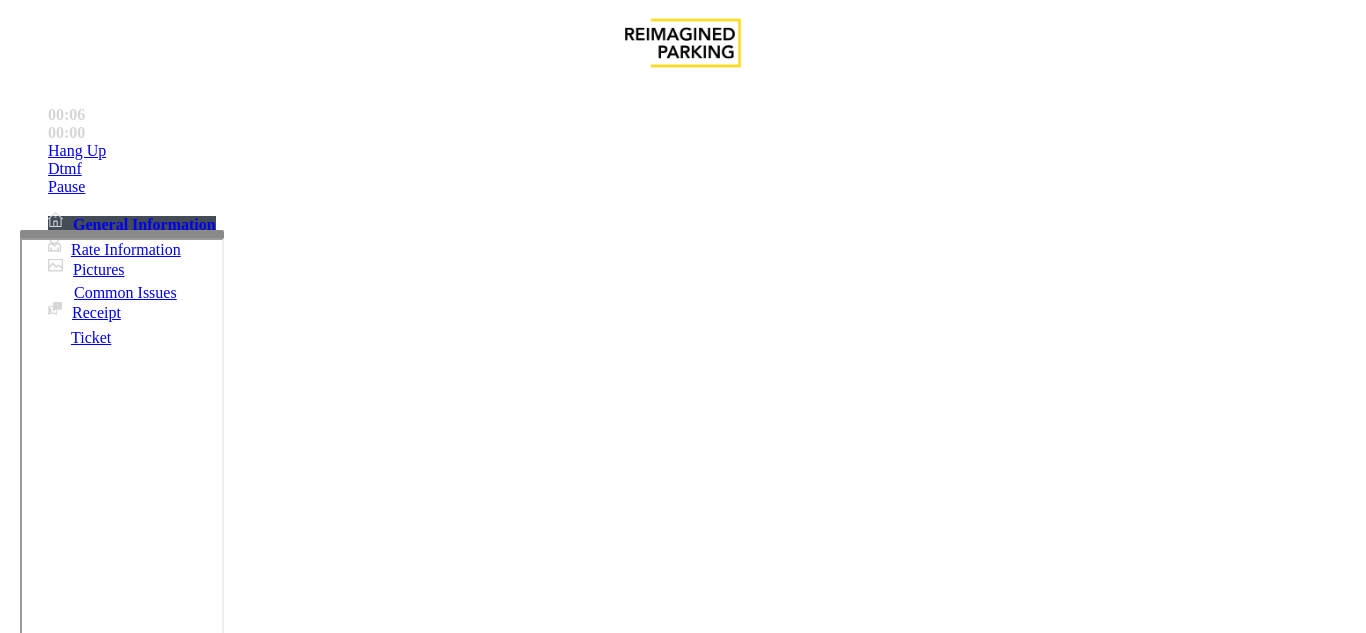 click on "Gate / Door Won't Open" at bounding box center (575, 1286) 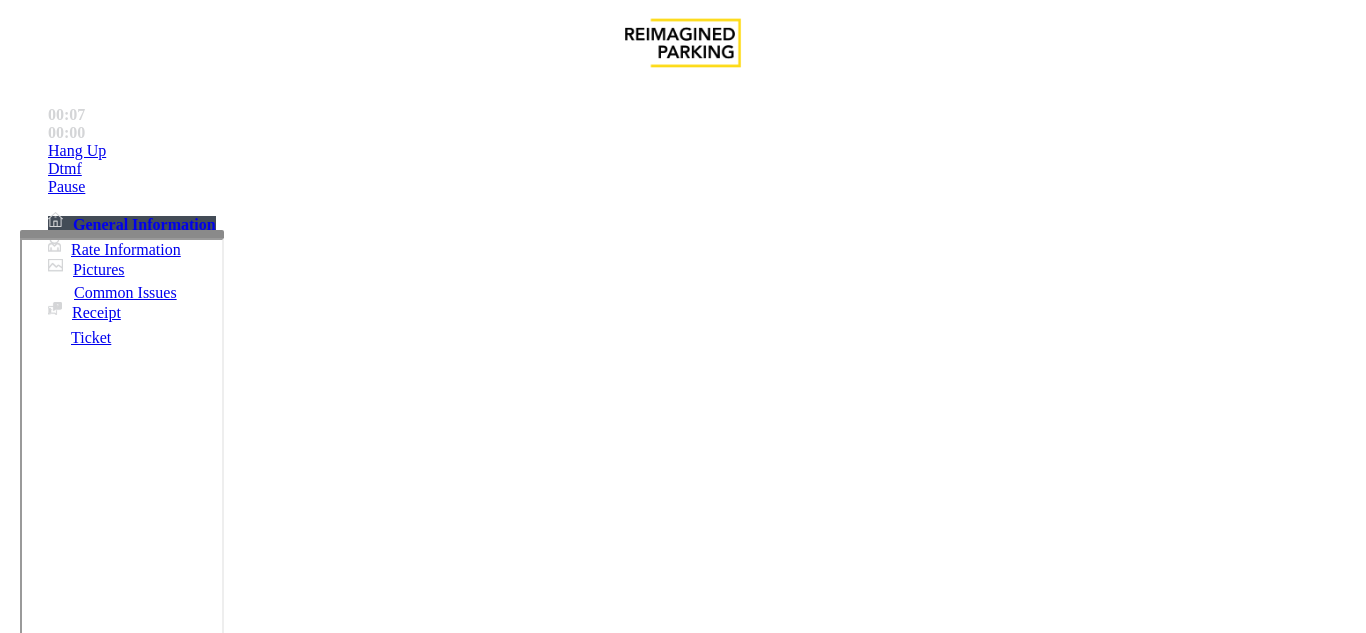 click on "Vend the gates without asking questions. Equipment is waiting to be repaired" at bounding box center (679, 3002) 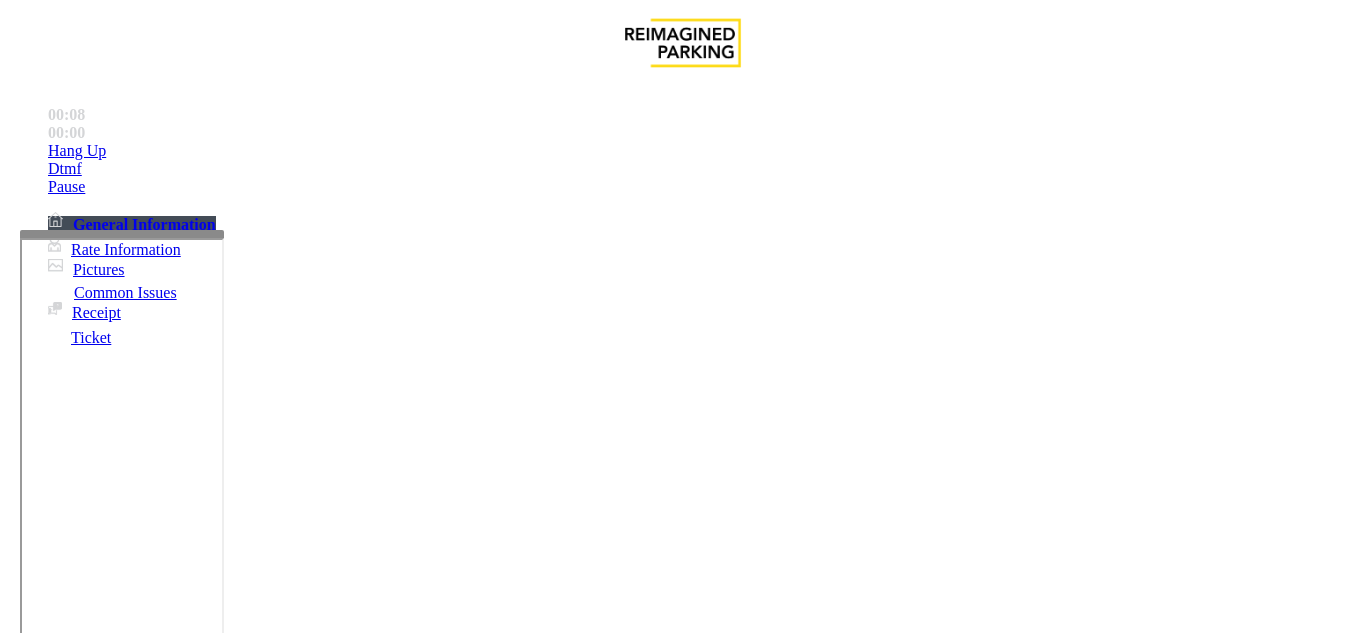 copy on "Vend the gates without asking questions. Equipment is waiting to be repaired" 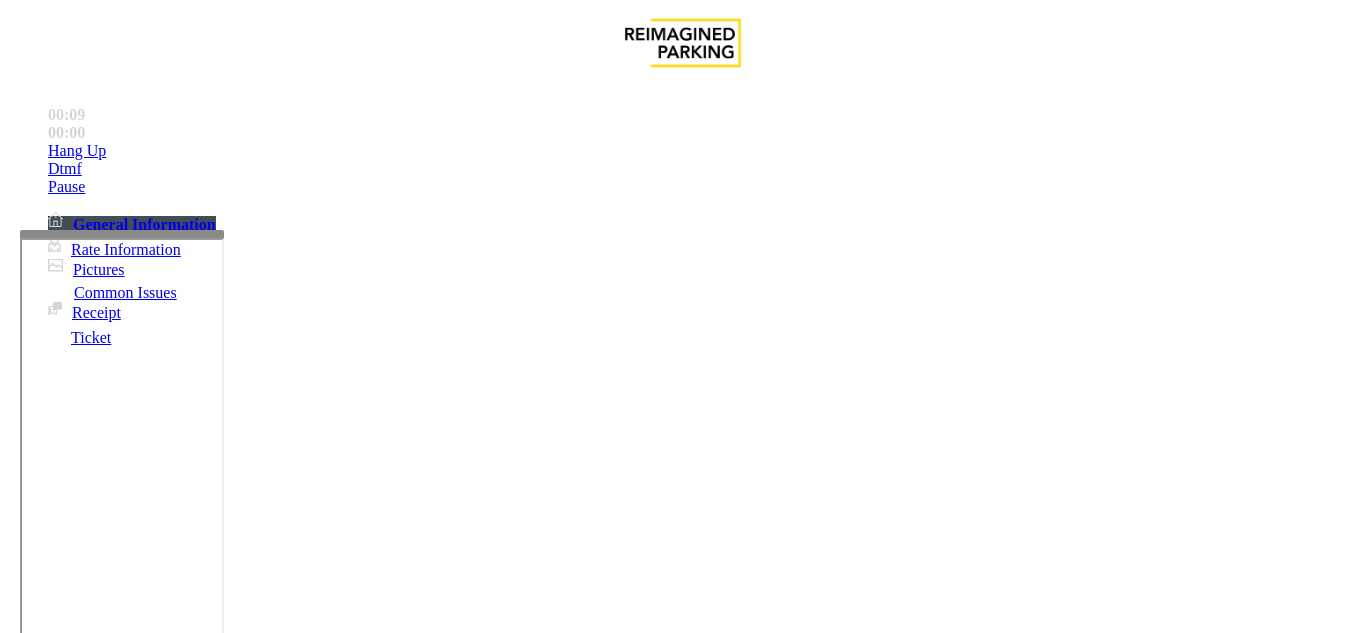 scroll, scrollTop: 900, scrollLeft: 0, axis: vertical 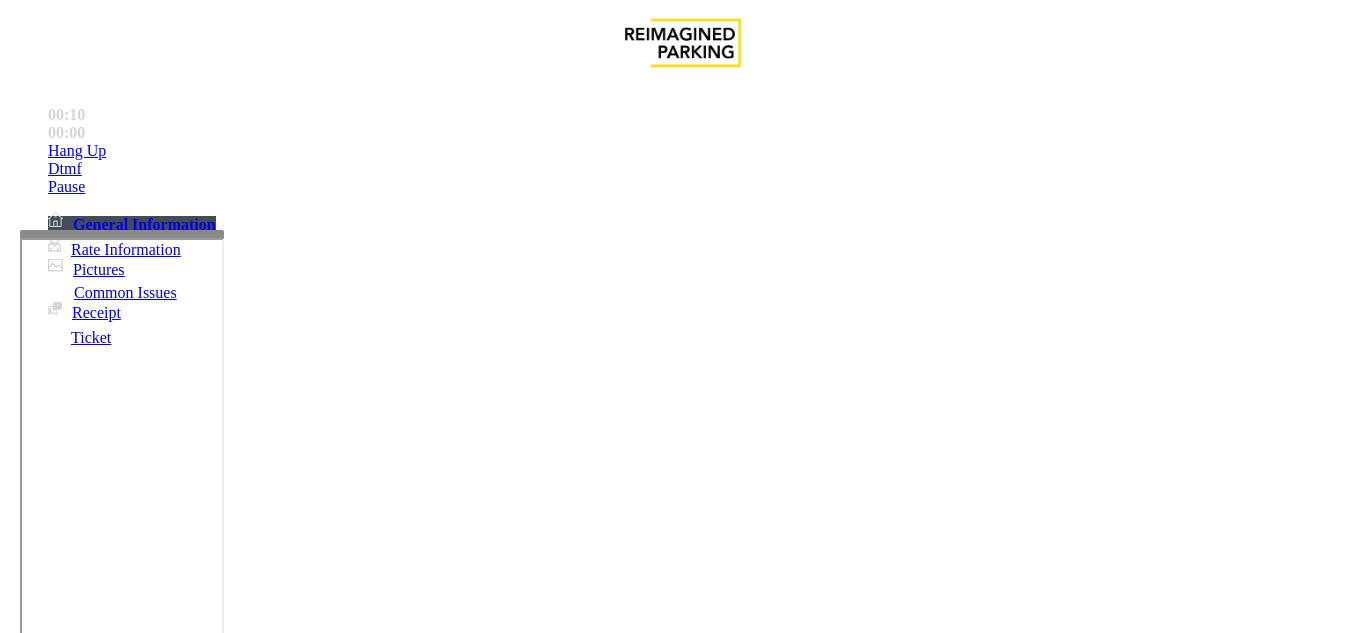 paste on "**********" 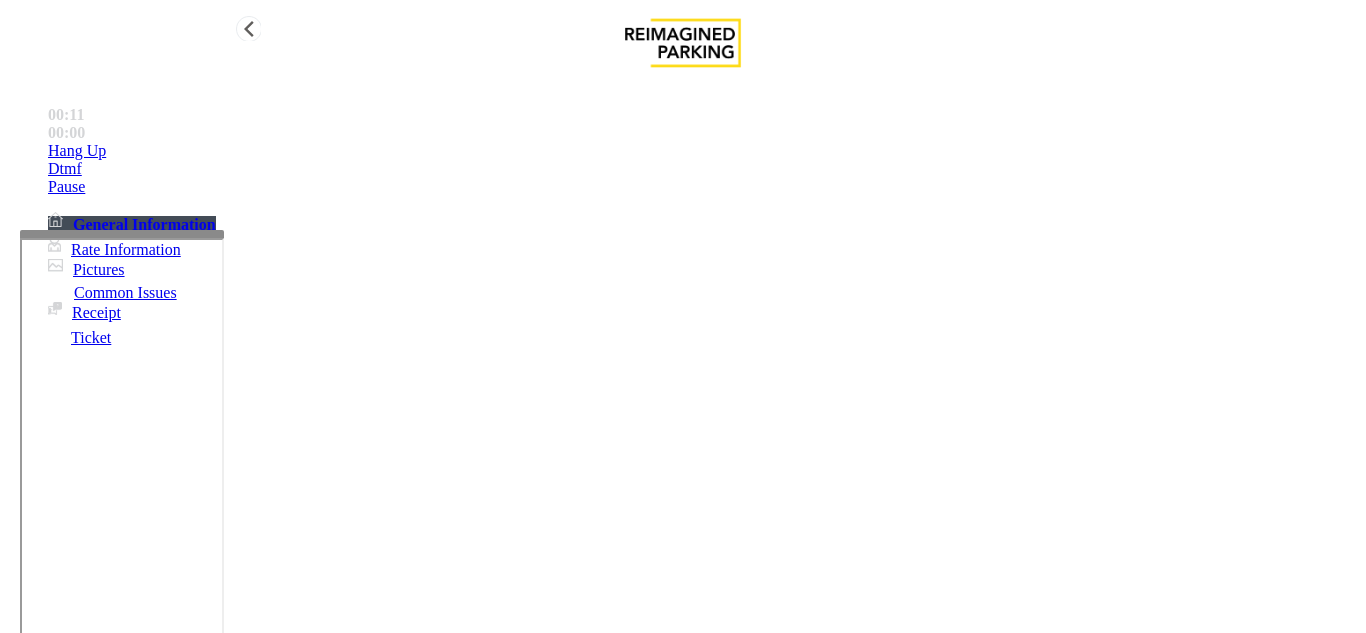 type on "**********" 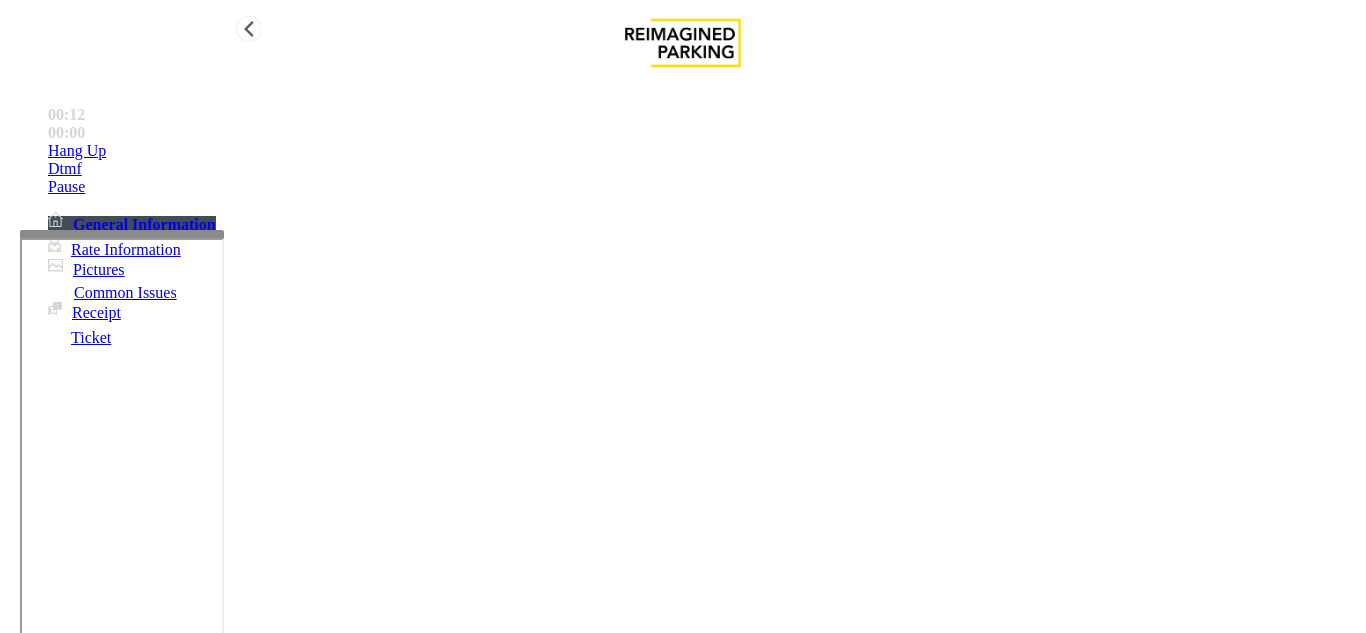 click on "Hang Up" at bounding box center [77, 151] 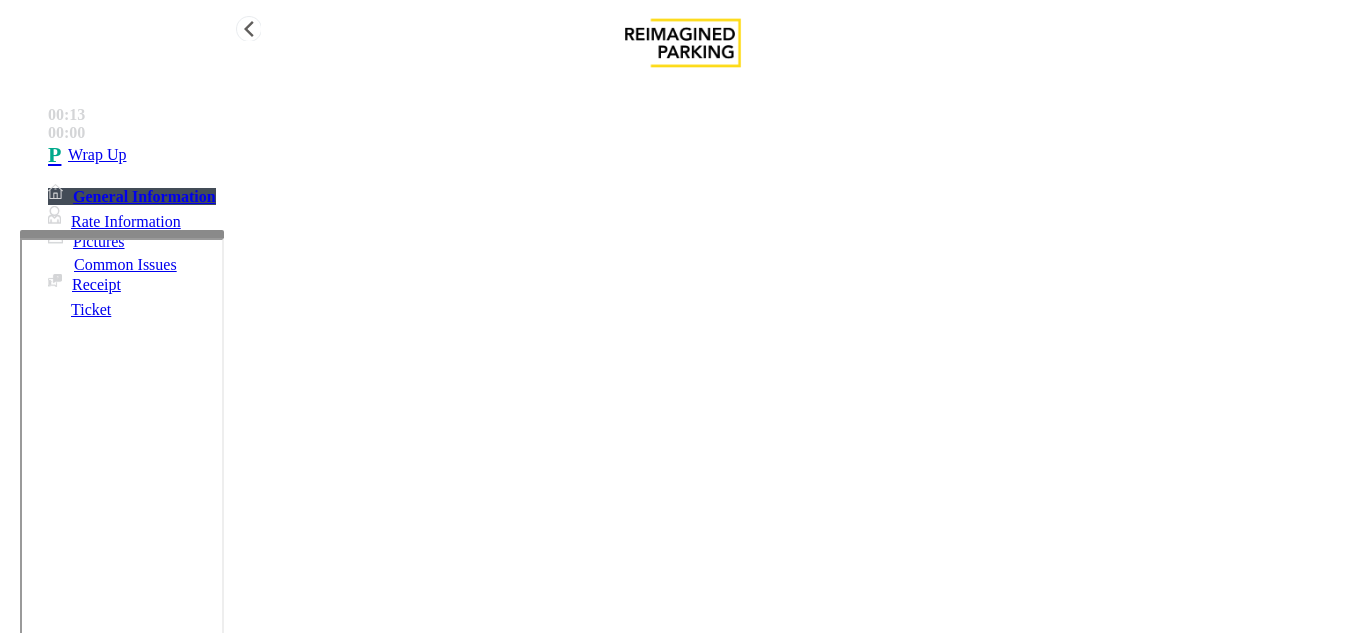 click on "Wrap Up" at bounding box center [703, 155] 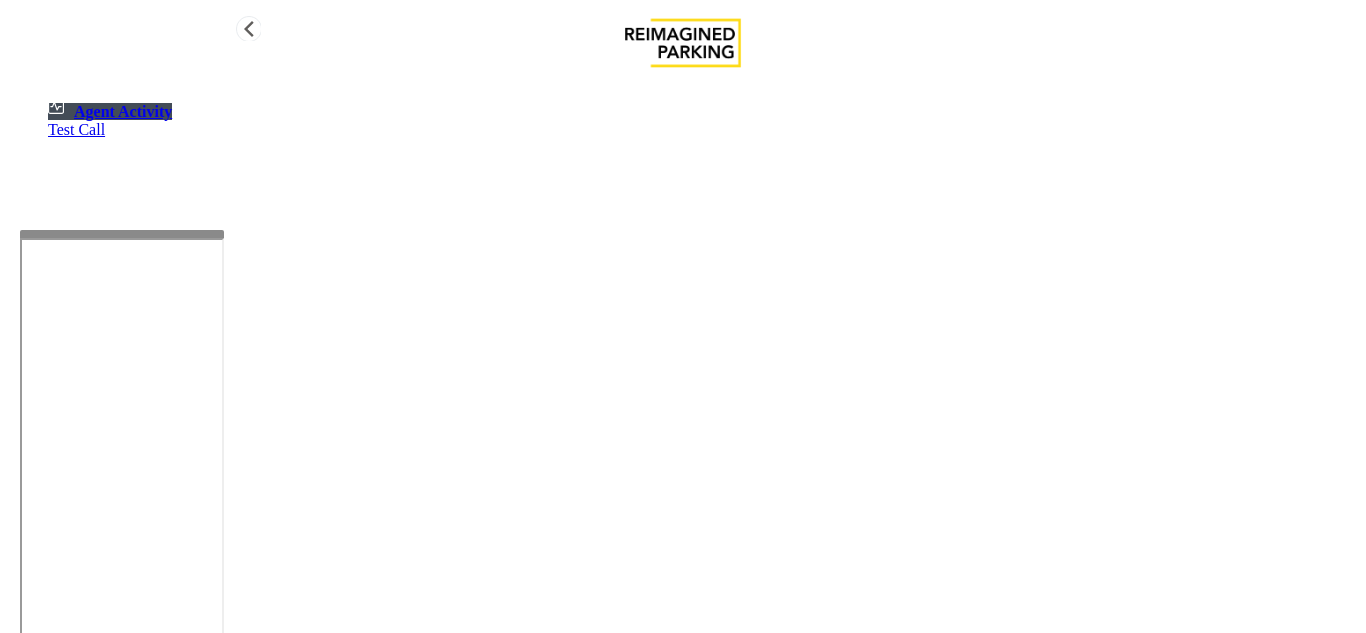 click on "Test Call" at bounding box center (703, 130) 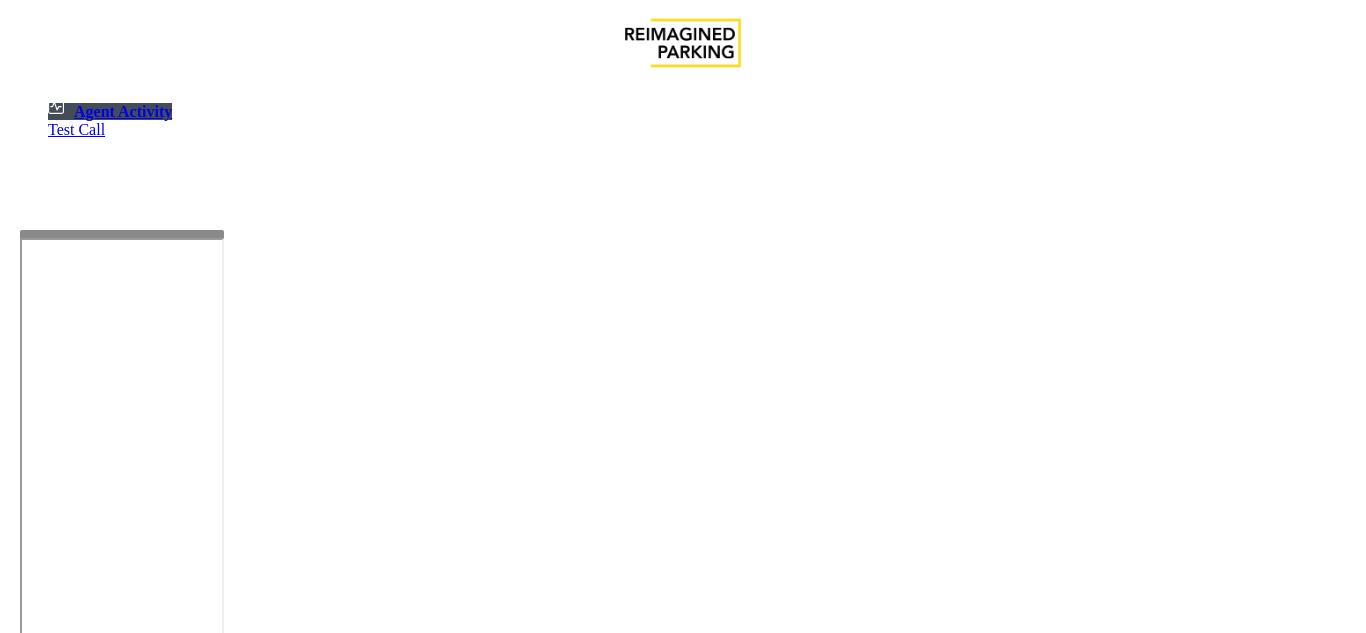 drag, startPoint x: 1193, startPoint y: 251, endPoint x: 750, endPoint y: 44, distance: 488.97647 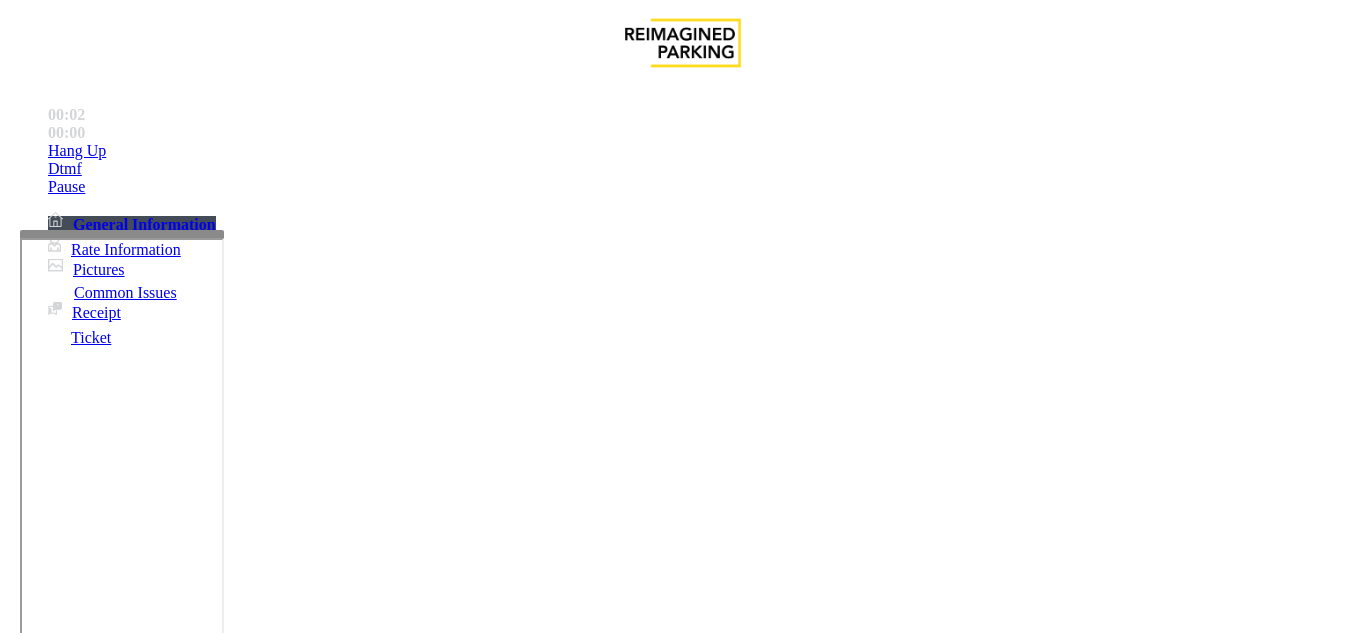 click on "×" at bounding box center [20, 4014] 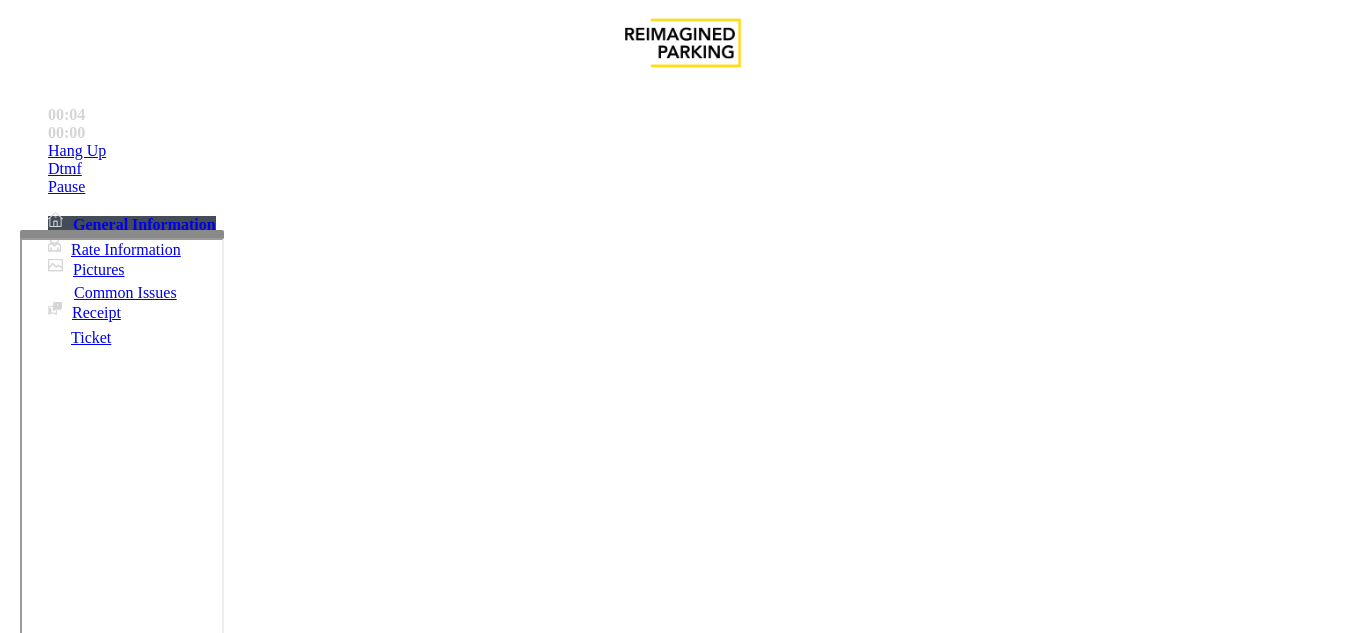 scroll, scrollTop: 500, scrollLeft: 0, axis: vertical 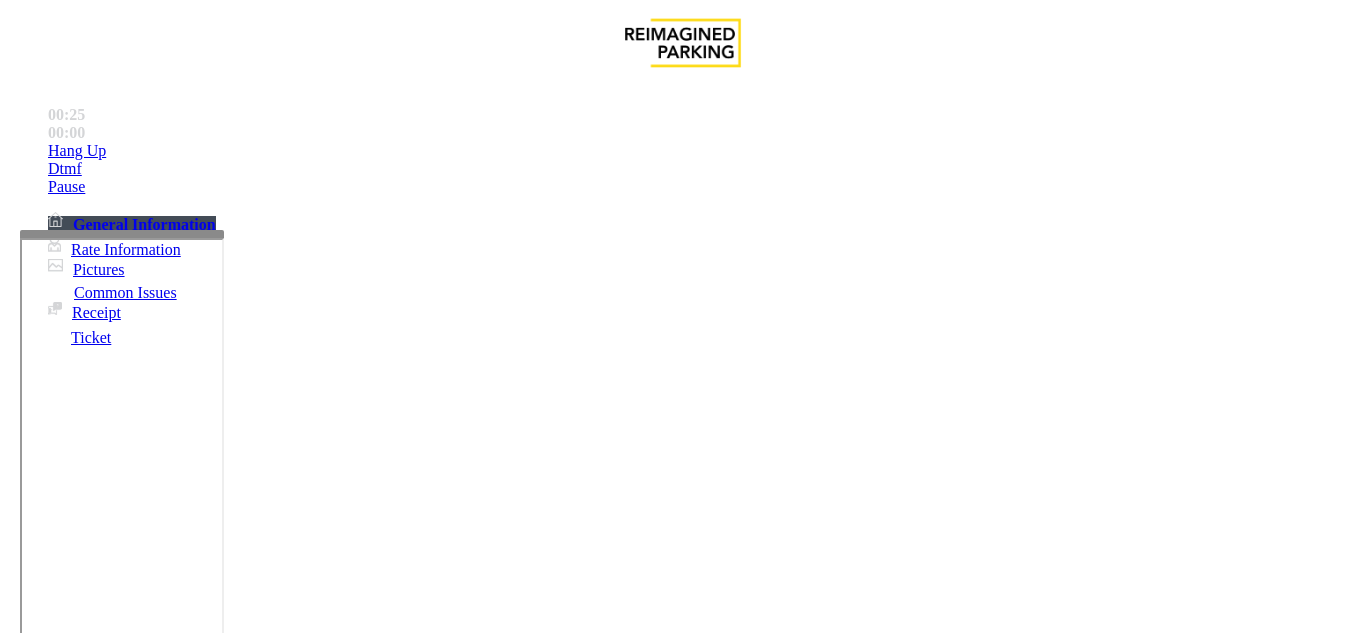 drag, startPoint x: 499, startPoint y: 200, endPoint x: 482, endPoint y: 303, distance: 104.393486 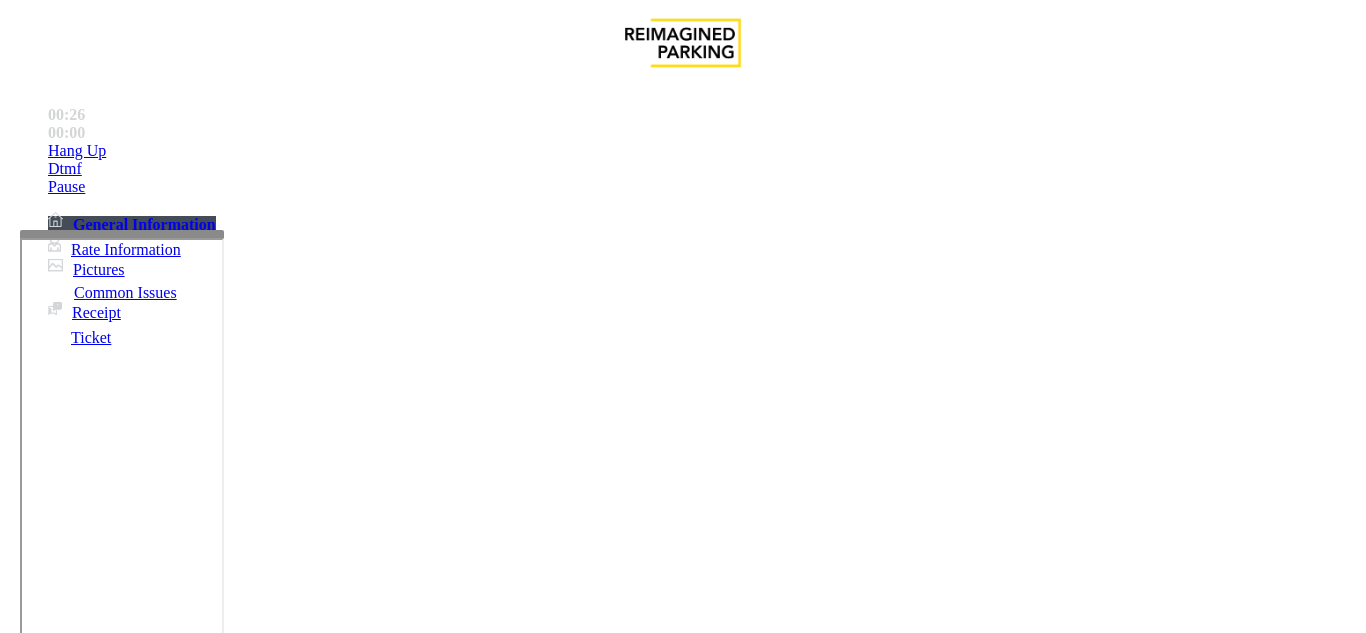 click on "Other" at bounding box center [629, 1286] 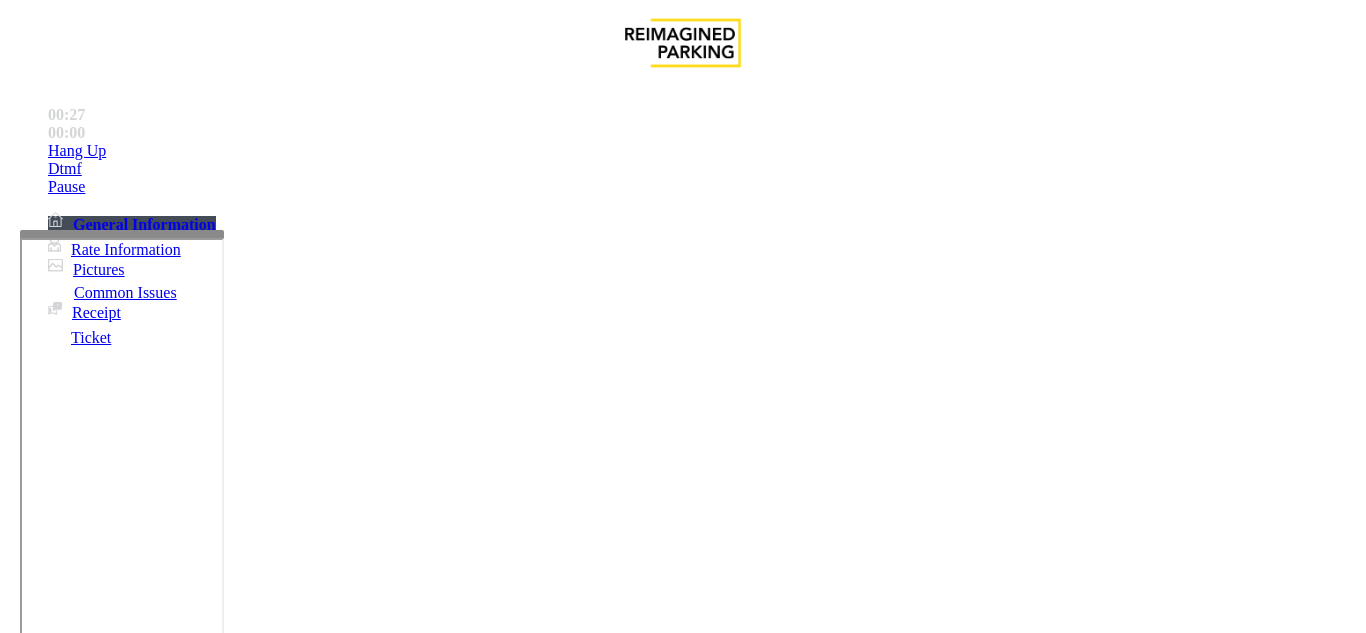 click on "Issue" at bounding box center (42, 1253) 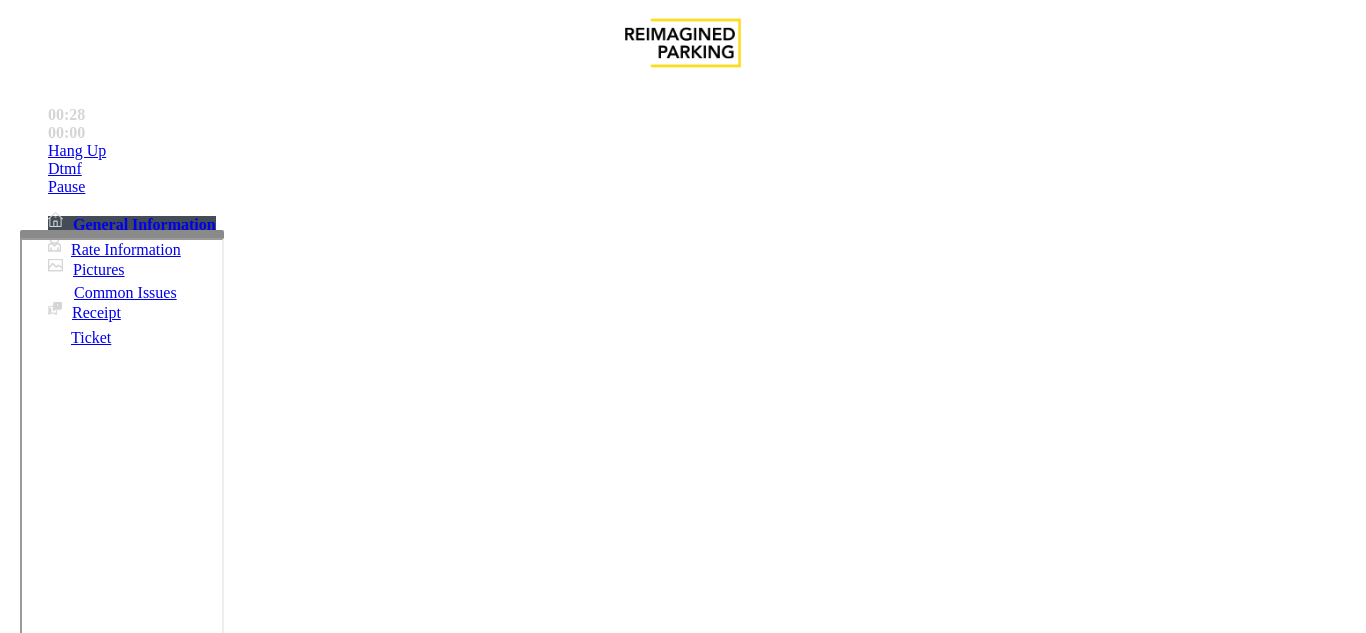 click on "Services" at bounding box center [687, 1286] 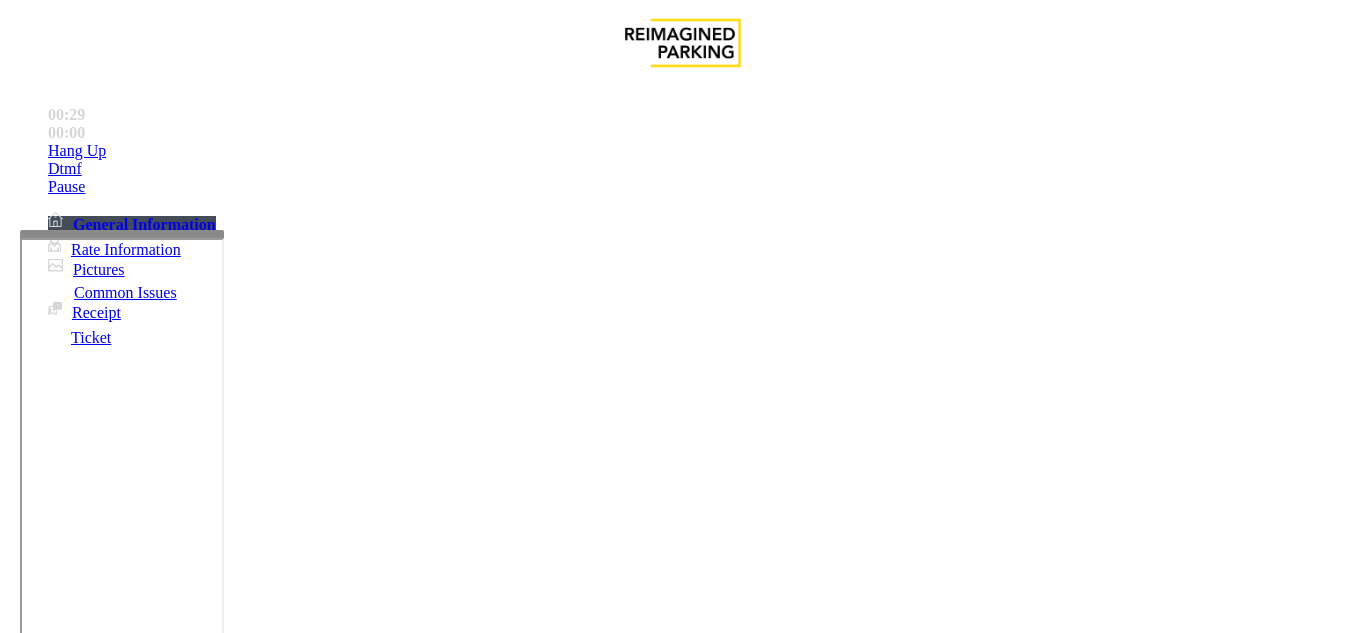 click on "Online Reservations" at bounding box center [528, 1286] 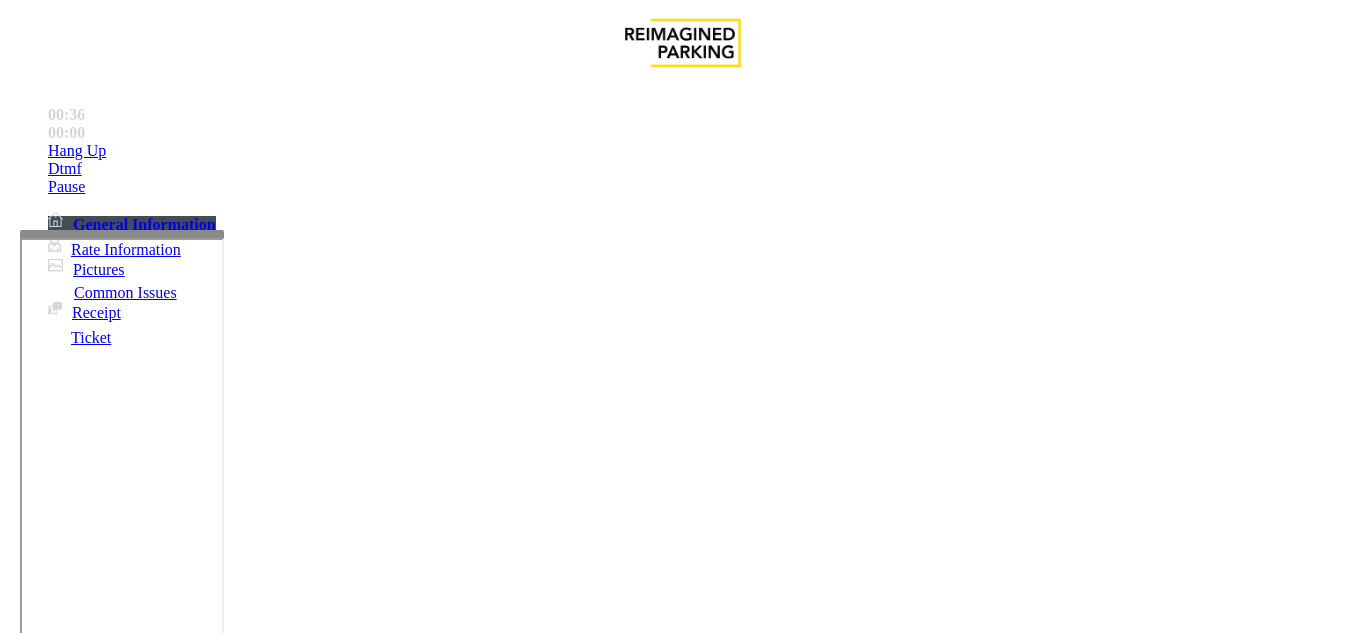 scroll, scrollTop: 200, scrollLeft: 0, axis: vertical 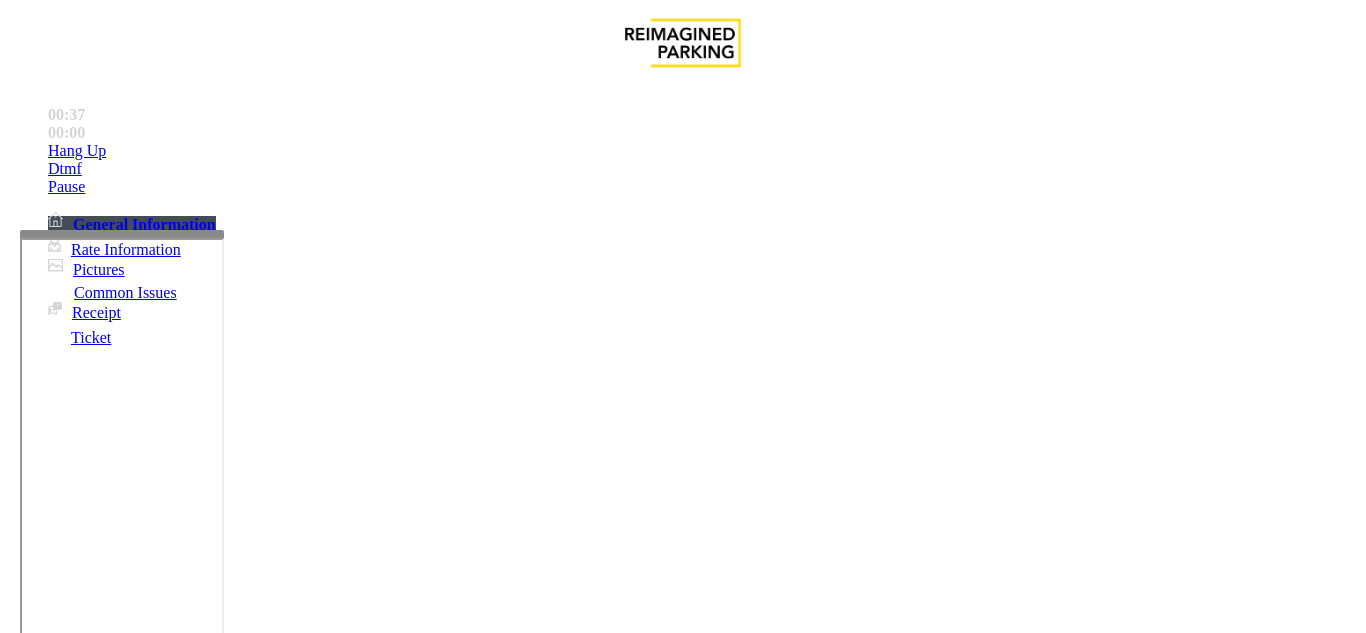 paste on "**********" 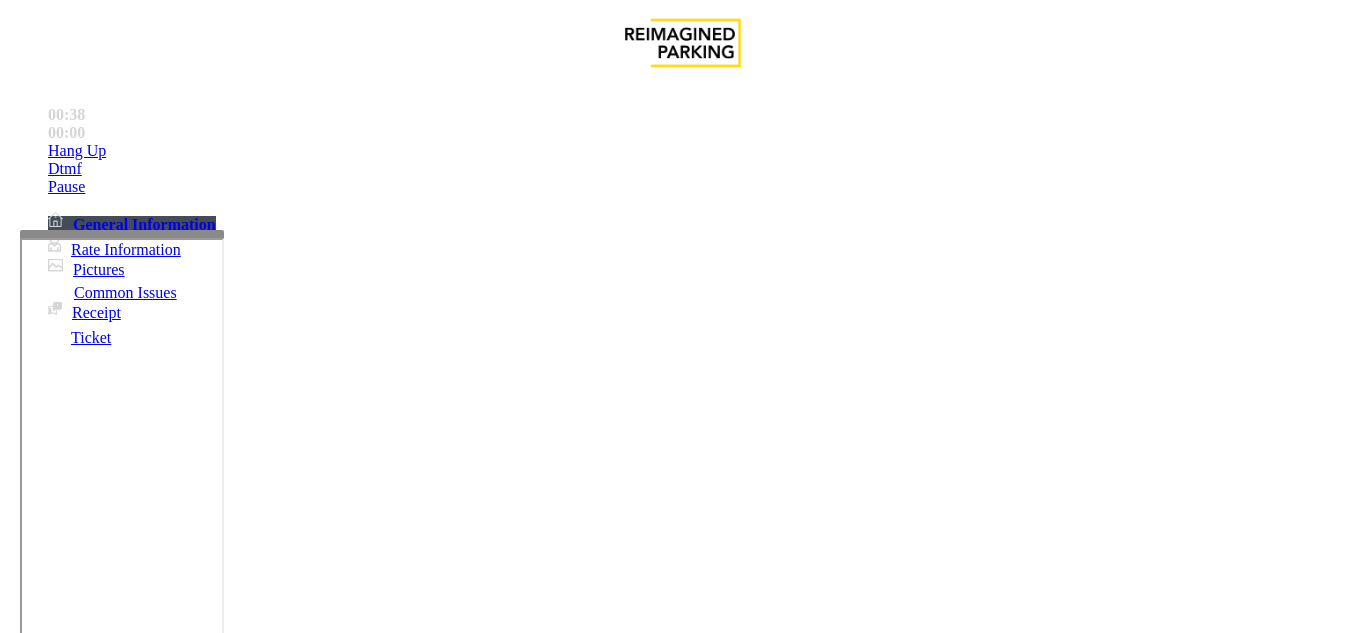 scroll, scrollTop: 0, scrollLeft: 0, axis: both 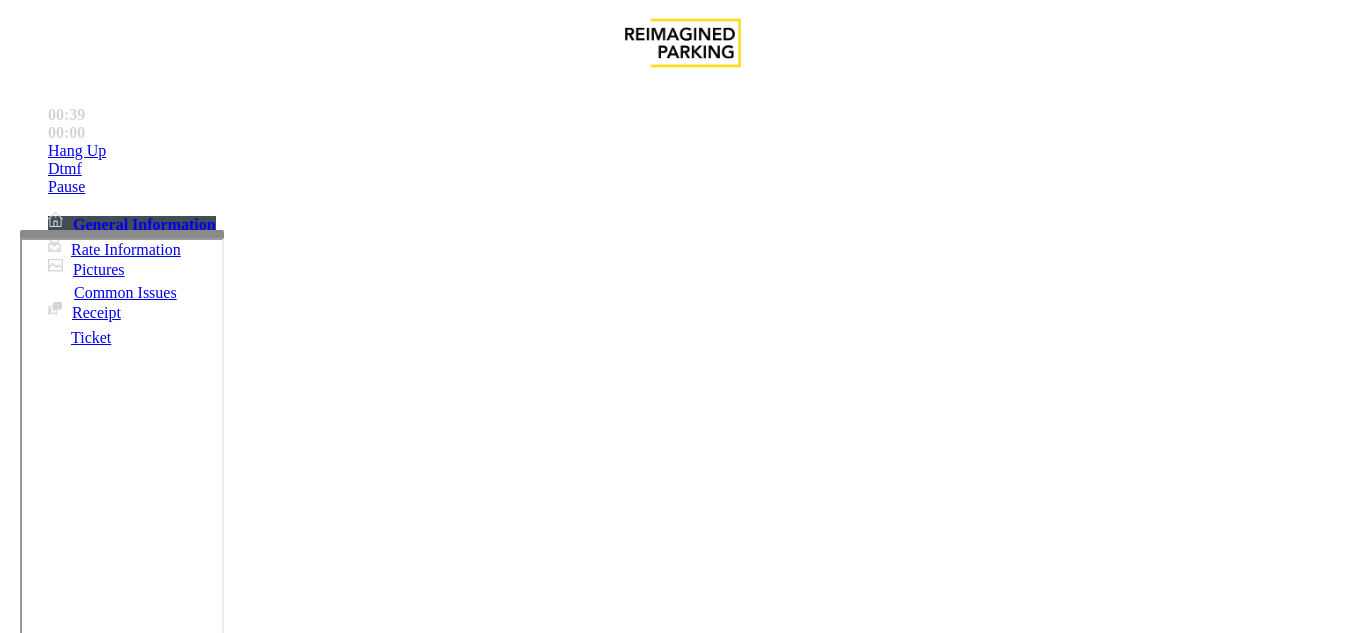 copy on "Online Reservations" 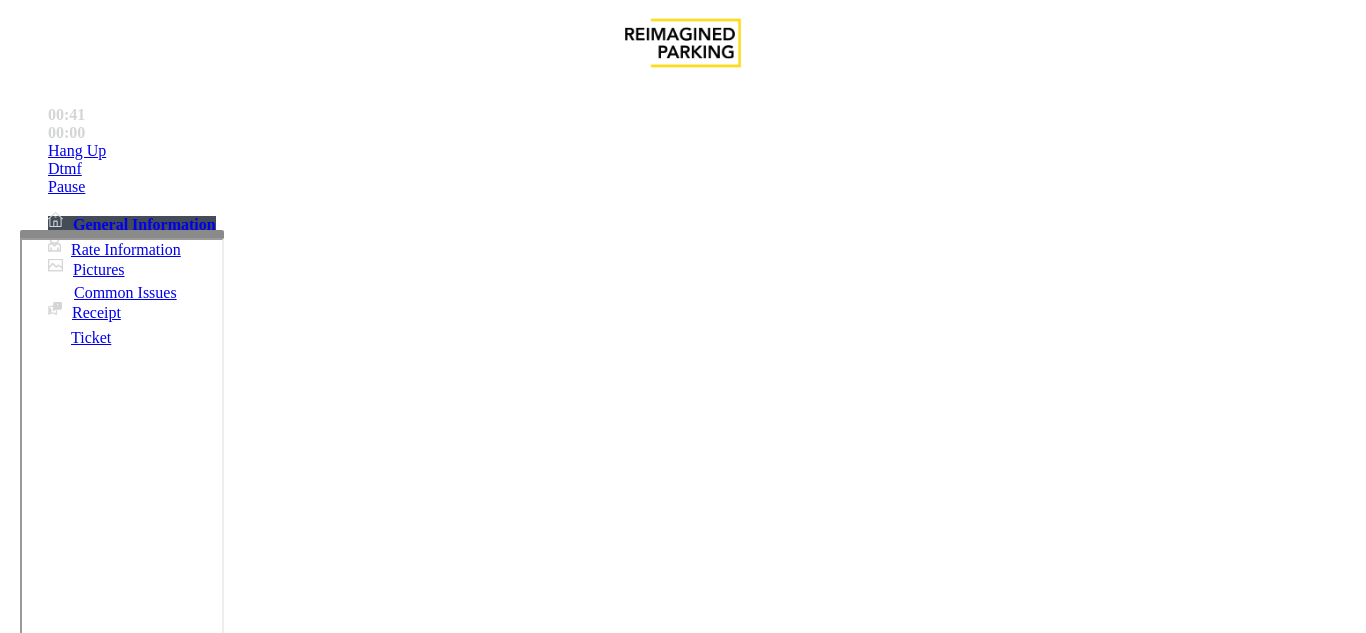 paste on "**********" 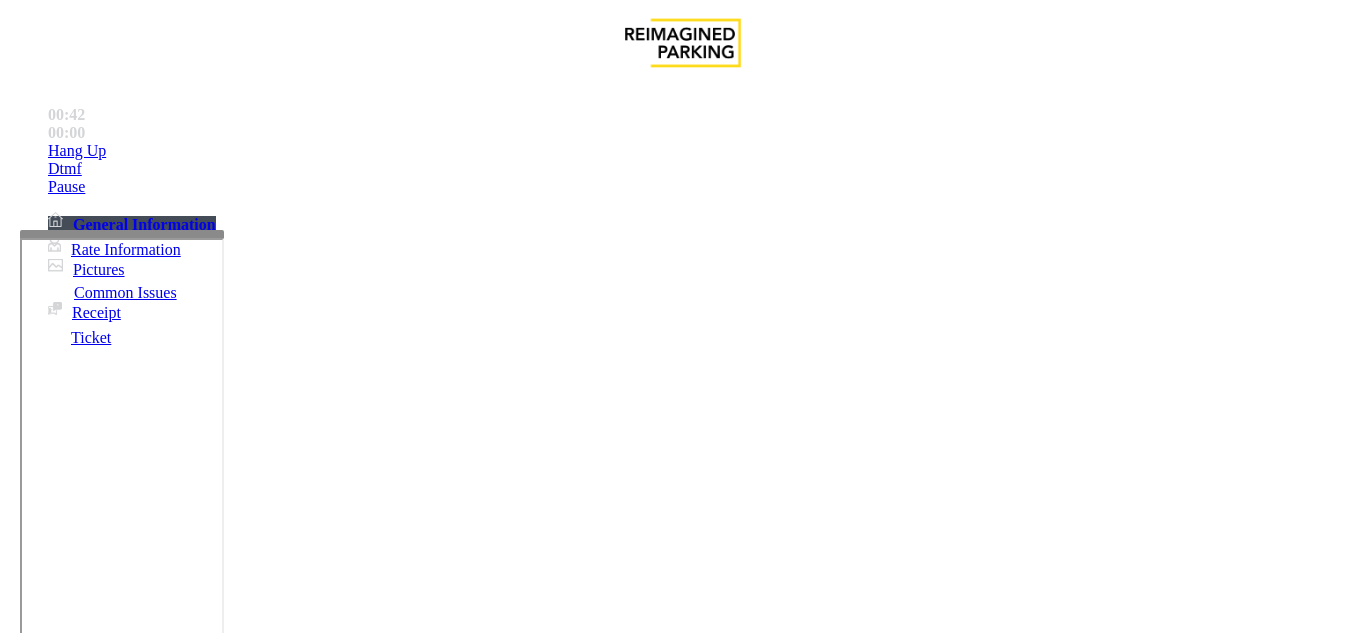 click at bounding box center (221, 1680) 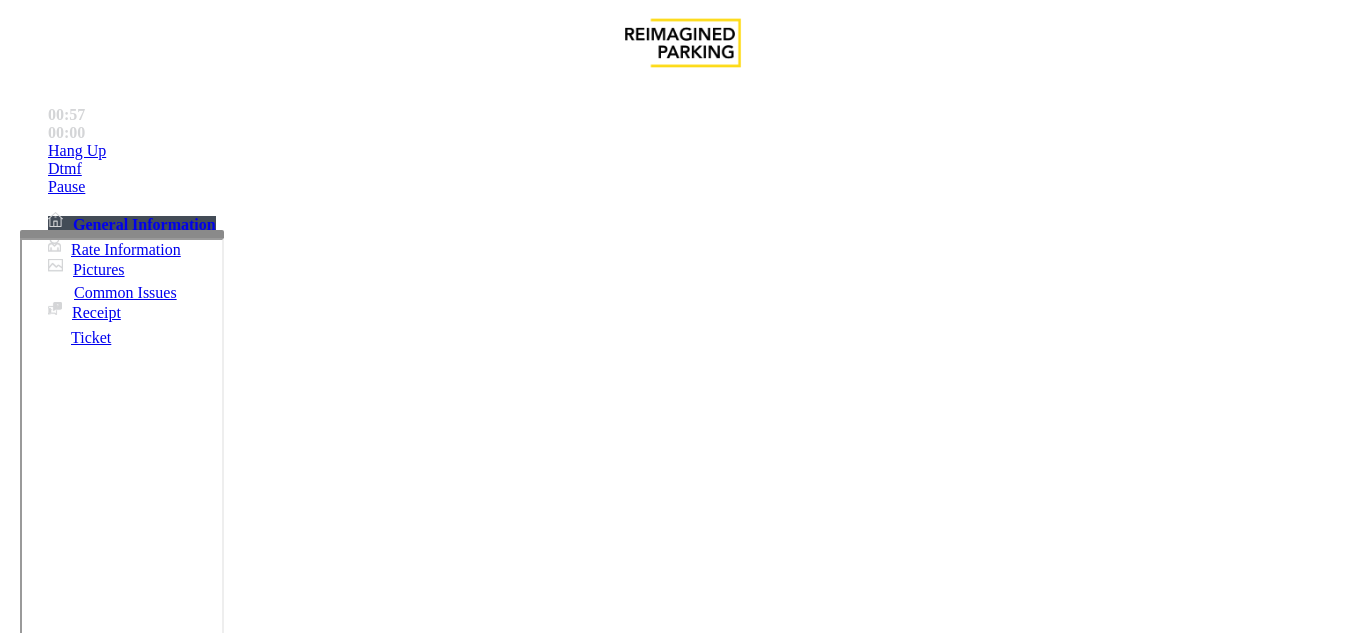 scroll, scrollTop: 300, scrollLeft: 0, axis: vertical 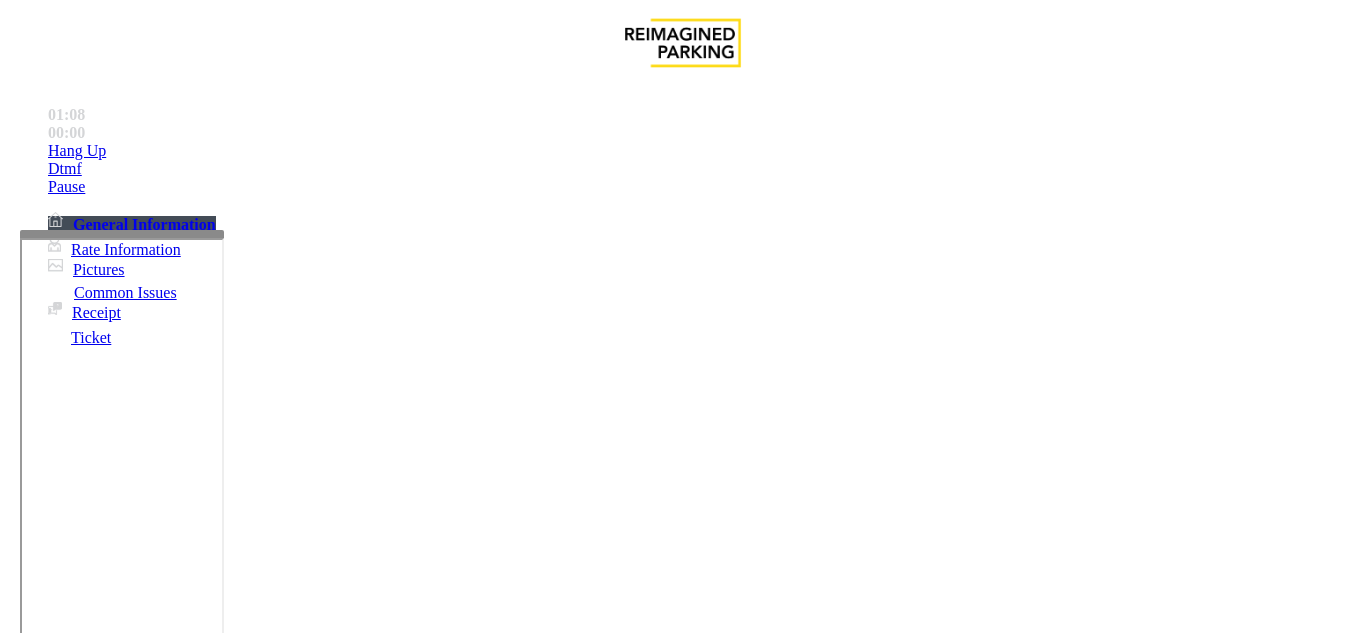 paste on "**********" 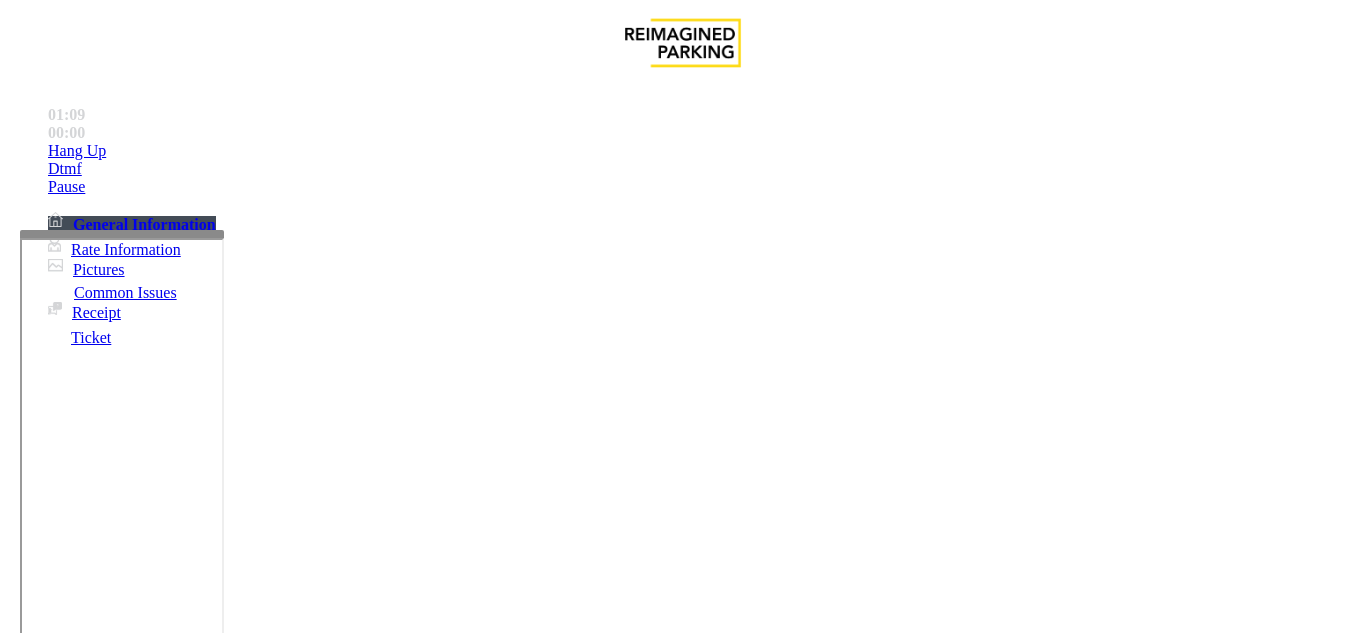 scroll, scrollTop: 0, scrollLeft: 0, axis: both 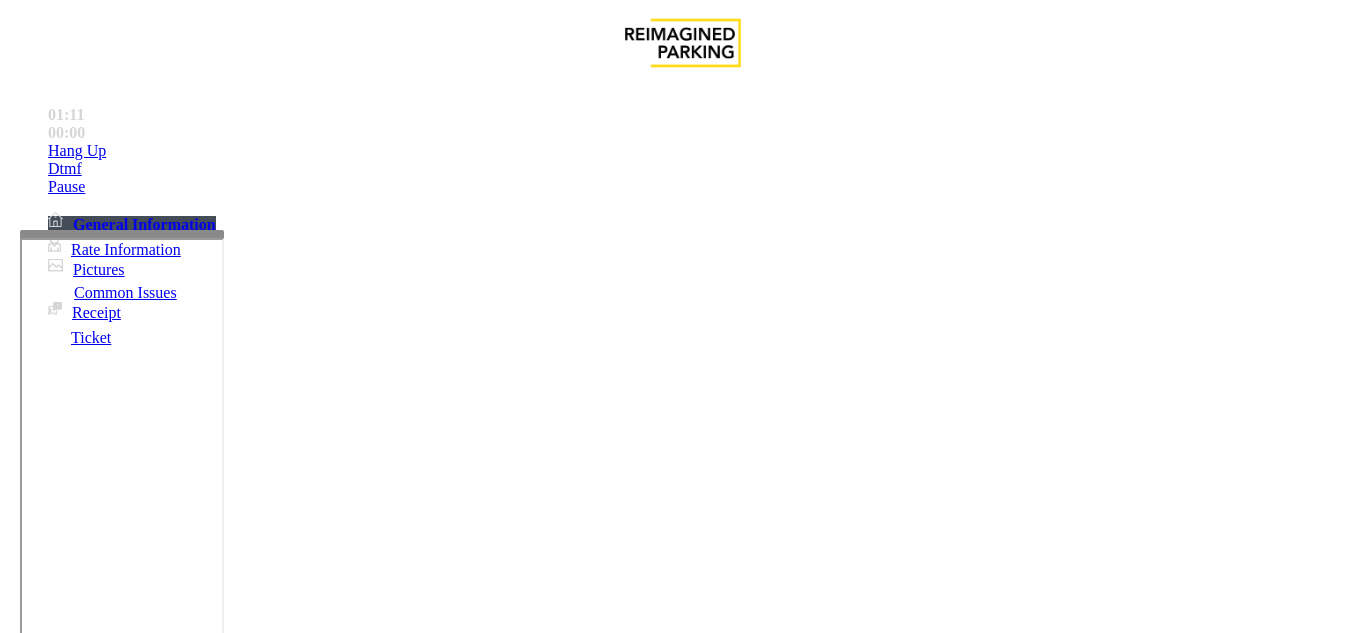 drag, startPoint x: 579, startPoint y: 402, endPoint x: 602, endPoint y: 520, distance: 120.22063 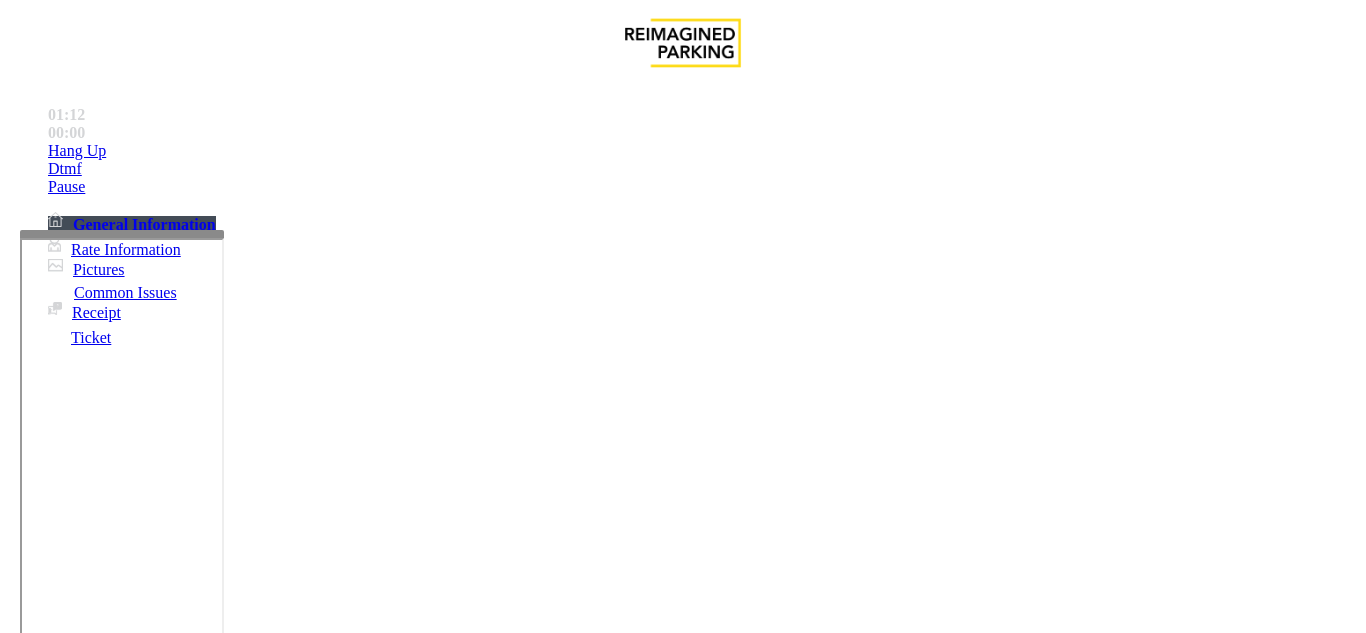 scroll, scrollTop: 0, scrollLeft: 0, axis: both 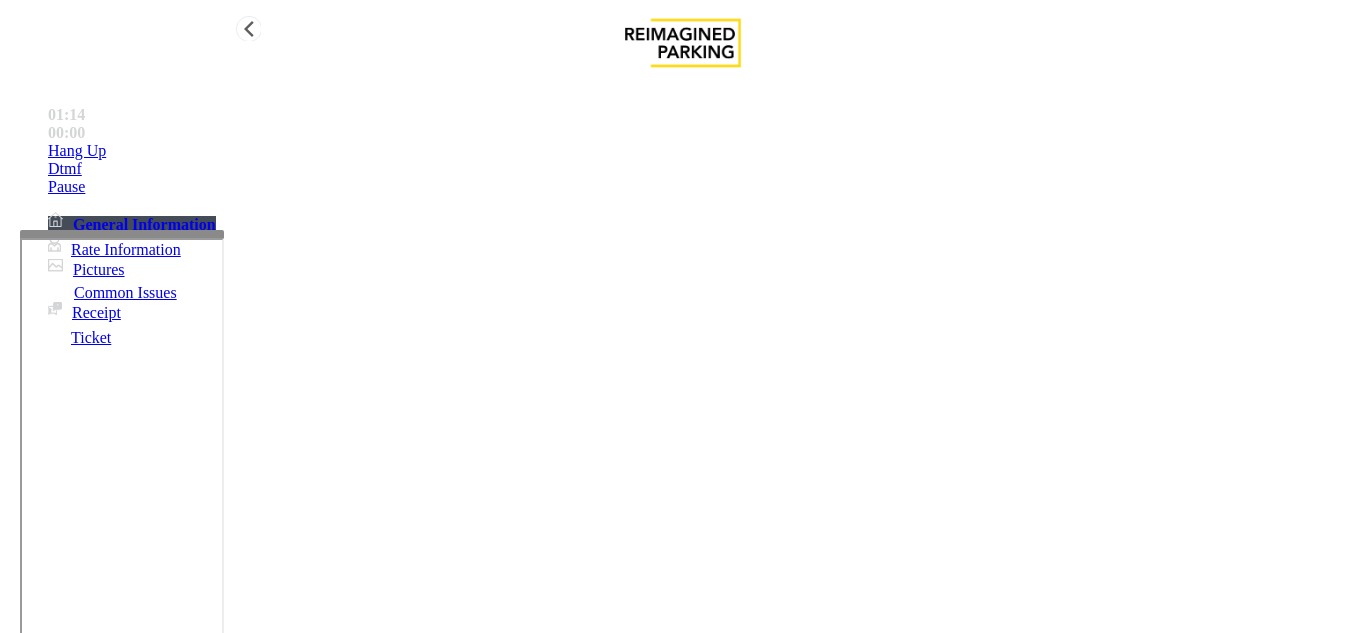 type on "**********" 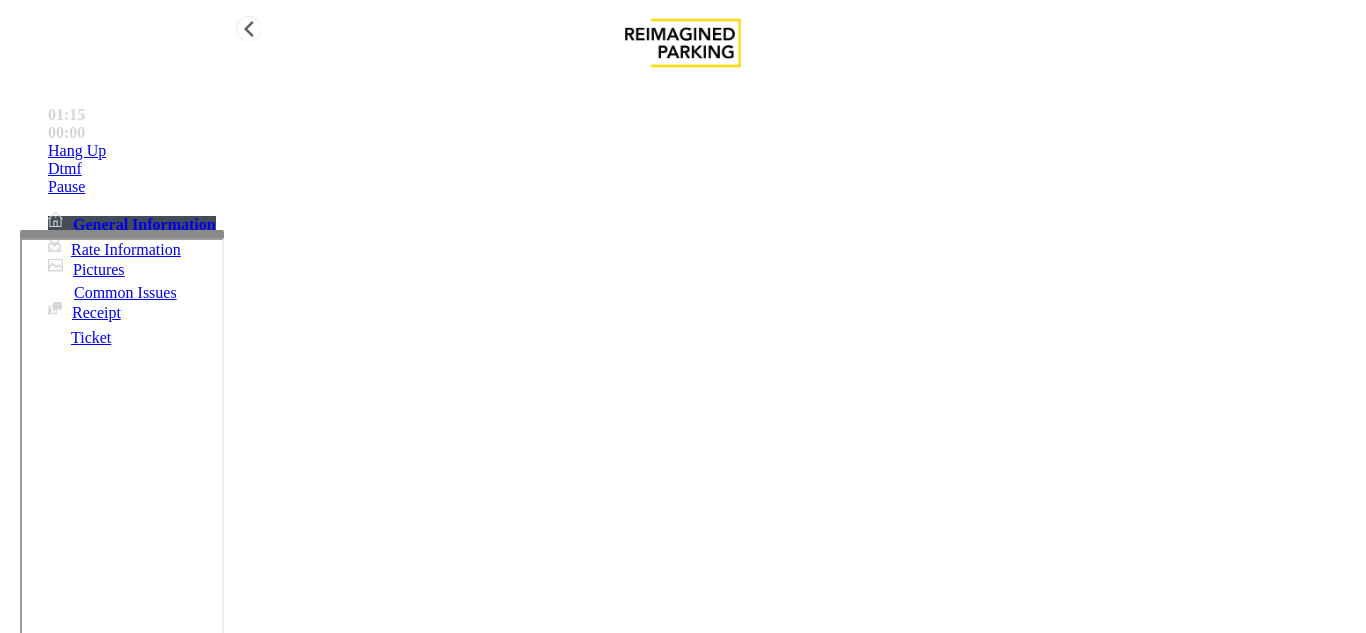 click on "Hang Up" at bounding box center [703, 151] 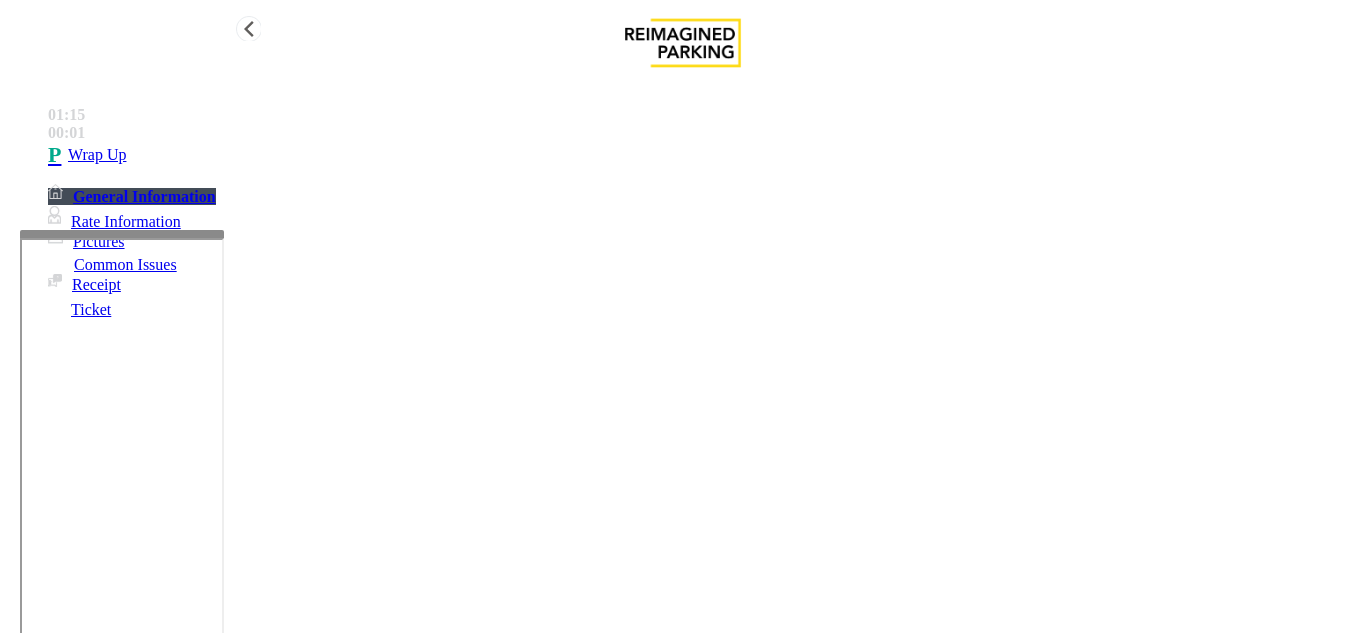 click on "Wrap Up" at bounding box center [703, 155] 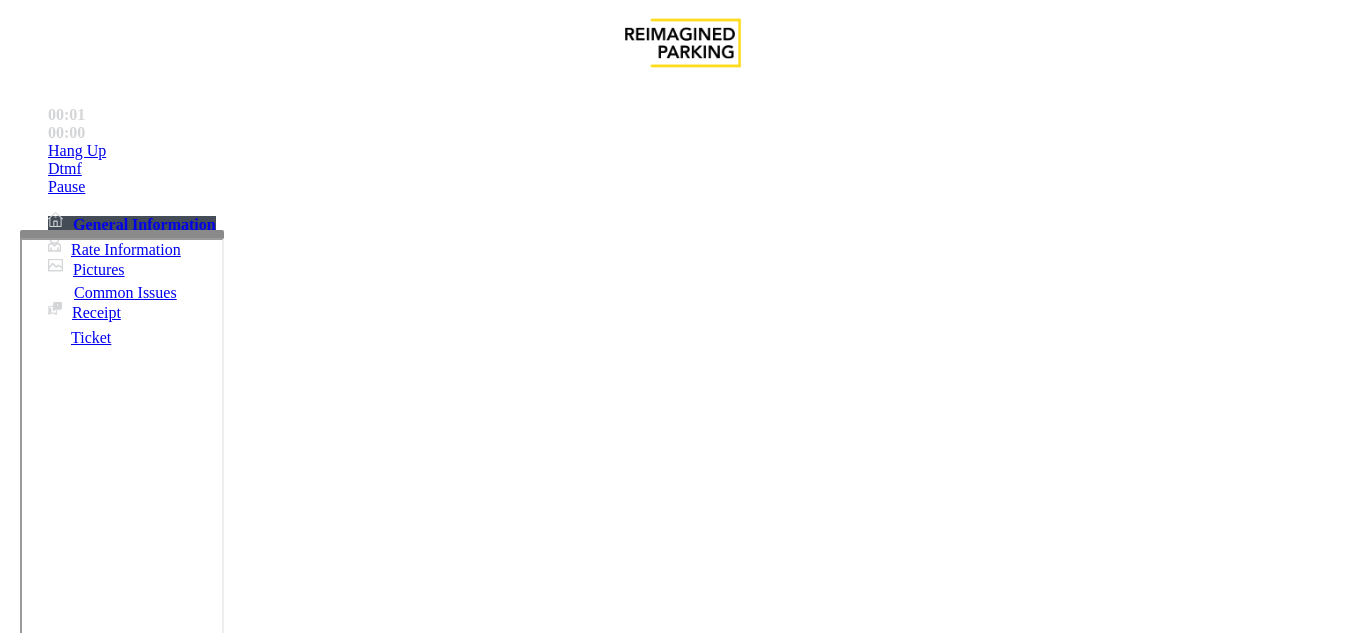 scroll, scrollTop: 1200, scrollLeft: 0, axis: vertical 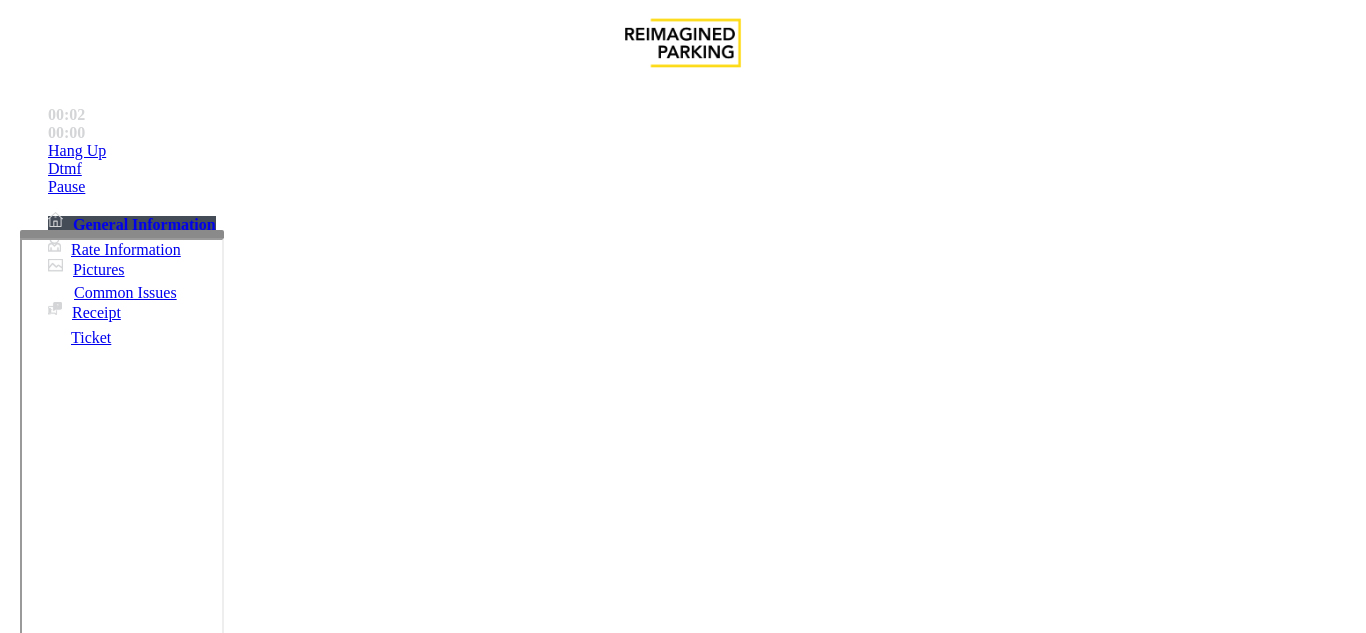 click on "Services" at bounding box center [687, 1286] 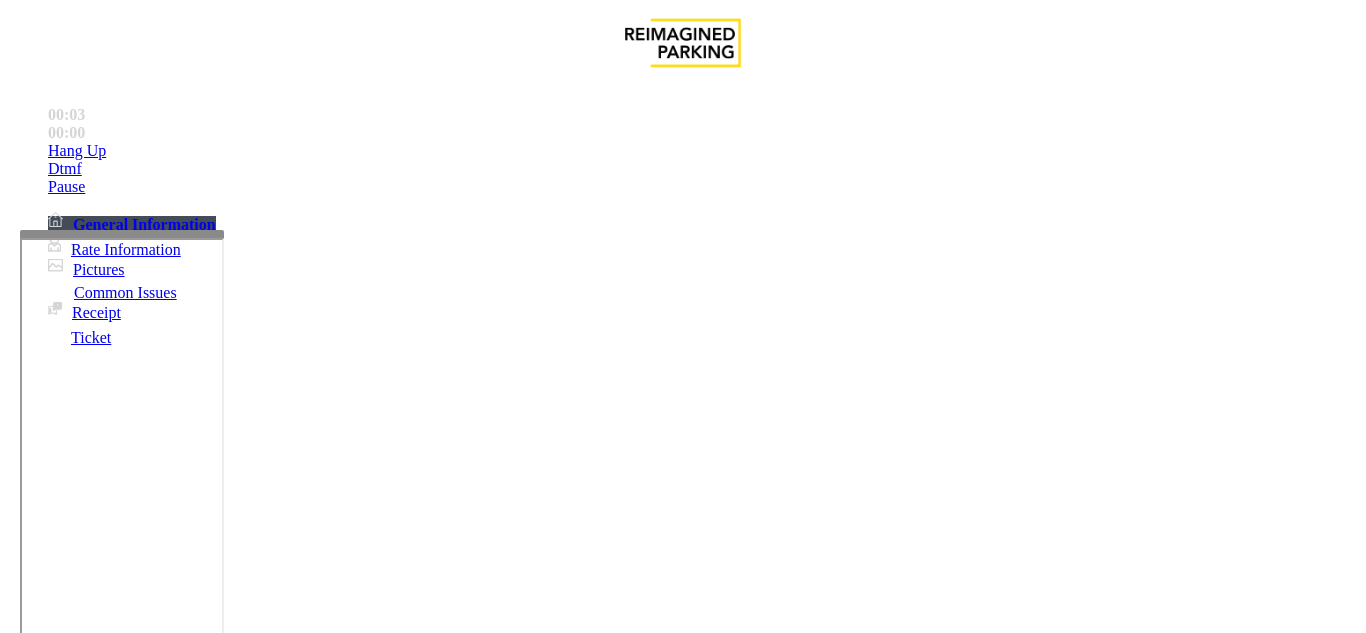 click on "Online Reservations" at bounding box center [528, 1286] 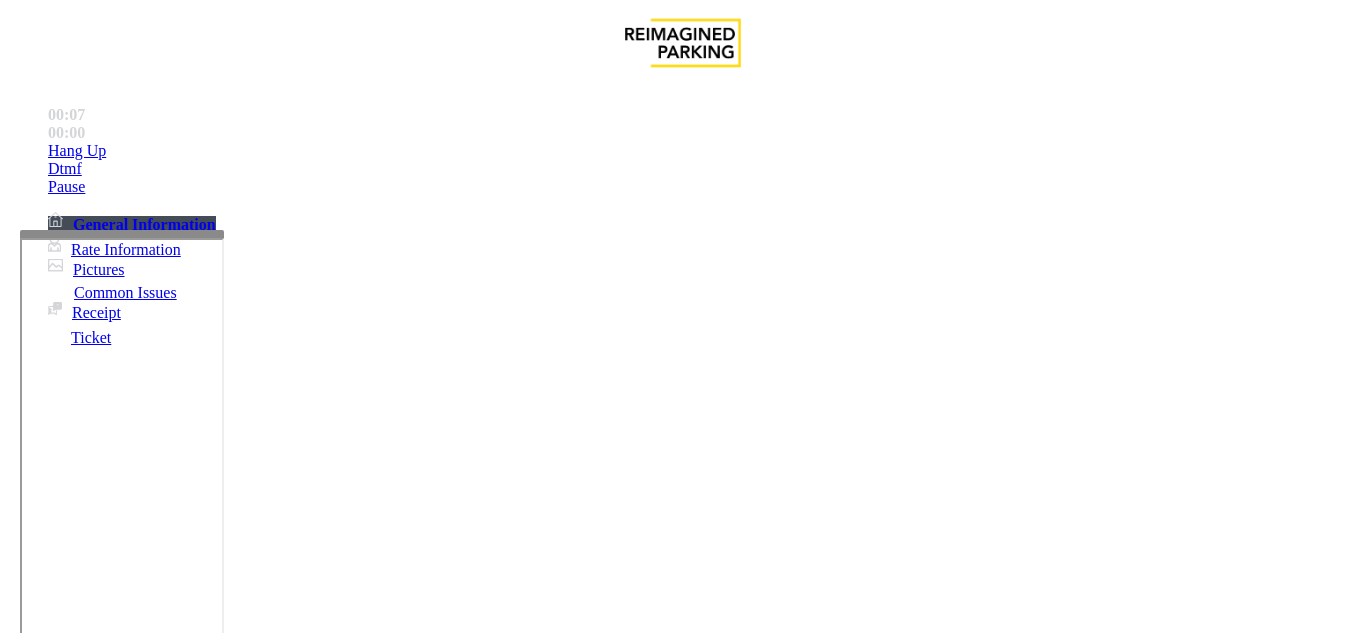 scroll, scrollTop: 300, scrollLeft: 0, axis: vertical 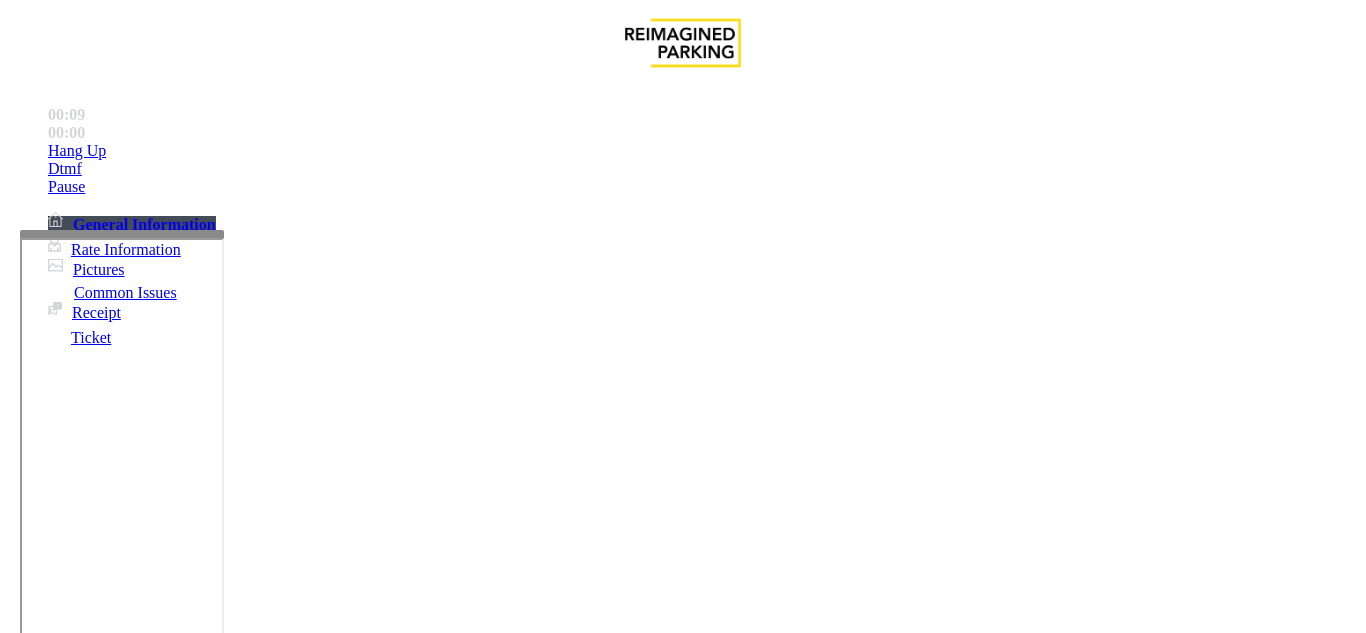 paste on "**********" 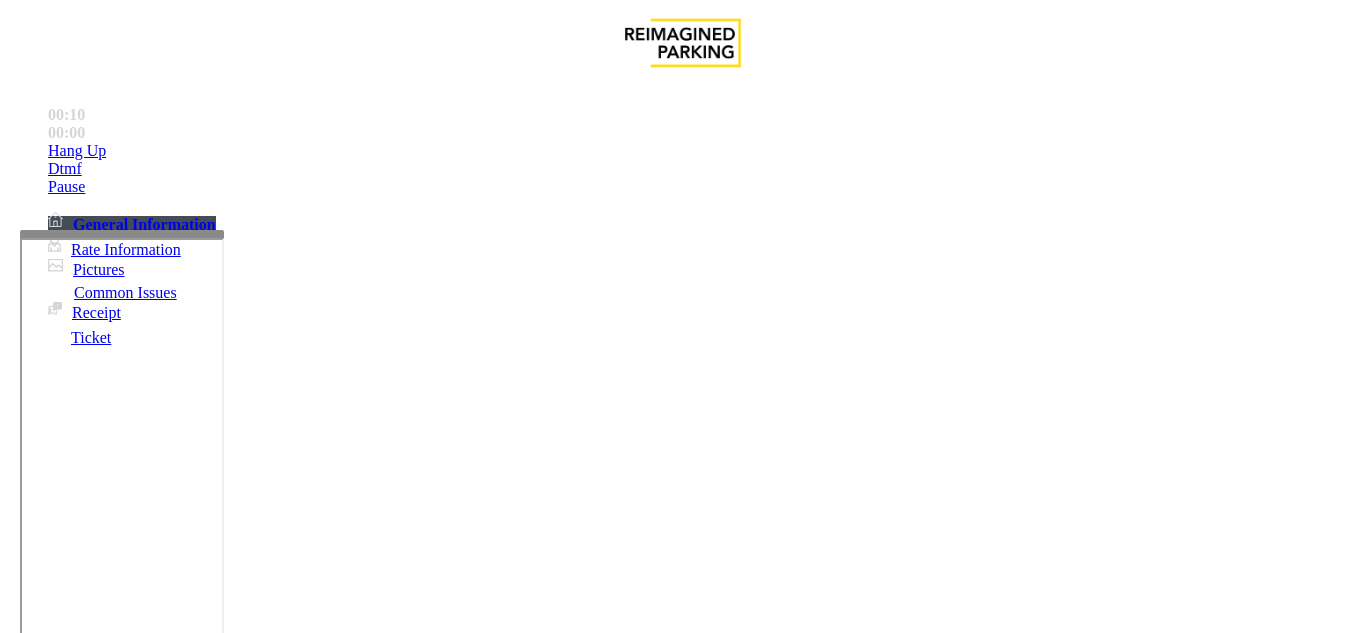 click on "Online Reservations" at bounding box center (682, 1271) 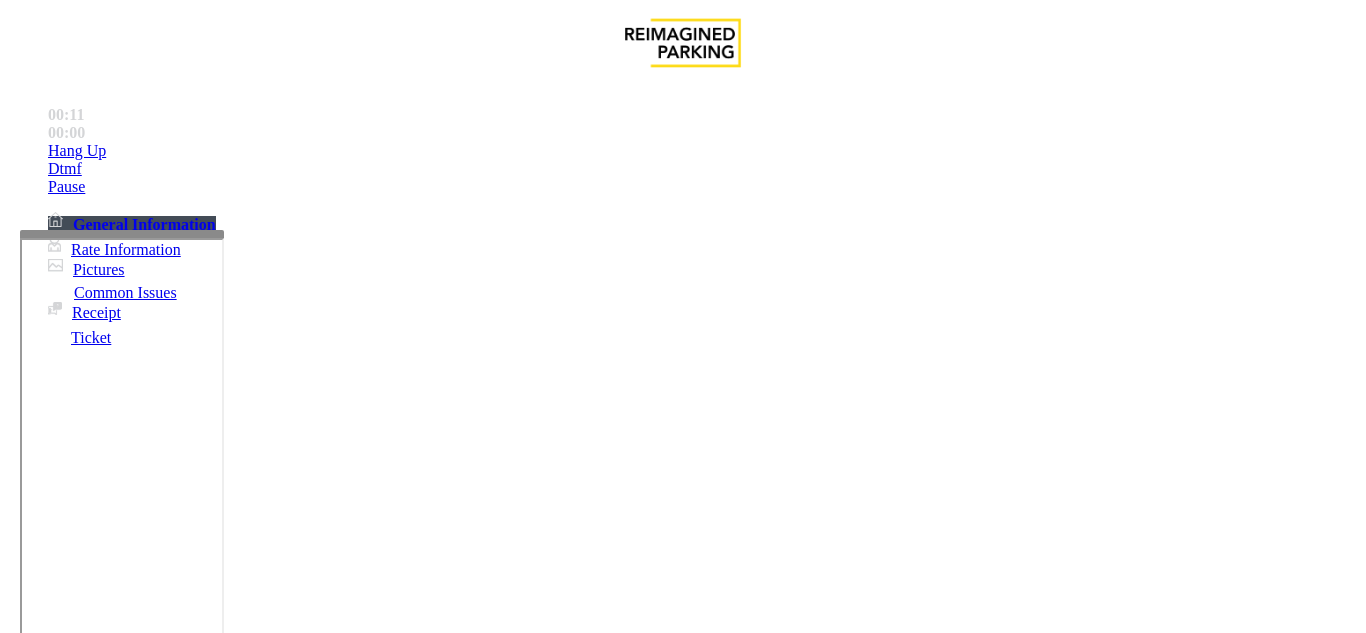 copy on "Online Reservations" 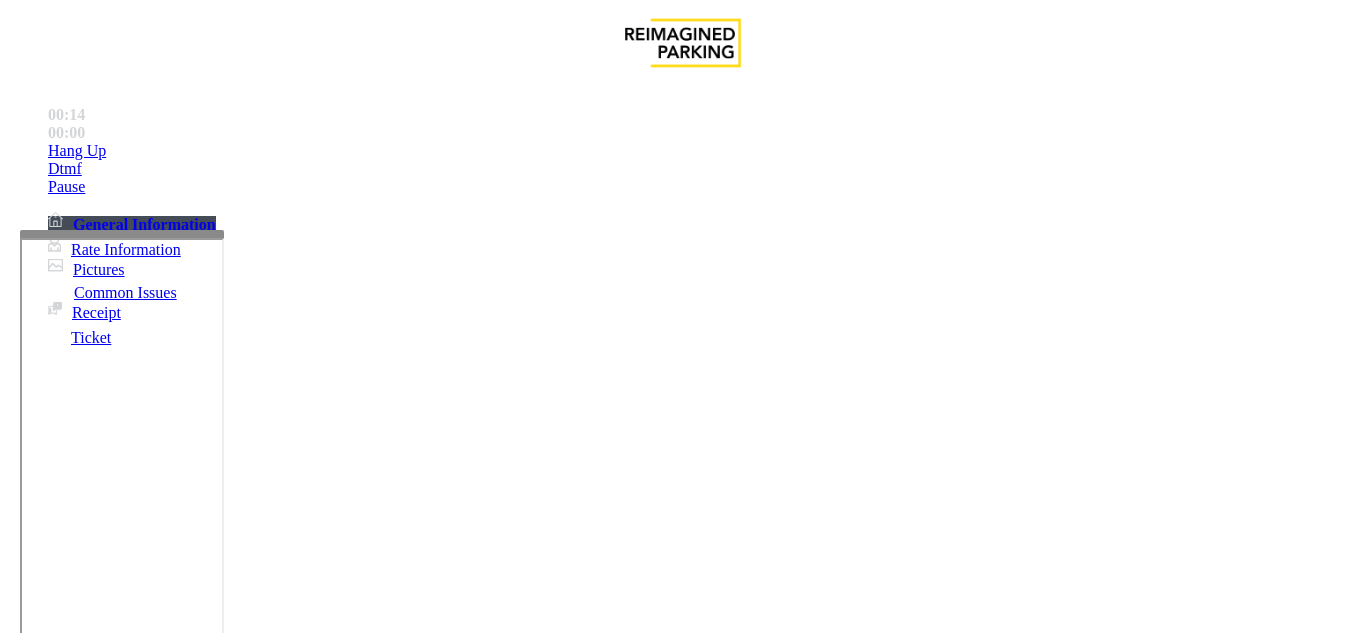 paste on "**********" 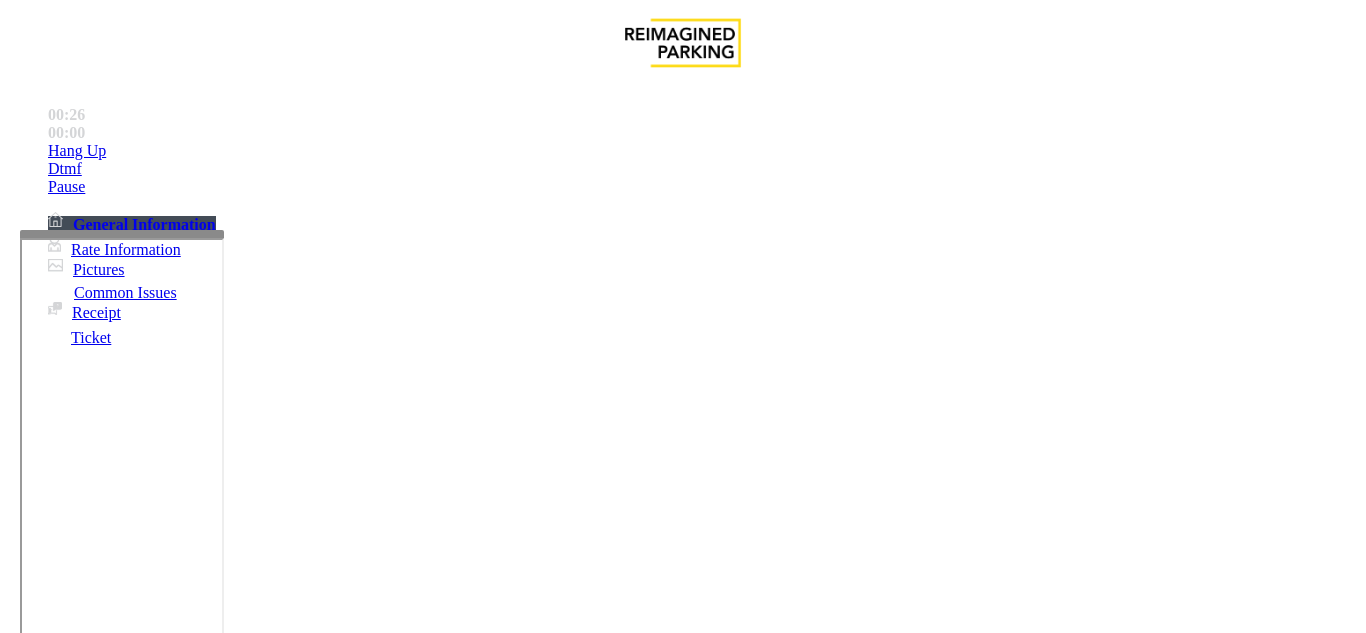 click on "Vend Gate" at bounding box center [69, 1773] 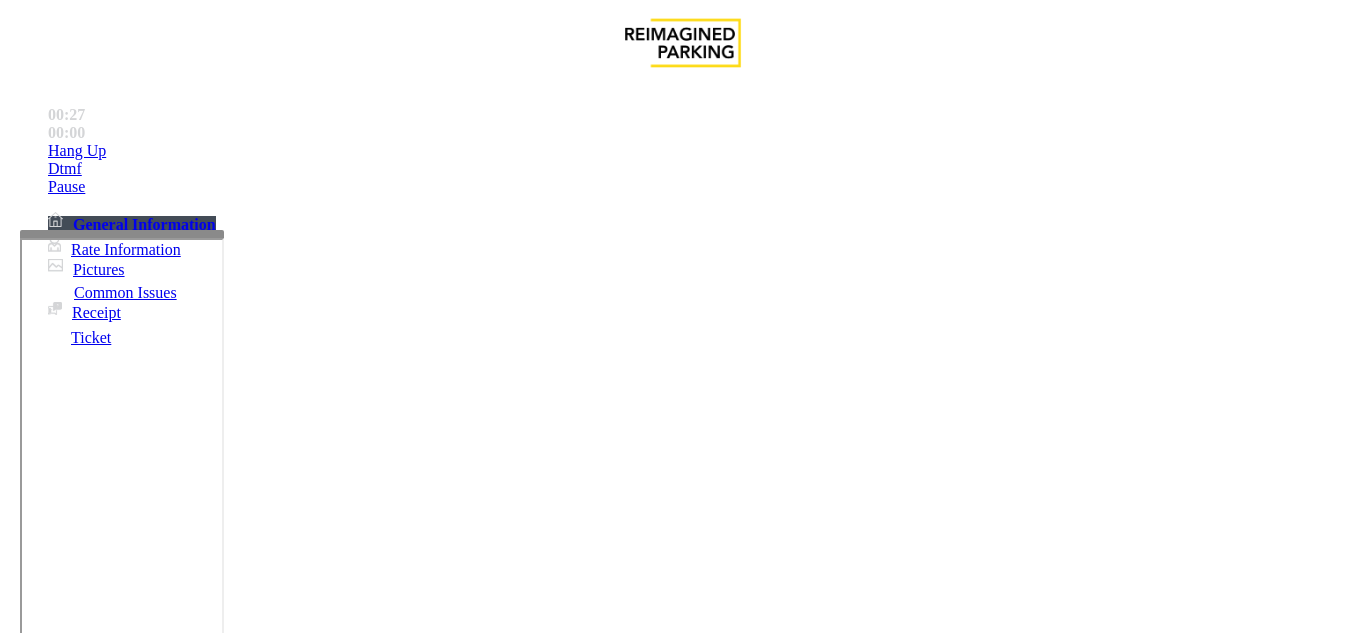 click on "**********" at bounding box center (682, 1699) 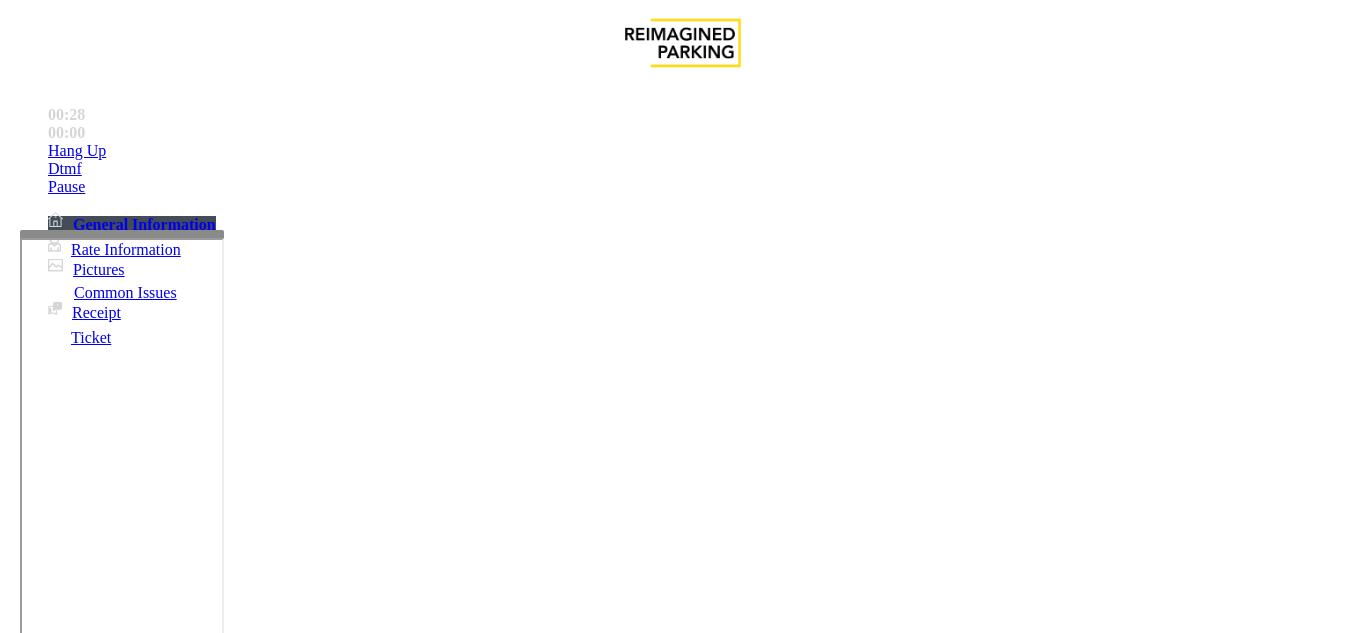 click at bounding box center [221, 1680] 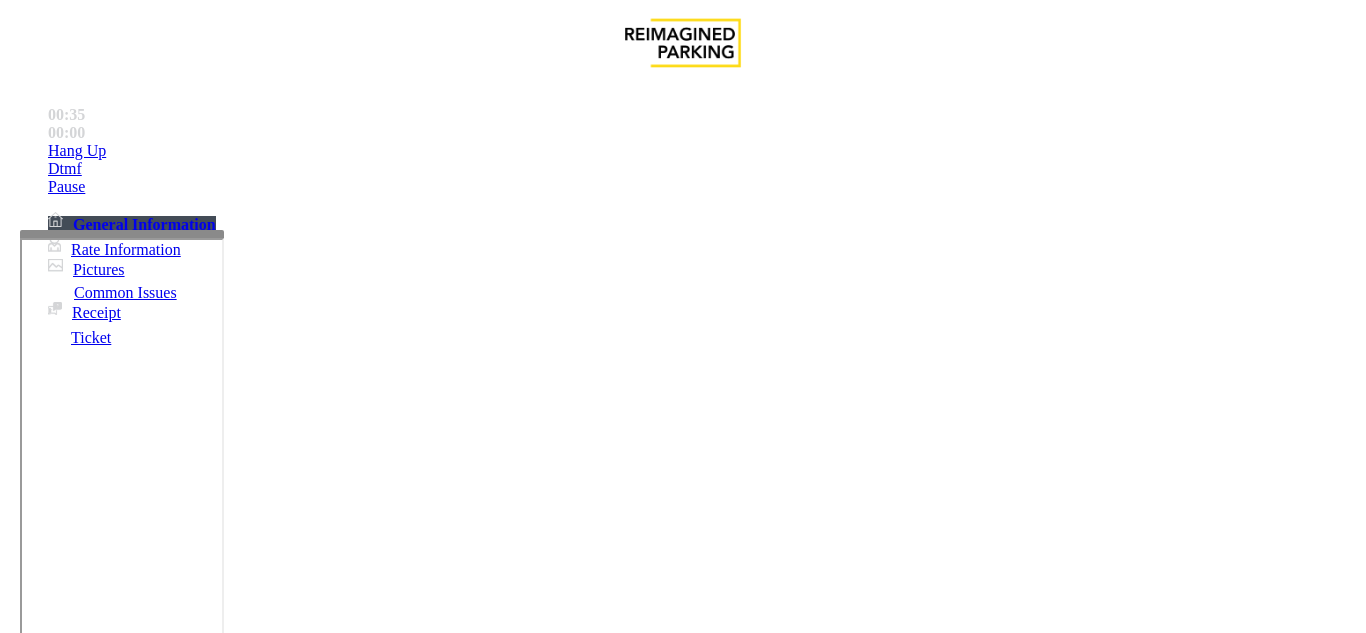 click at bounding box center [221, 1680] 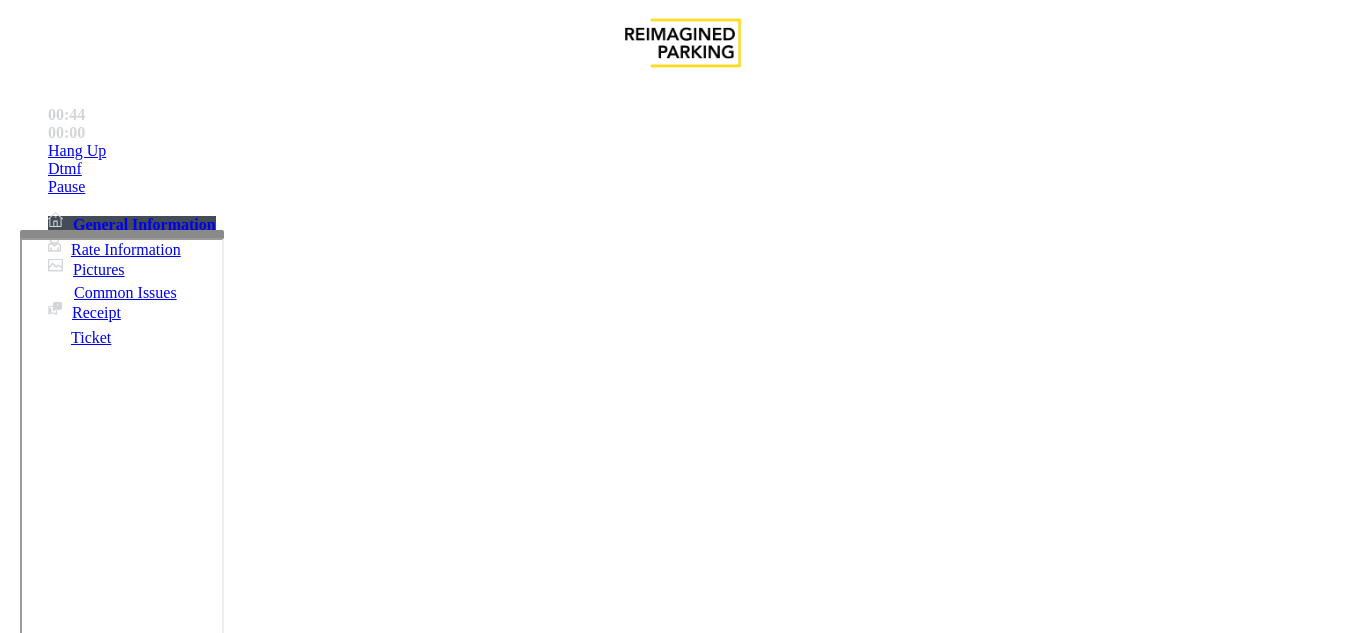scroll, scrollTop: 21, scrollLeft: 0, axis: vertical 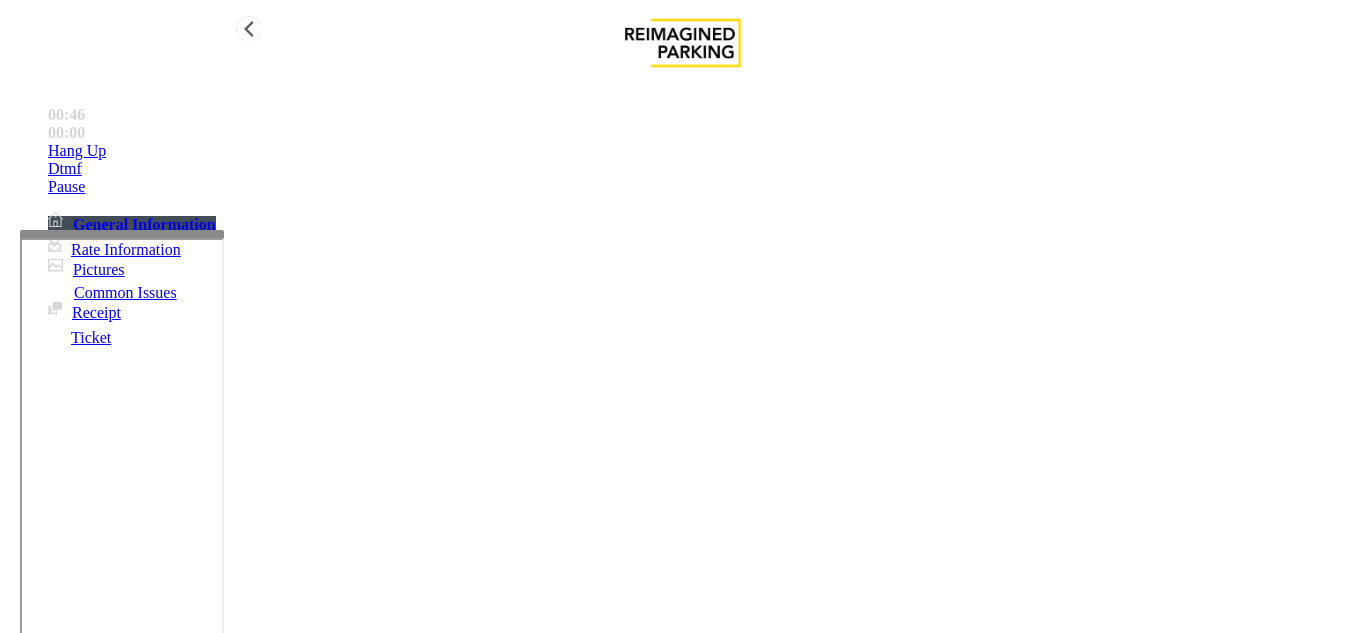 click on "Hang Up" at bounding box center [703, 151] 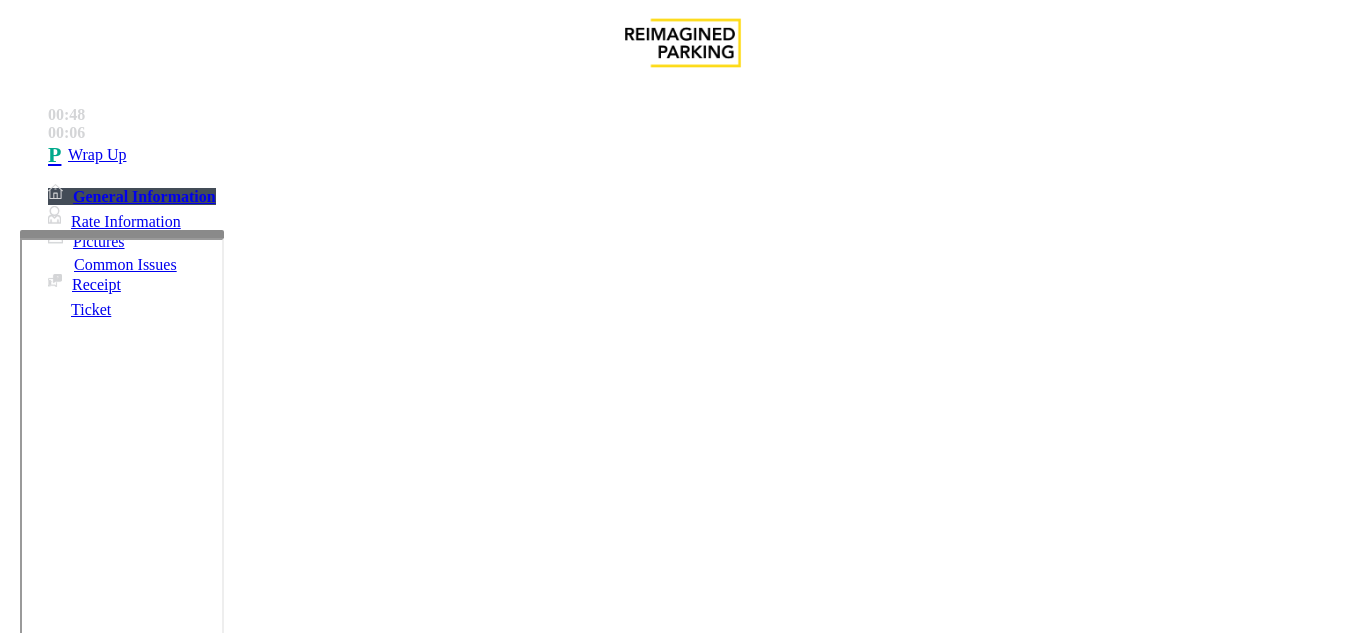click at bounding box center (221, 1680) 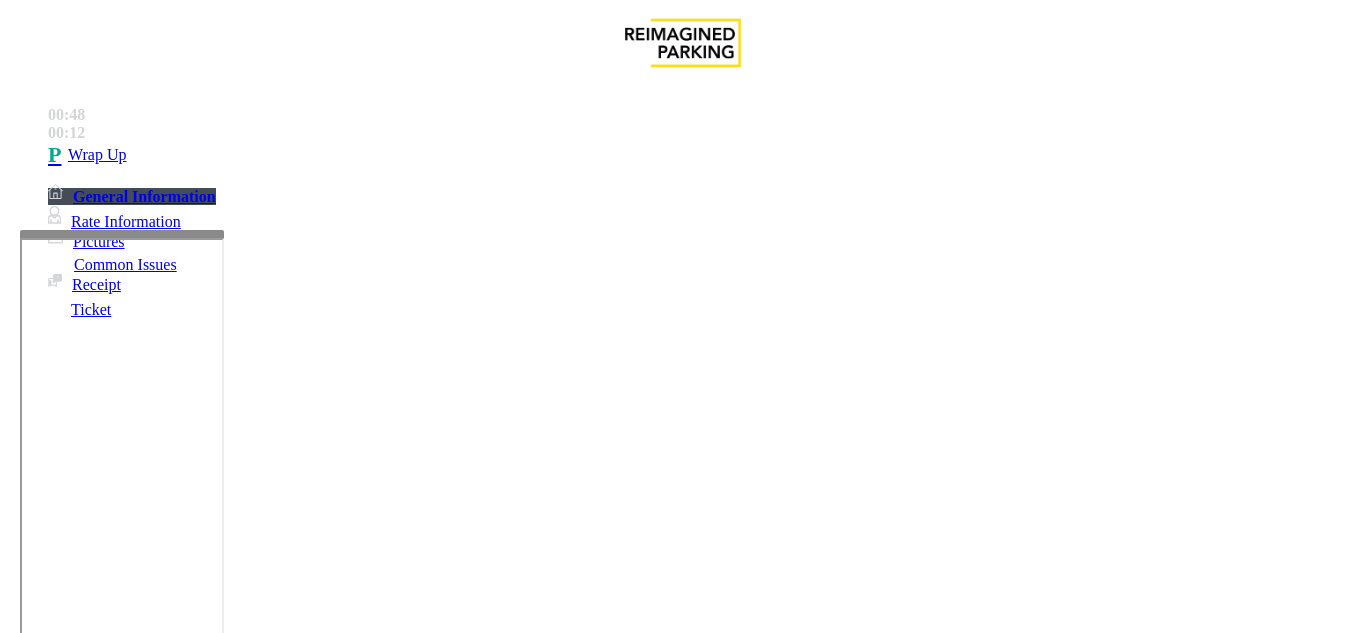 scroll, scrollTop: 0, scrollLeft: 0, axis: both 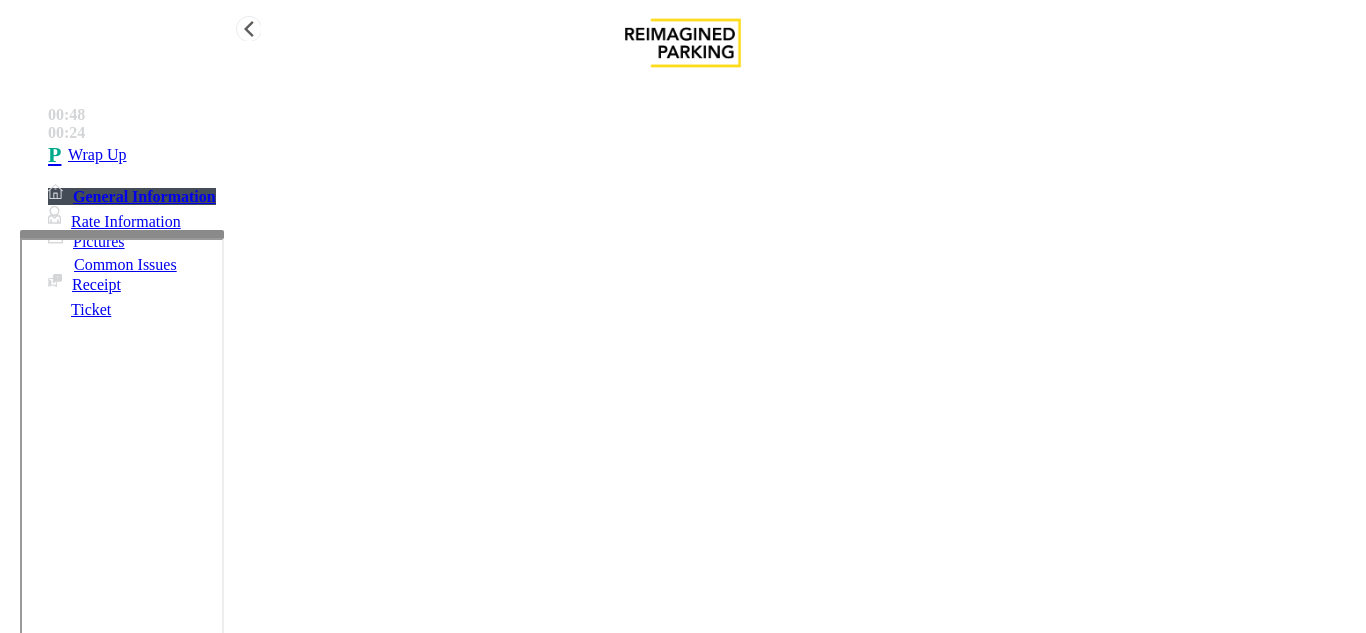 click on "Wrap Up" at bounding box center (703, 155) 